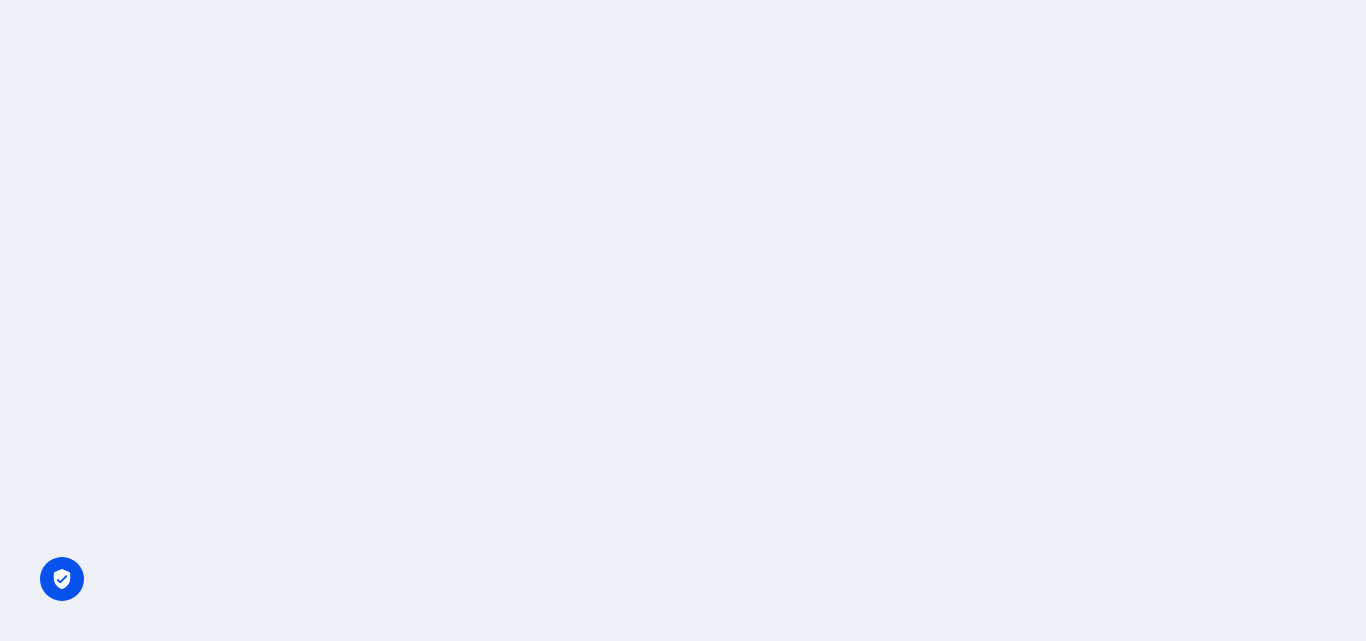 scroll, scrollTop: 0, scrollLeft: 0, axis: both 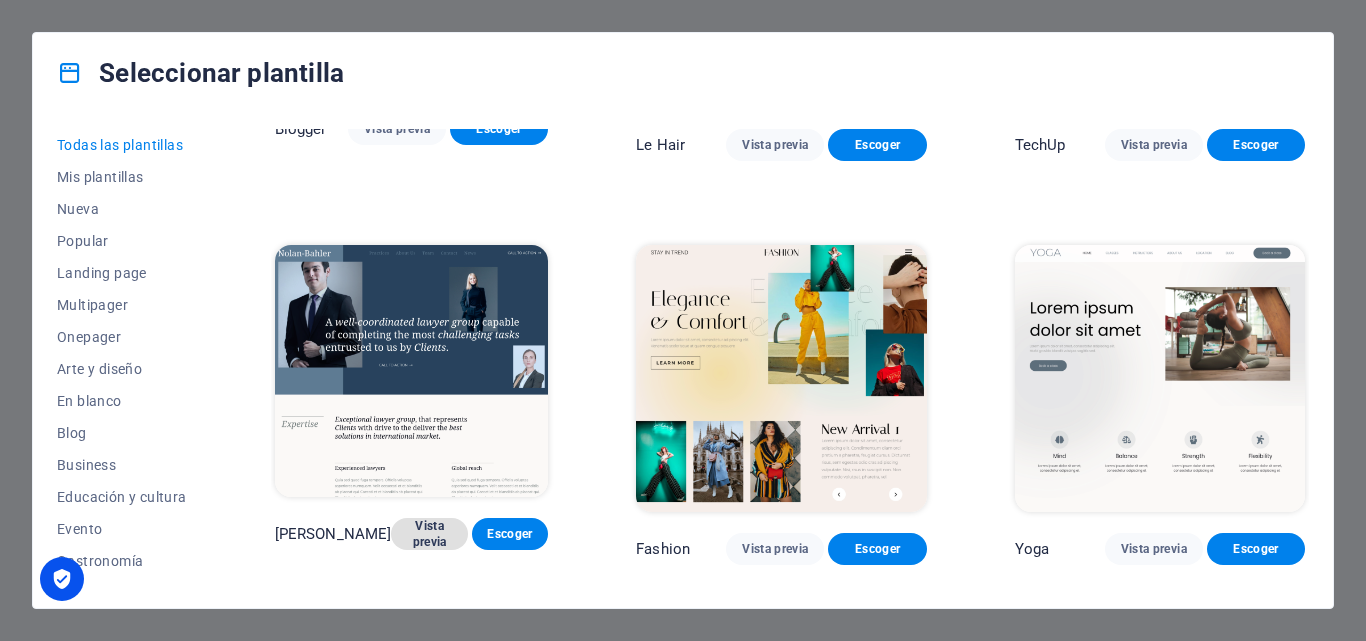 click on "Vista previa" at bounding box center [429, 534] 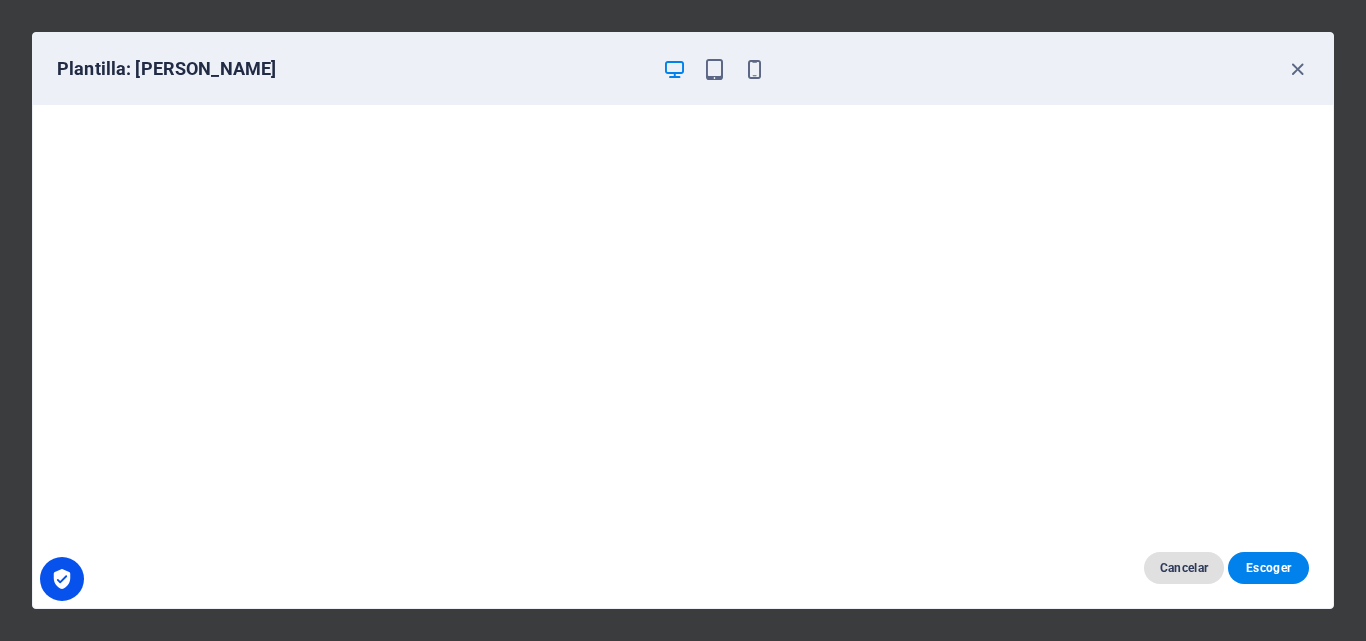 click on "Cancelar" at bounding box center [1184, 568] 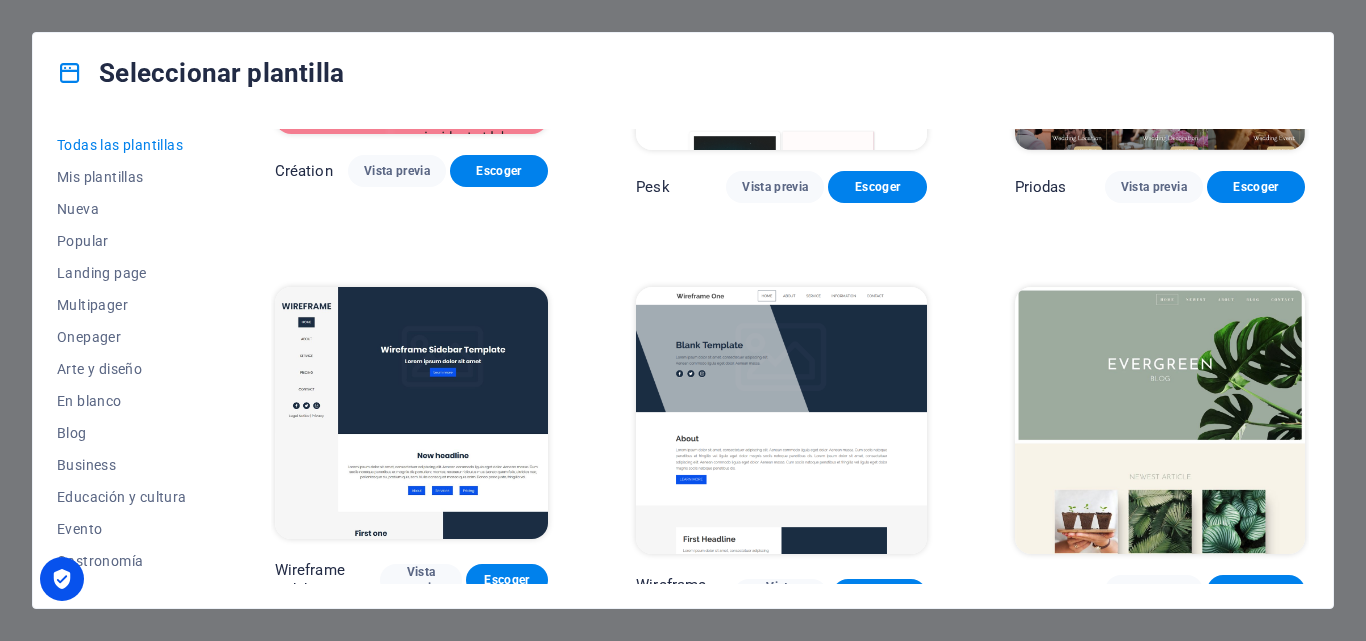scroll, scrollTop: 6400, scrollLeft: 0, axis: vertical 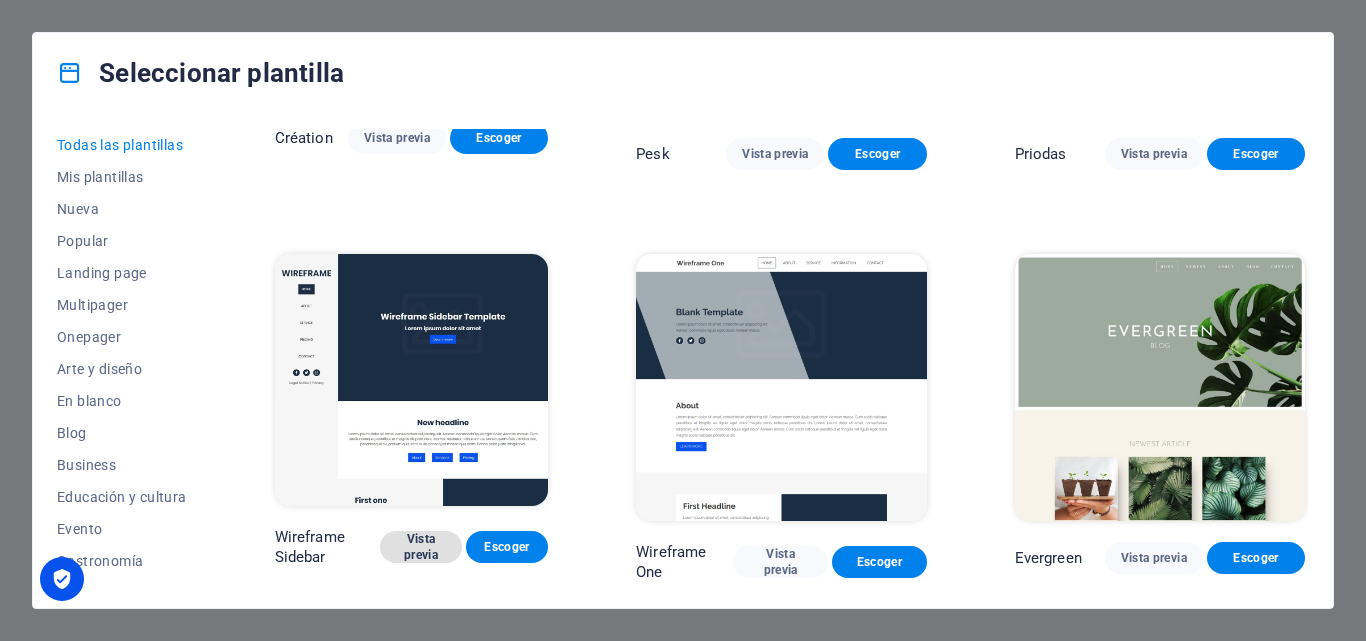 click on "Vista previa" at bounding box center (421, 547) 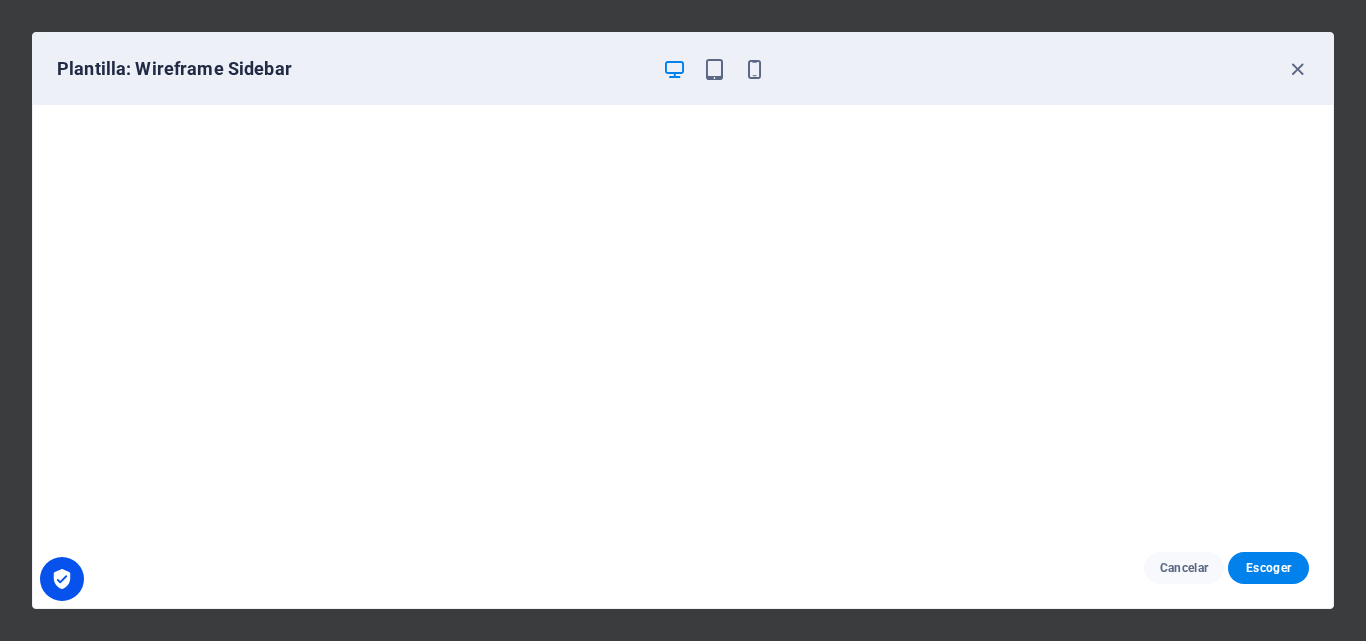 scroll, scrollTop: 5, scrollLeft: 0, axis: vertical 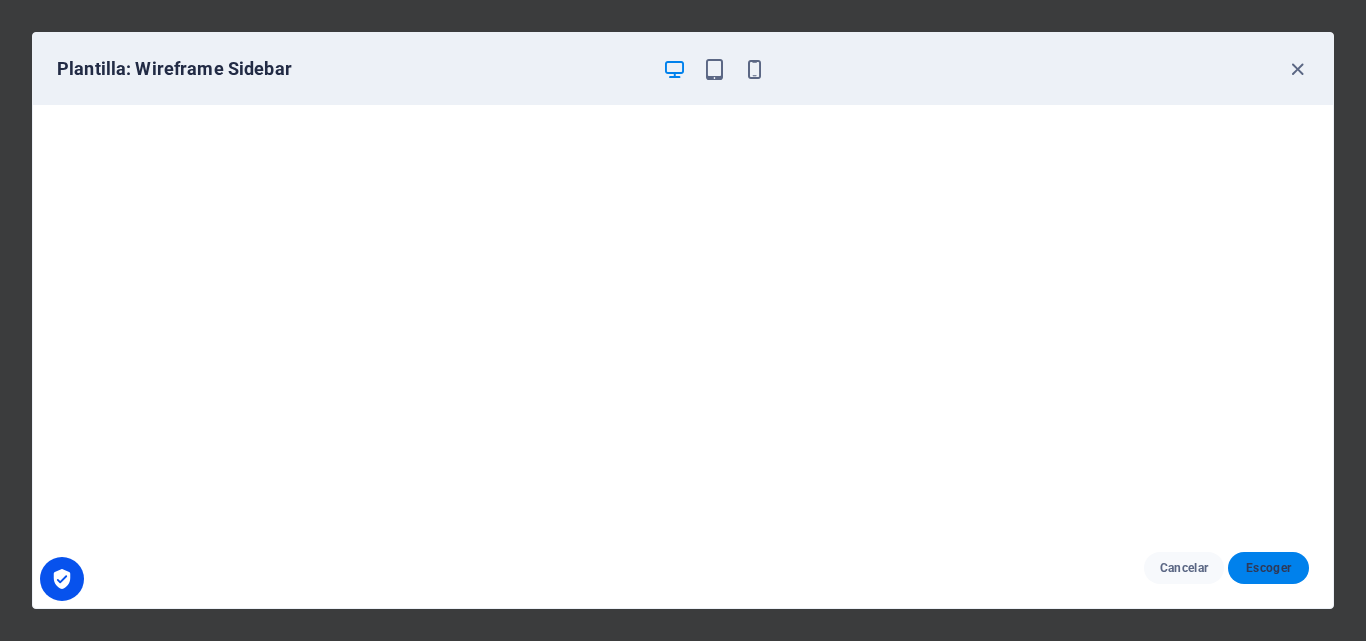 click on "Escoger" at bounding box center (1268, 568) 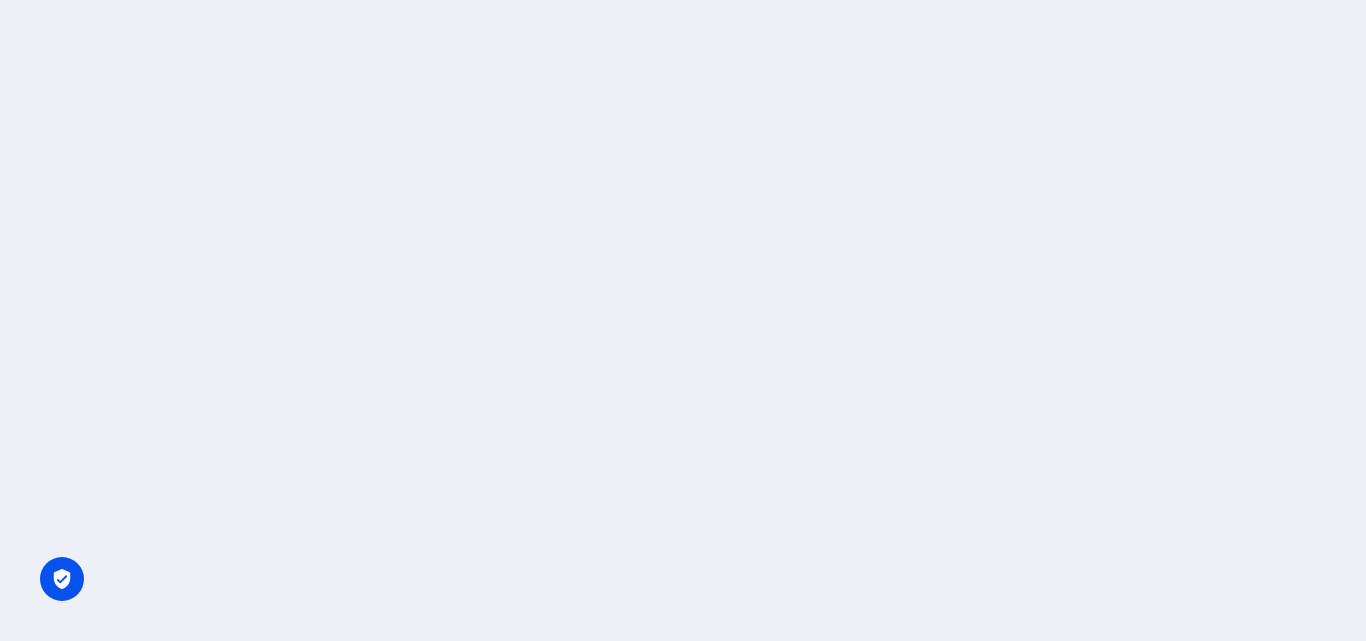 scroll, scrollTop: 0, scrollLeft: 0, axis: both 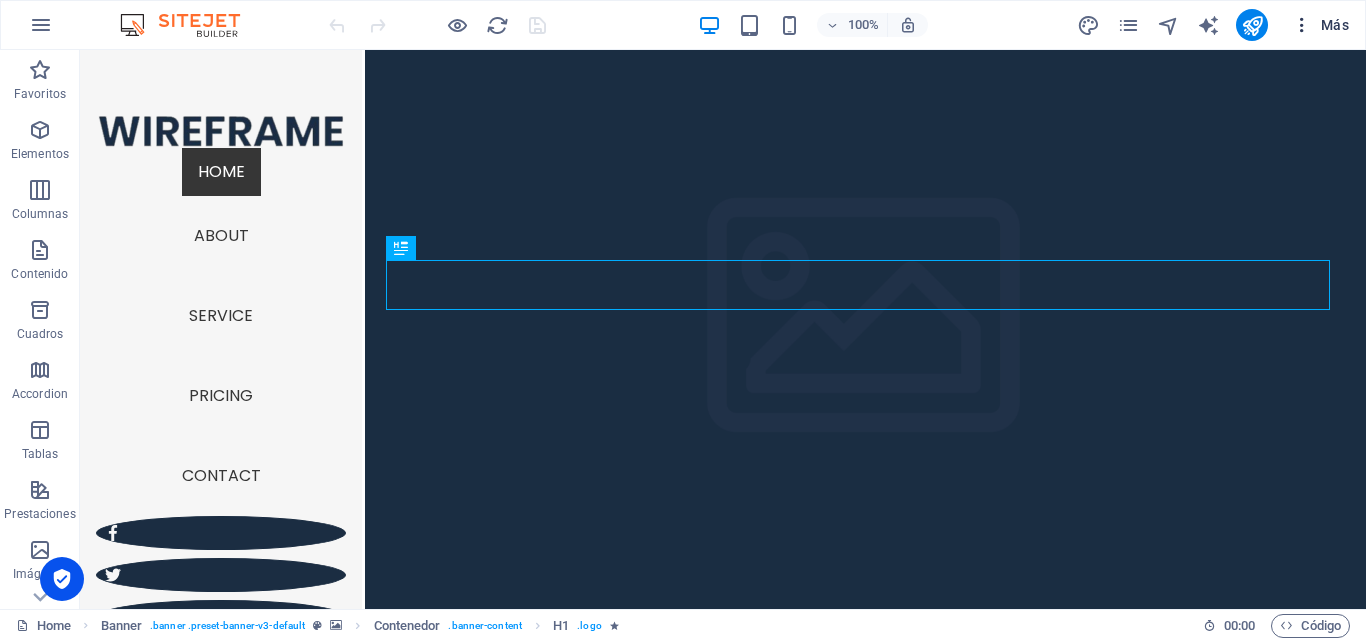 click at bounding box center (1302, 25) 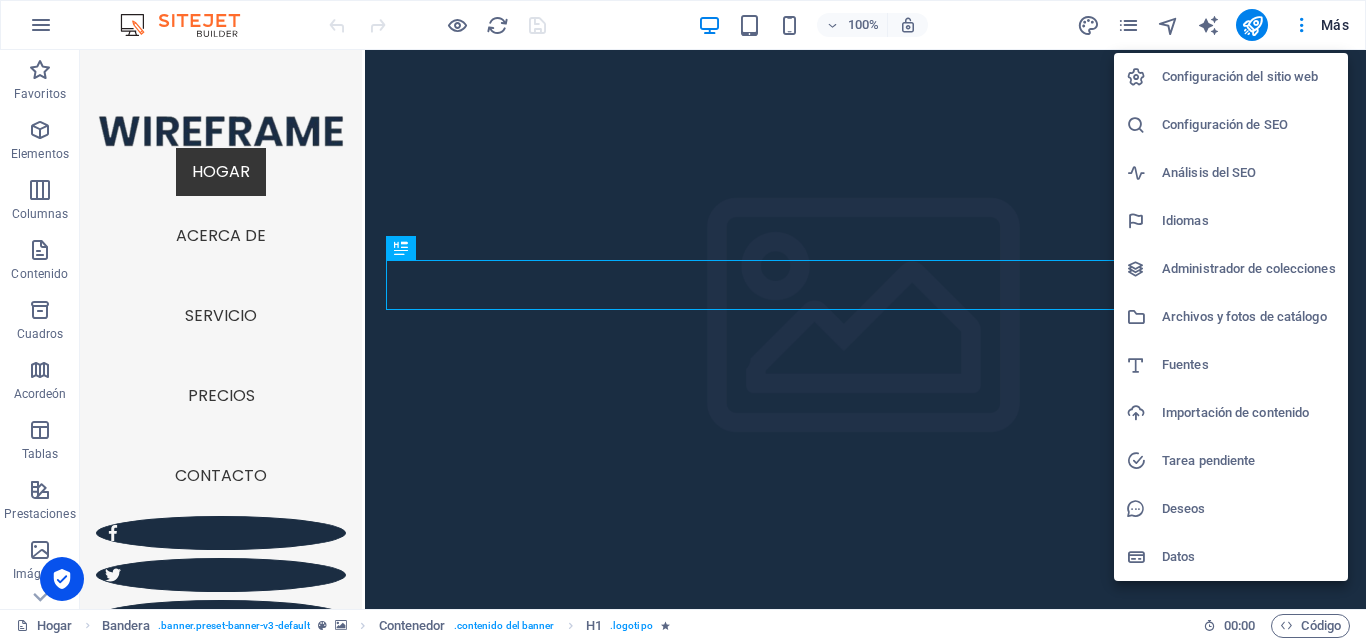 click at bounding box center [683, 320] 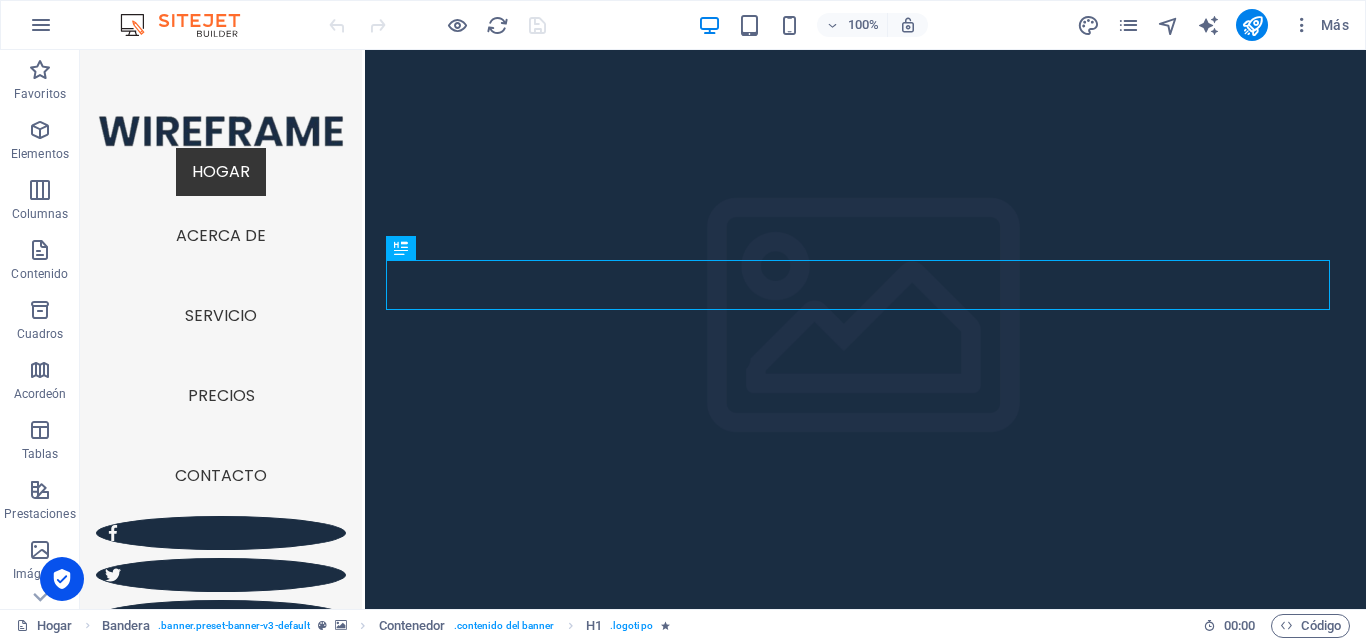 click on "Configuración del sitio web Configuración de SEO Análisis del SEO Idiomas Administrador de colecciones Archivos y fotos de catálogo Fuentes Importación de contenido Tarea pendiente Deseos Datos" at bounding box center (683, 326) 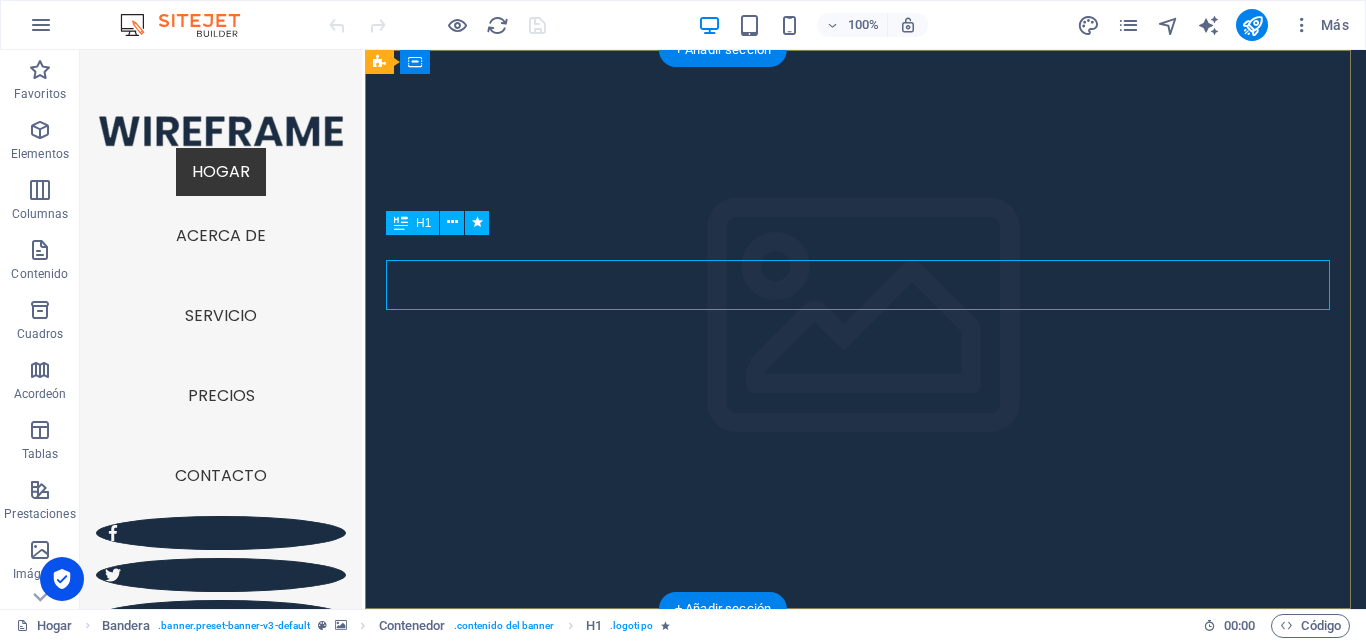 click on "Plantilla de barra lateral de estructura alámbrica" at bounding box center (866, 739) 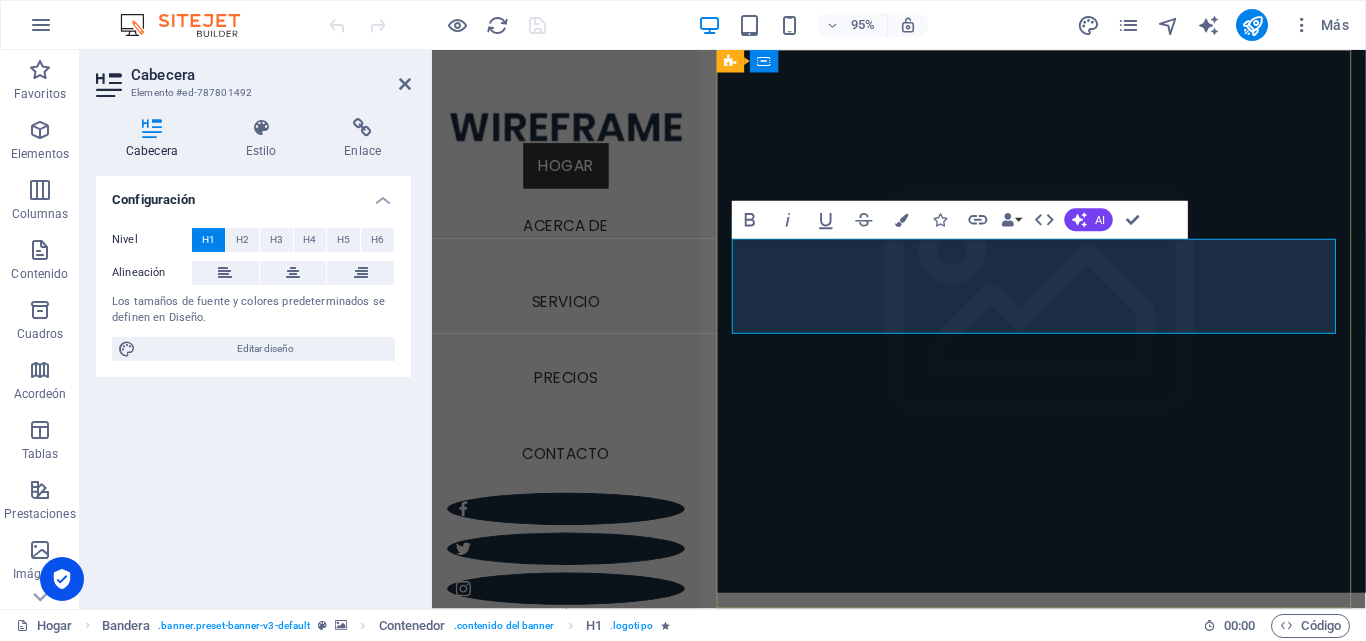 scroll, scrollTop: 100, scrollLeft: 0, axis: vertical 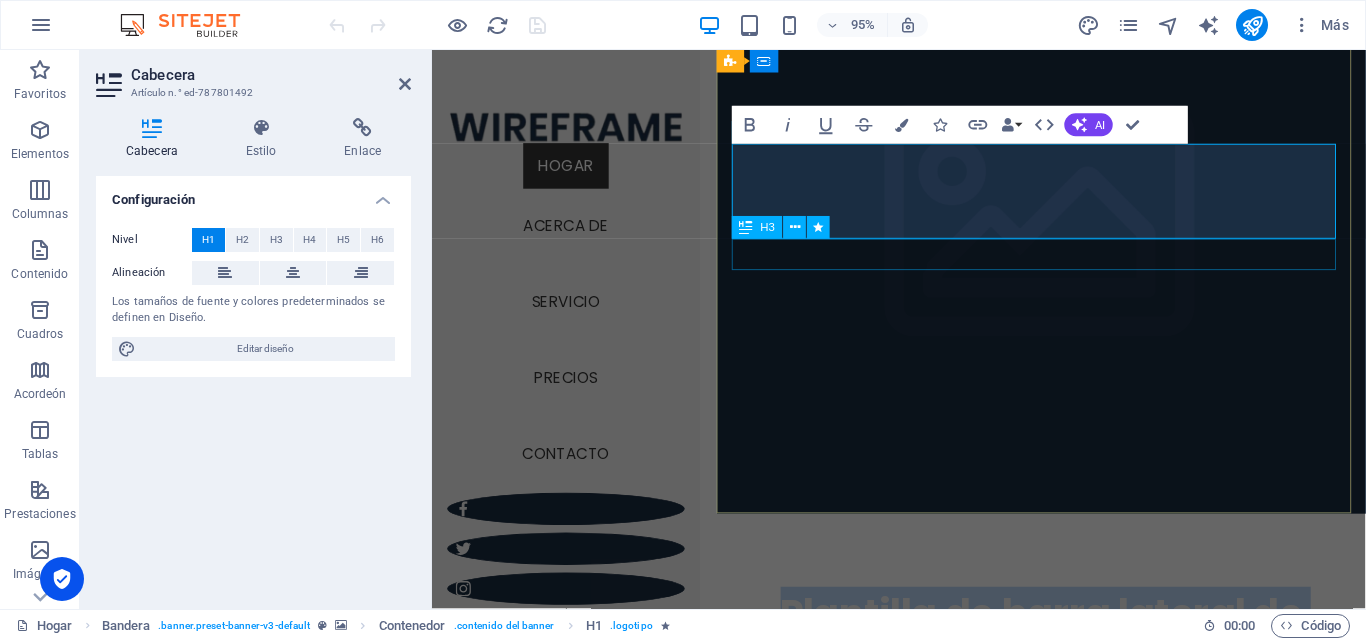 type 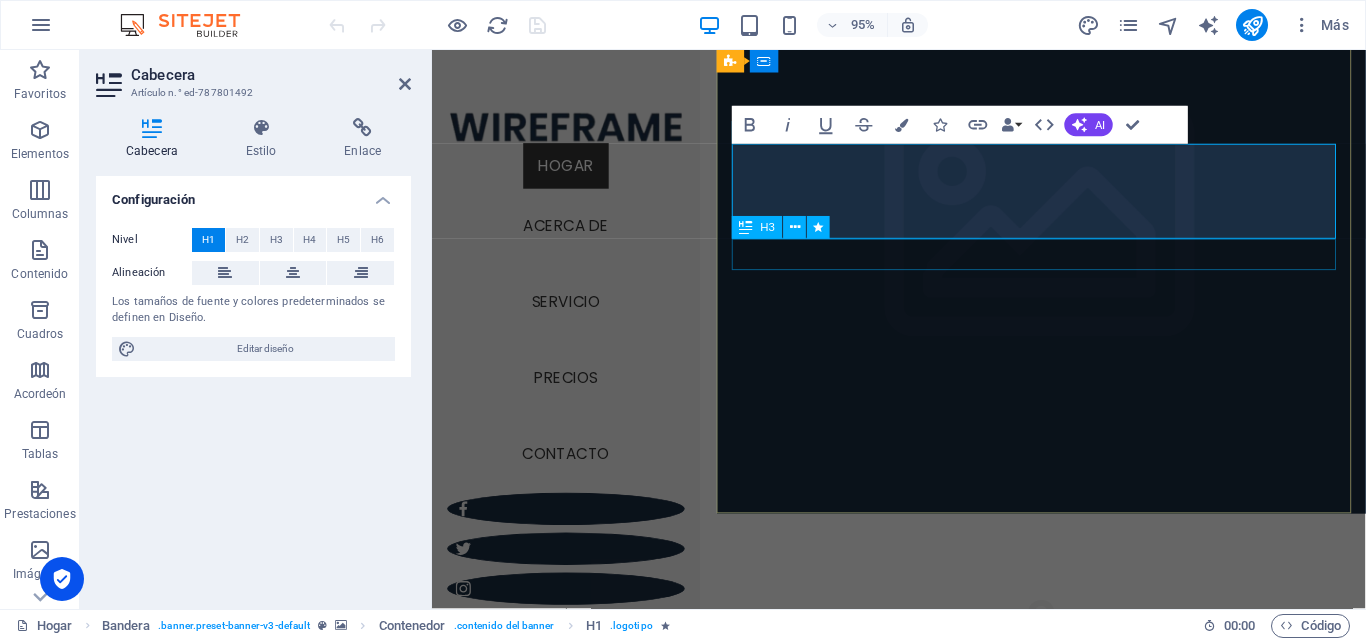 scroll, scrollTop: 125, scrollLeft: 0, axis: vertical 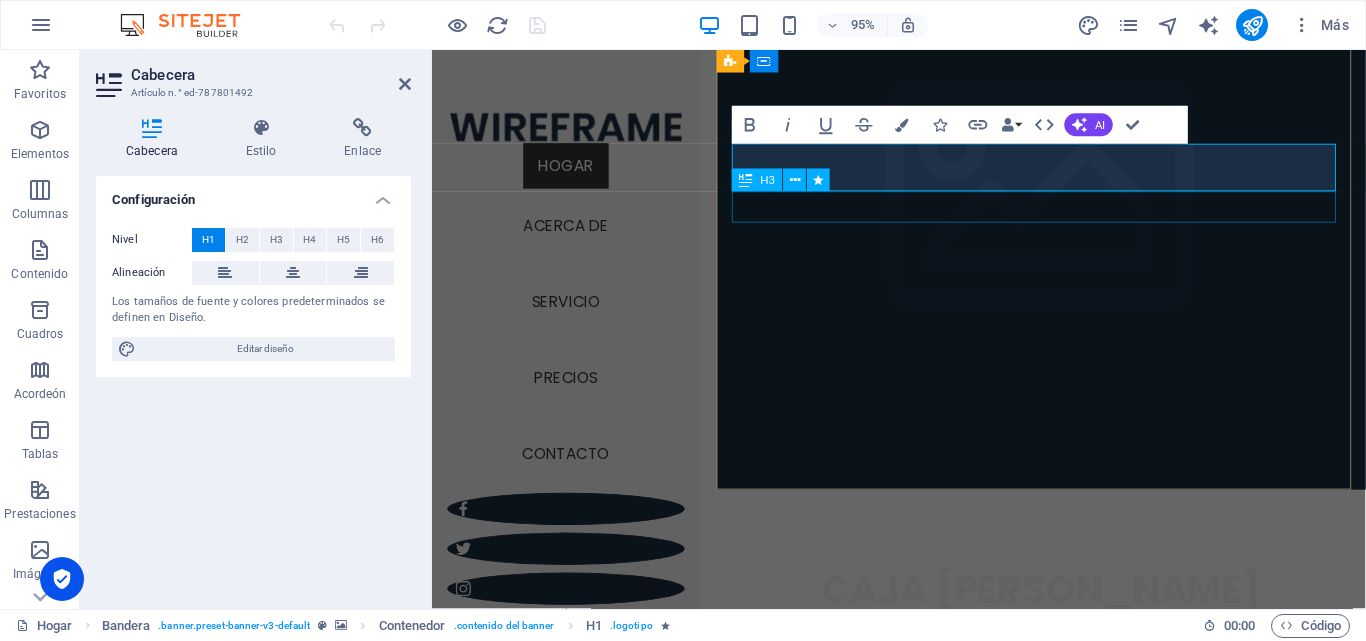 click on "Hola, es mucho dolor." at bounding box center (1073, 659) 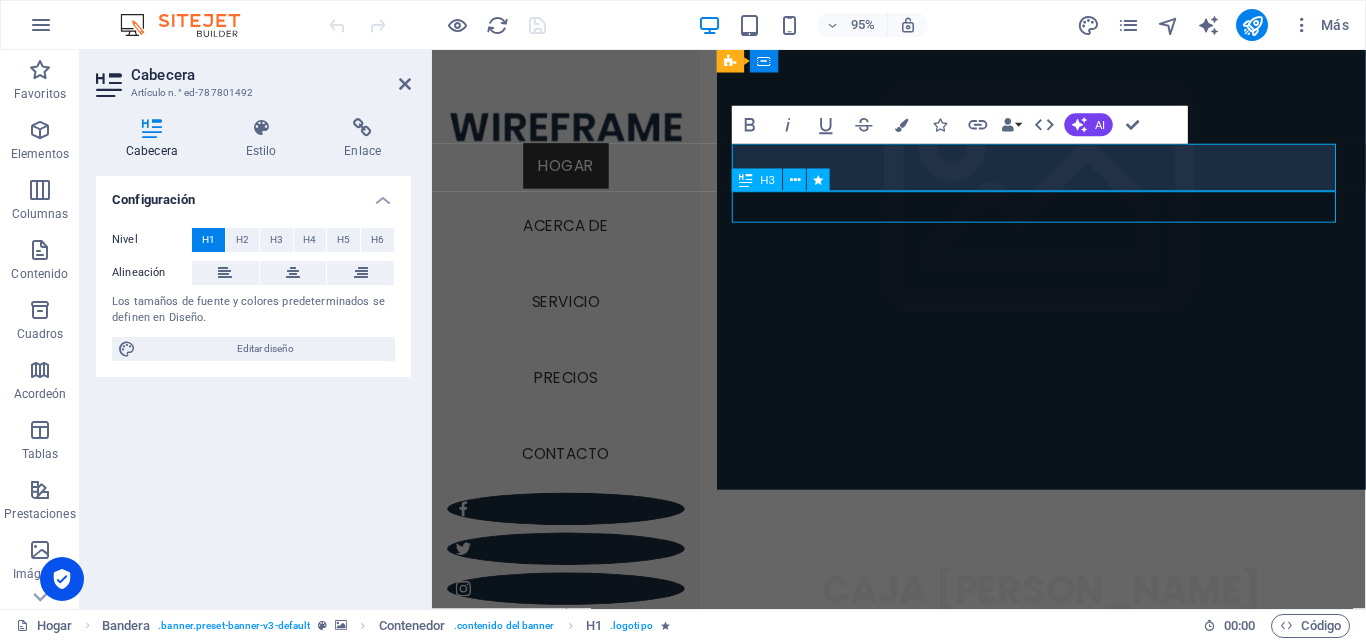 click on "Hola, es mucho dolor." at bounding box center (1073, 659) 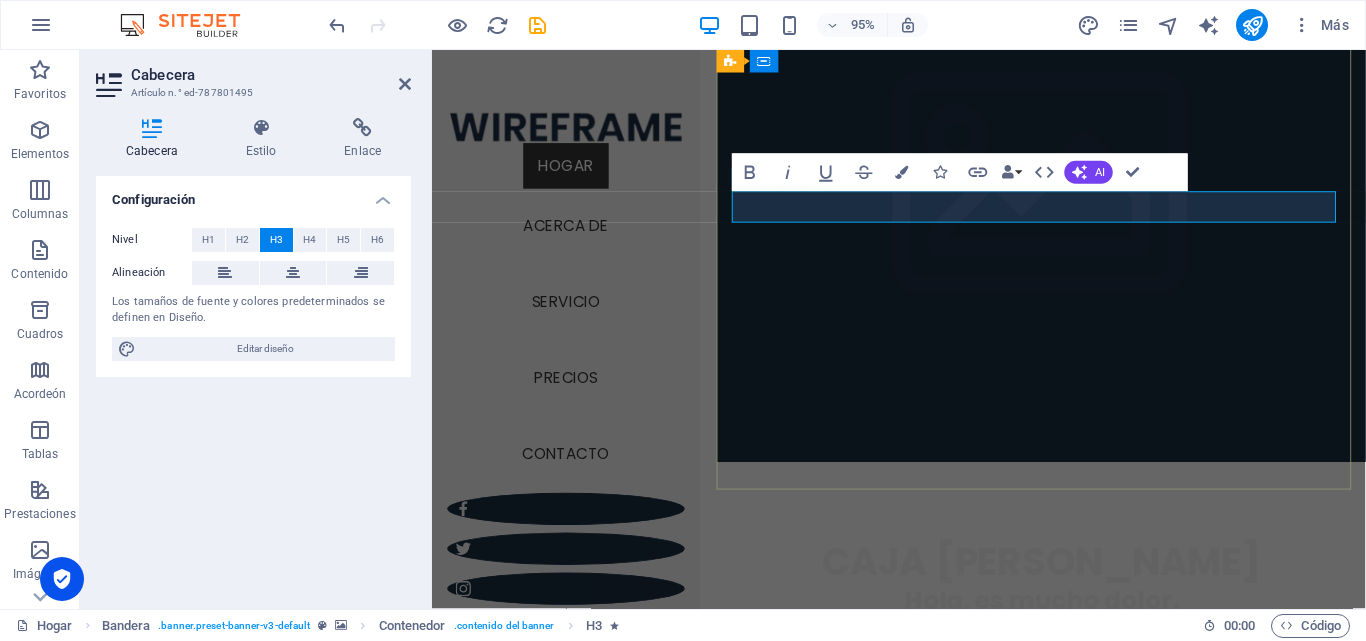type 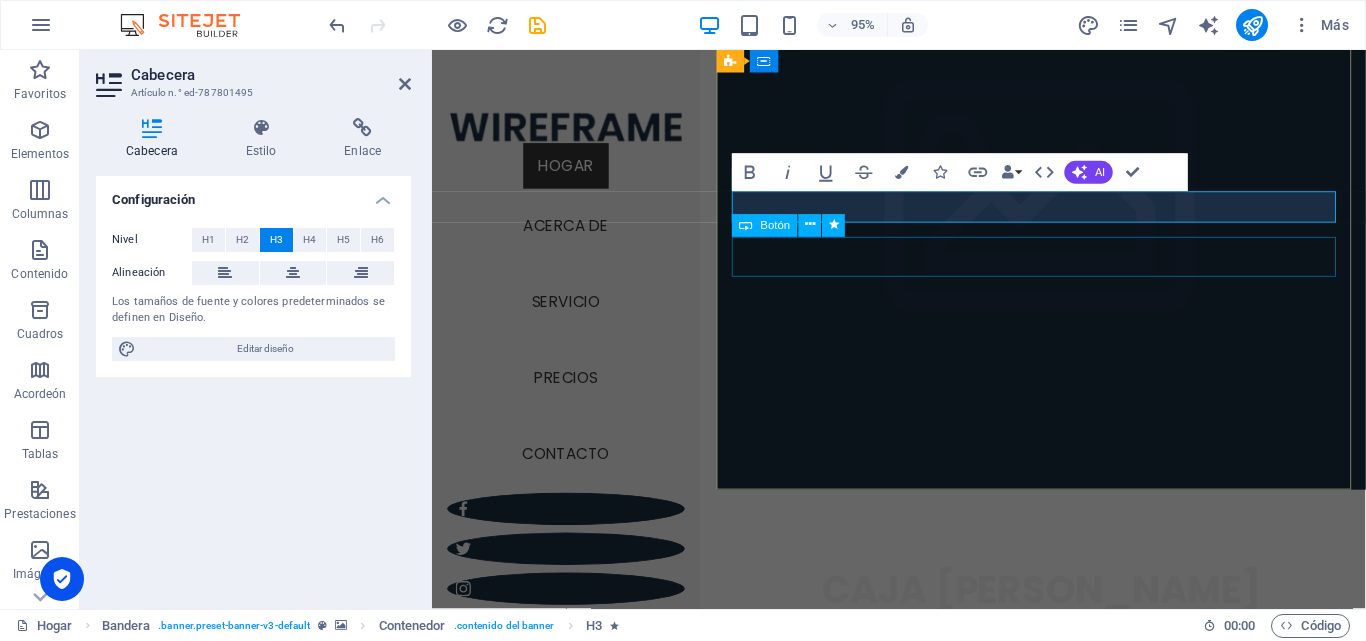 click on "Más información" at bounding box center [1073, 711] 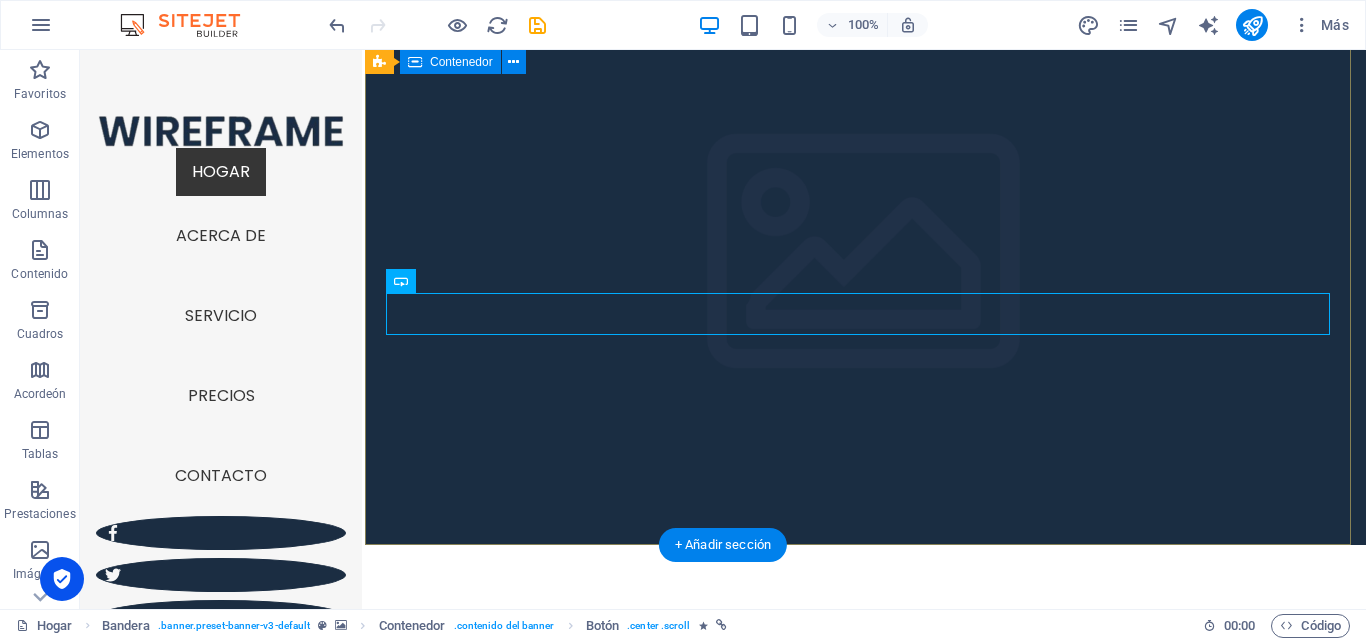 scroll, scrollTop: 0, scrollLeft: 0, axis: both 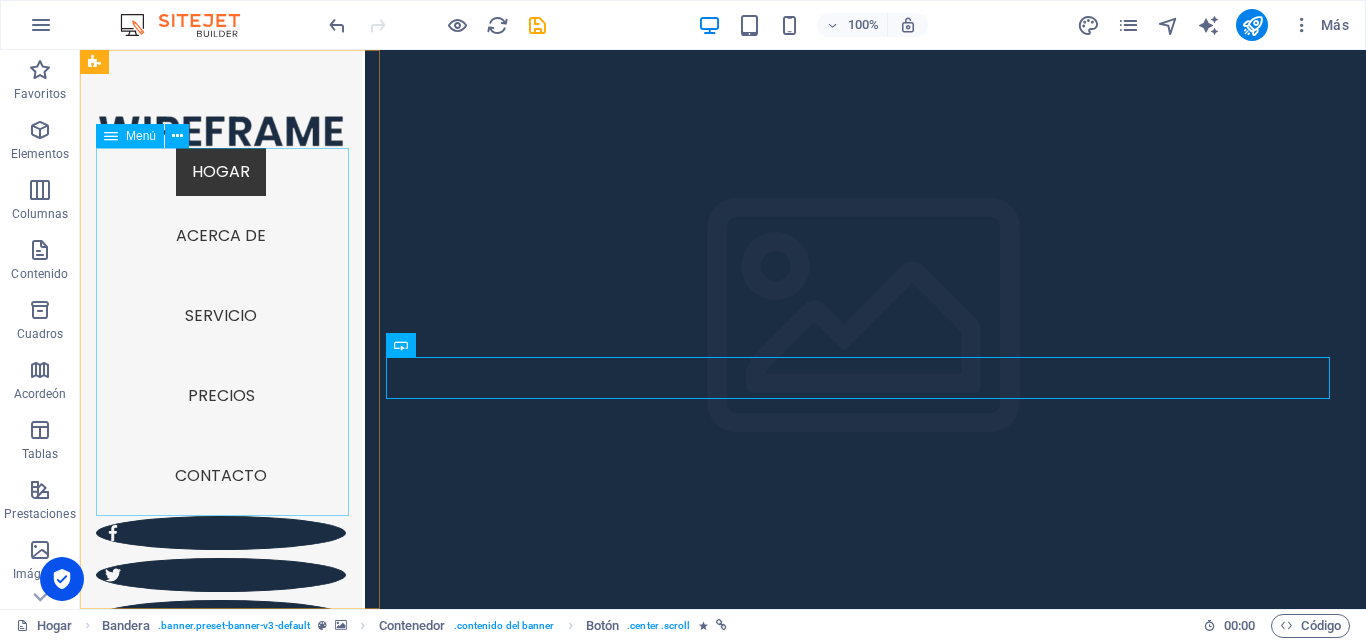 click on "Hogar Acerca de Servicio Precios Contacto" at bounding box center (221, 332) 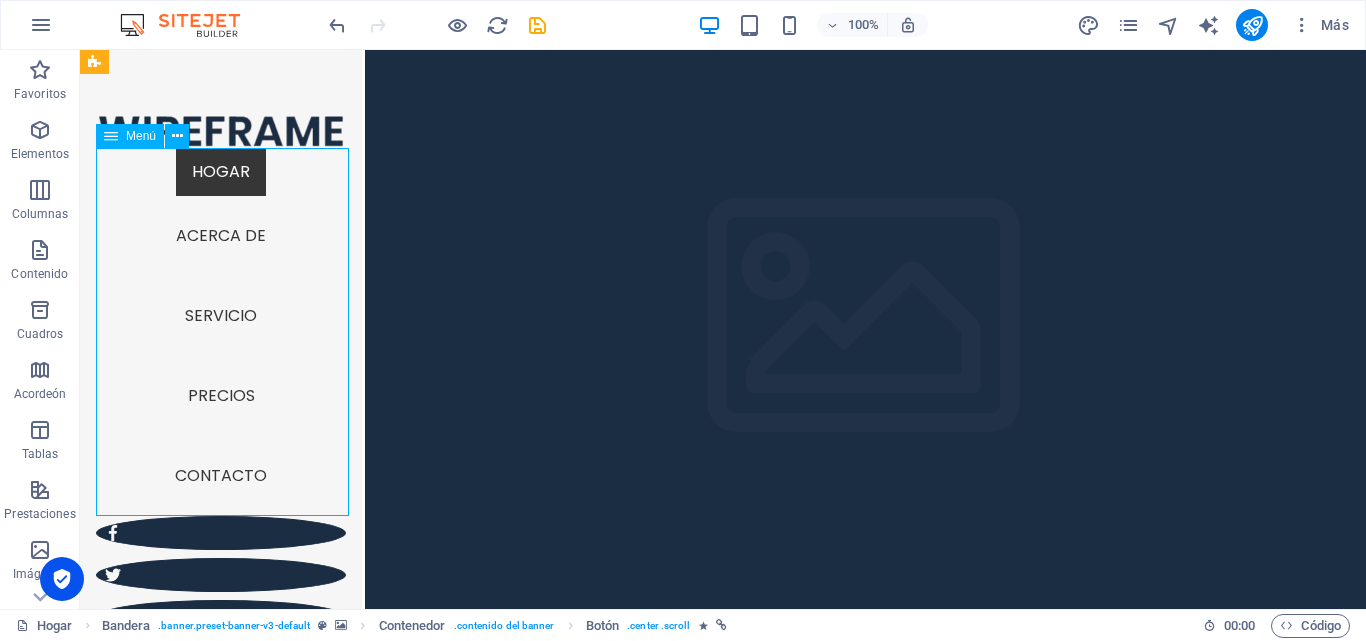 click on "Hogar Acerca de Servicio Precios Contacto" at bounding box center (221, 332) 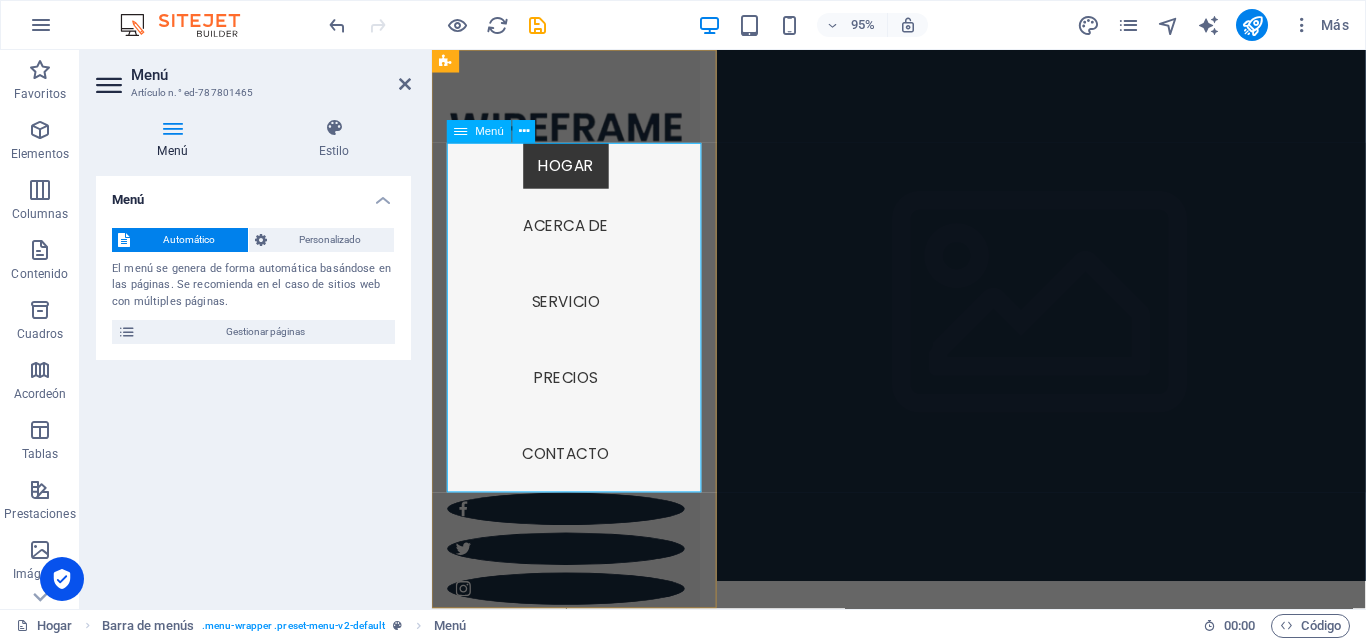 click on "Hogar Acerca de Servicio Precios Contacto" at bounding box center (573, 332) 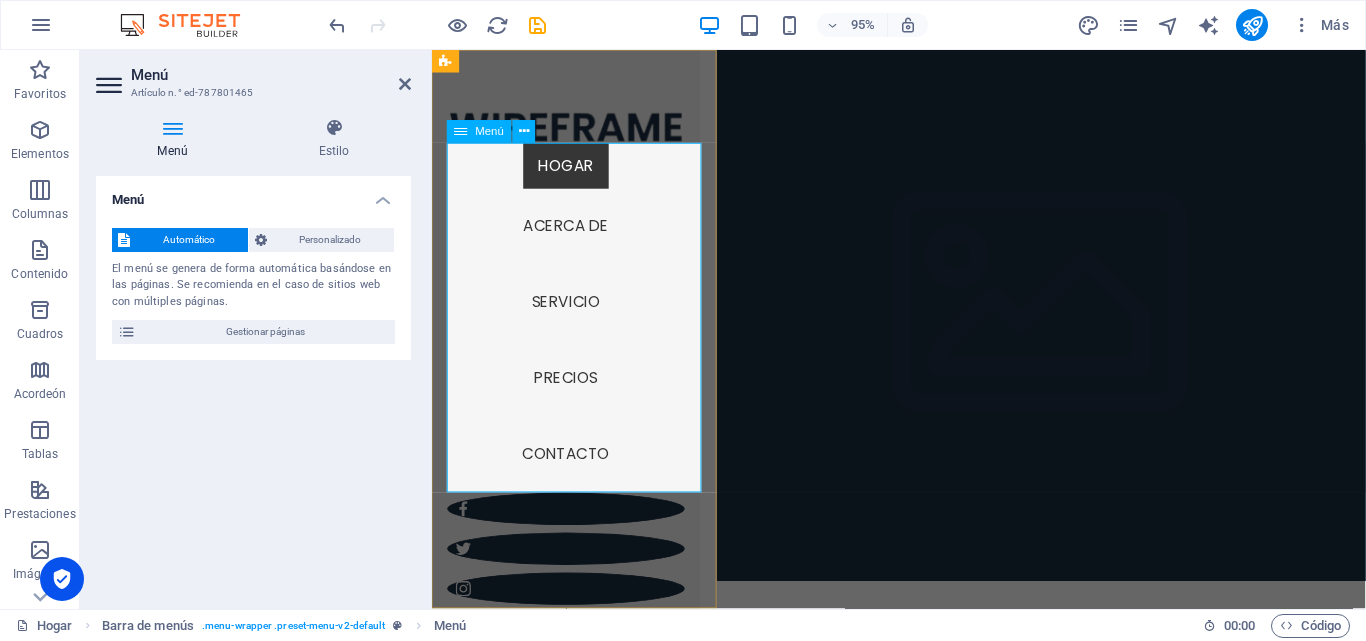 click on "Hogar Acerca de Servicio Precios Contacto" at bounding box center (573, 332) 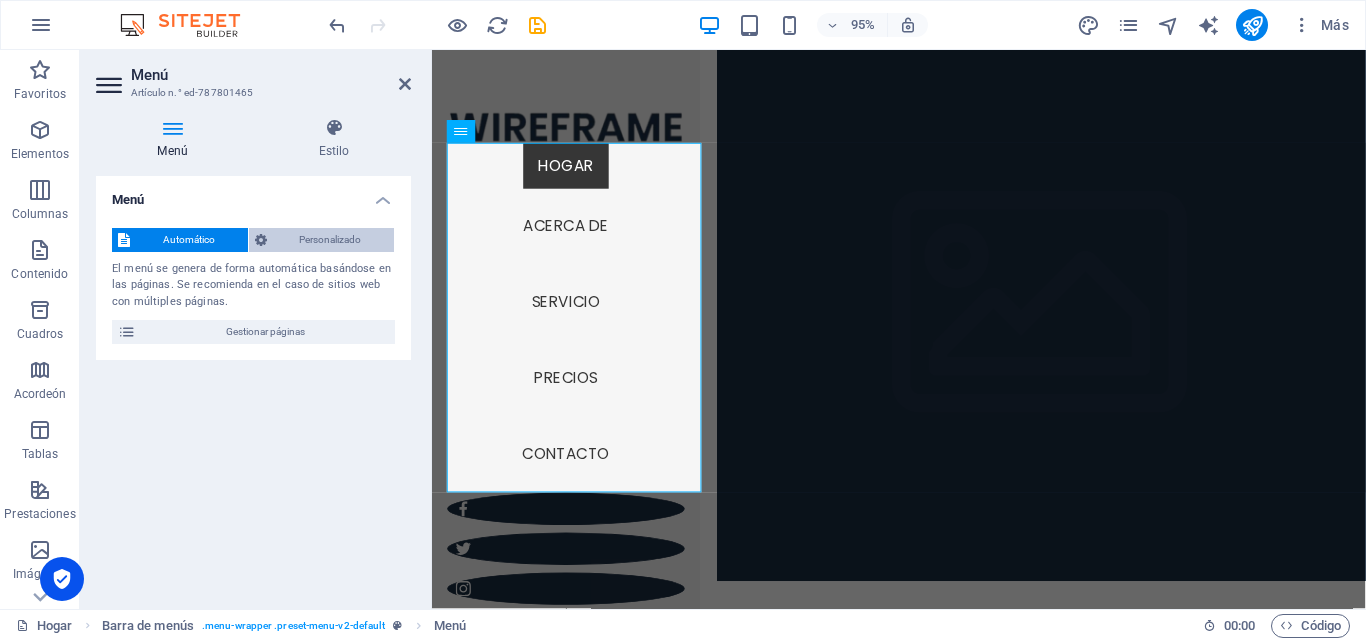 click on "Personalizado" at bounding box center (331, 240) 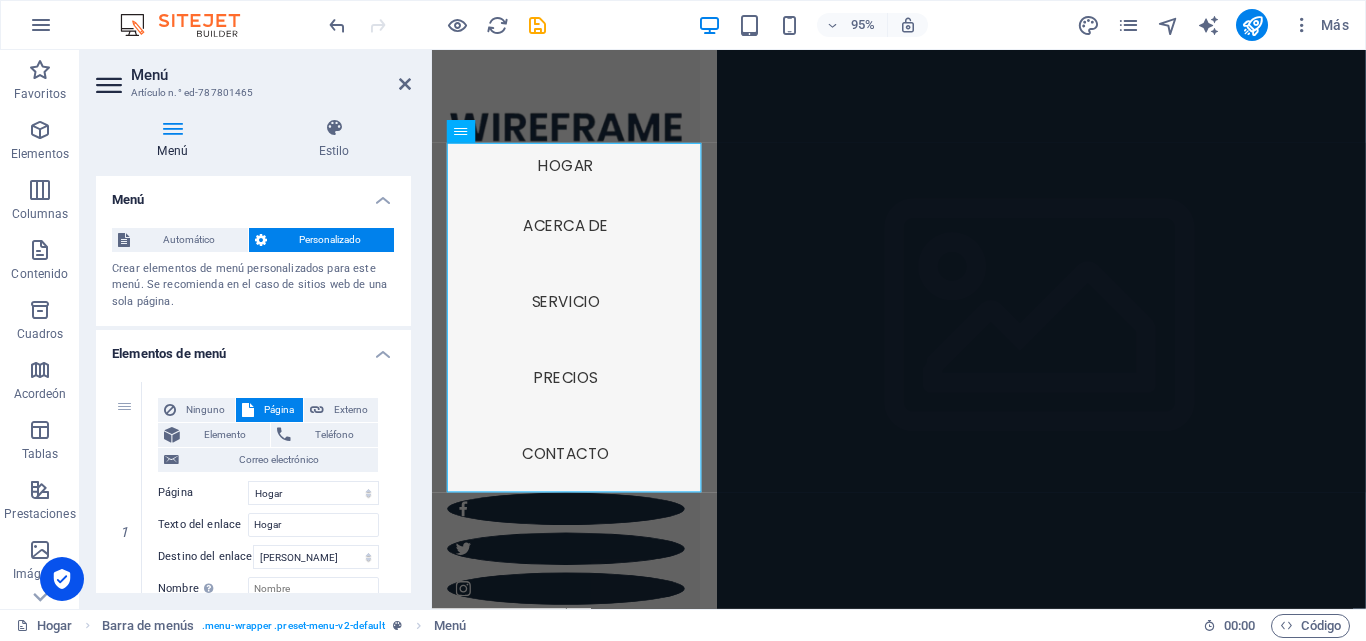 scroll, scrollTop: 100, scrollLeft: 0, axis: vertical 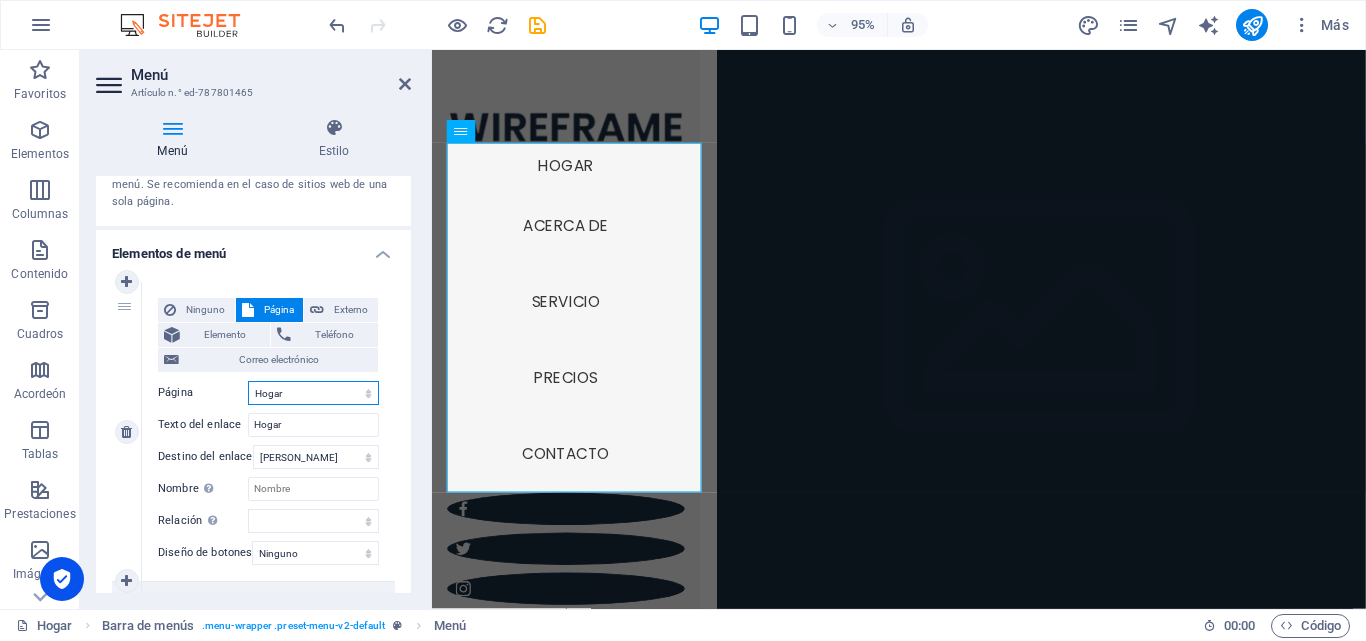 click on "Hogar Acerca de Servicio Precios Contacto Aviso legal Privacidad" at bounding box center [313, 393] 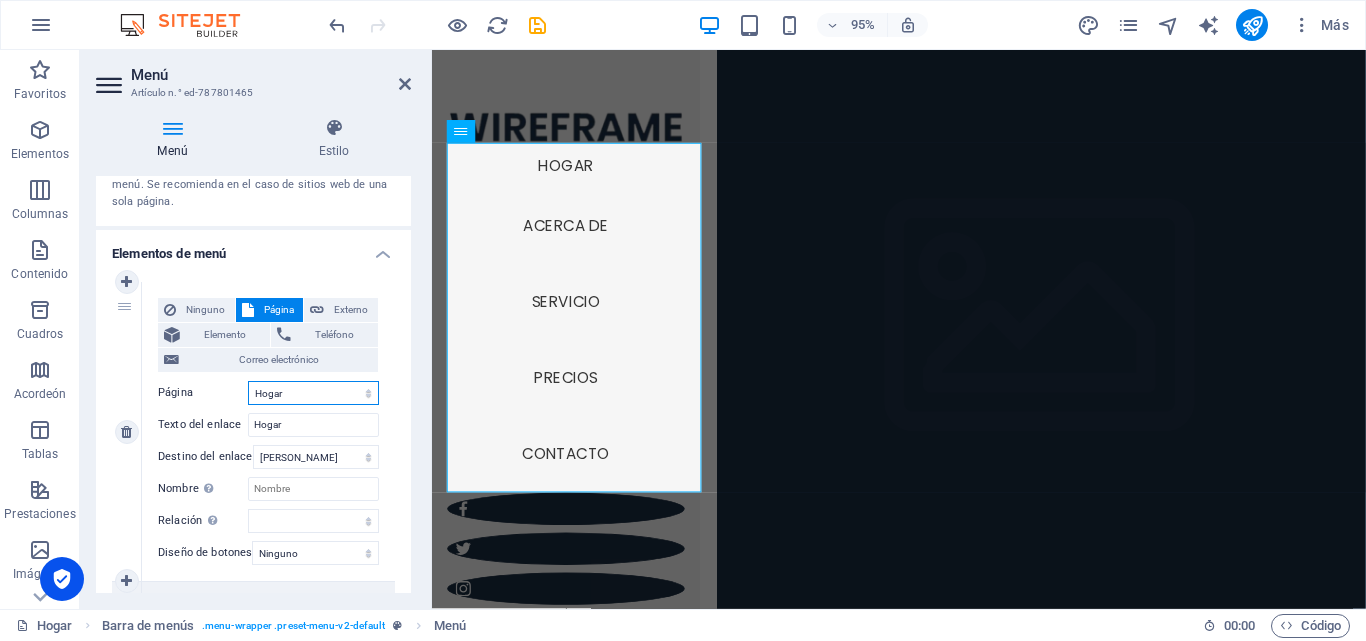 select on "6" 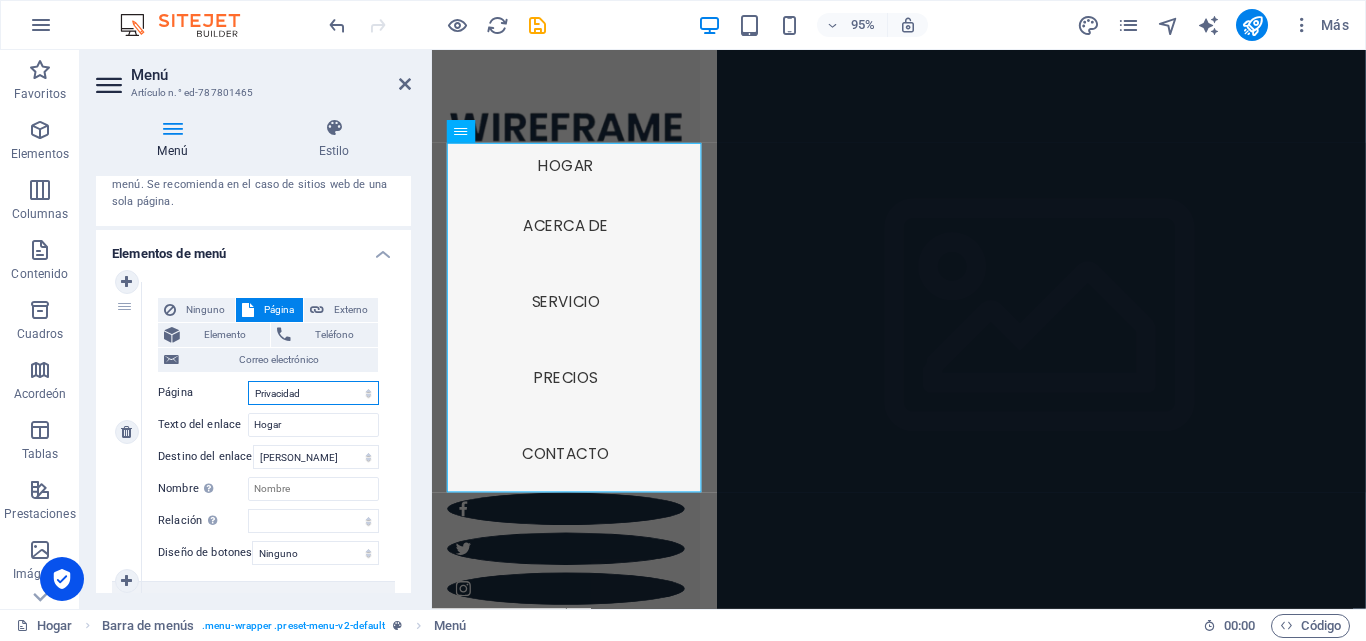 click on "Hogar Acerca de Servicio Precios Contacto Aviso legal Privacidad" at bounding box center (313, 393) 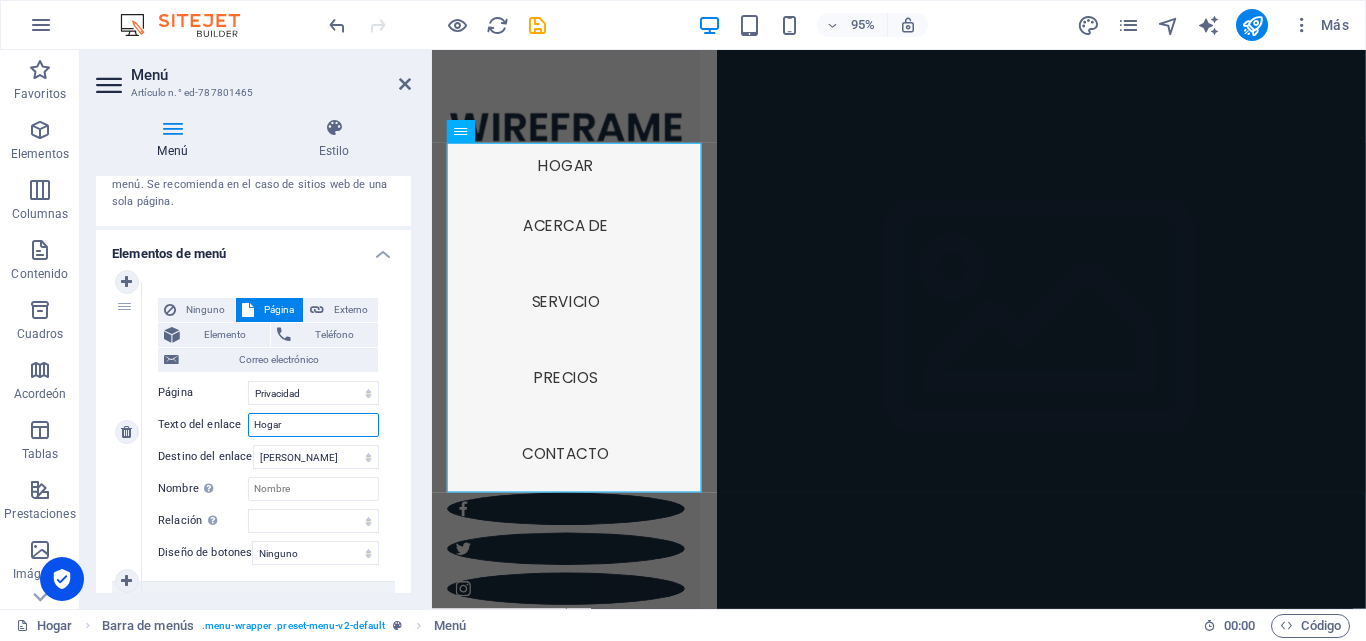 click on "Hogar" at bounding box center [313, 425] 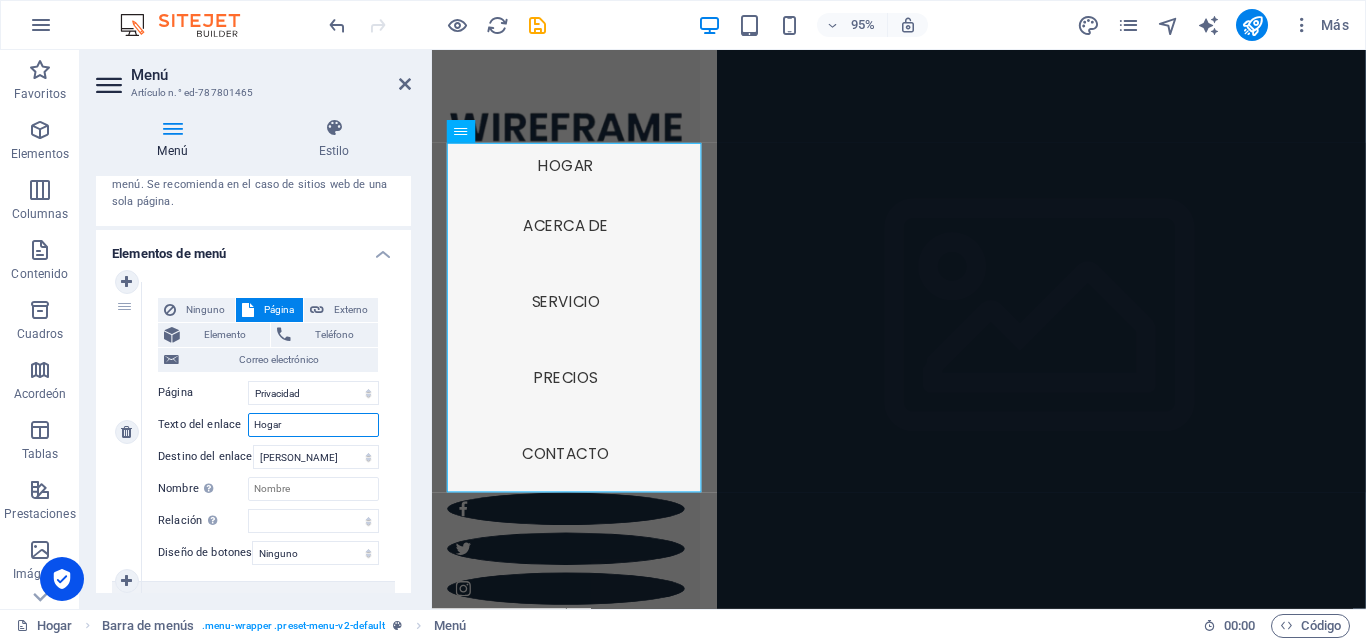 drag, startPoint x: 305, startPoint y: 429, endPoint x: 233, endPoint y: 425, distance: 72.11102 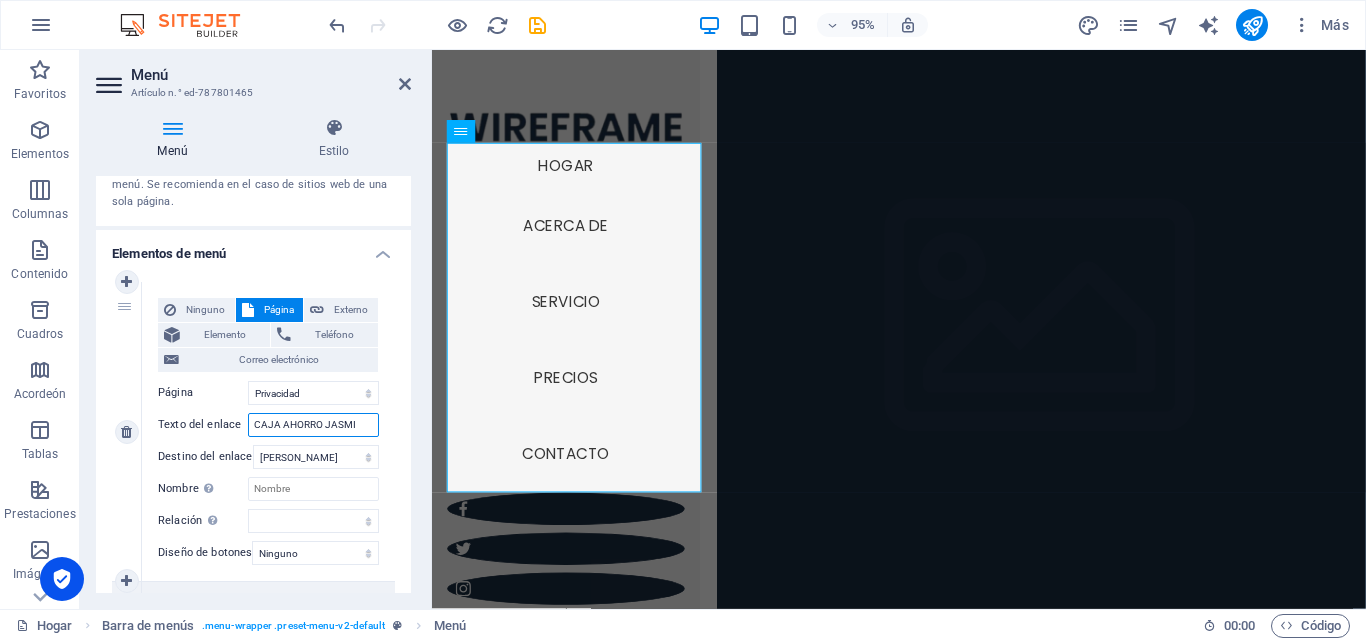 type on "CAJA AHORRO JASMIR" 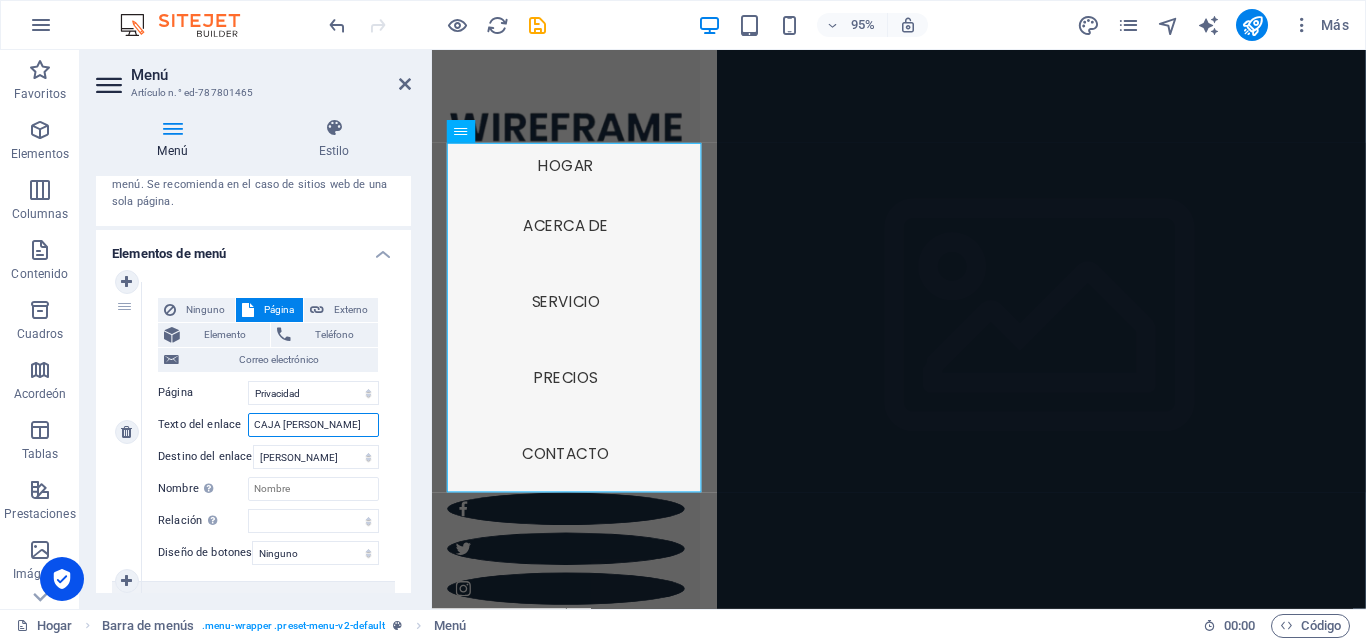 select 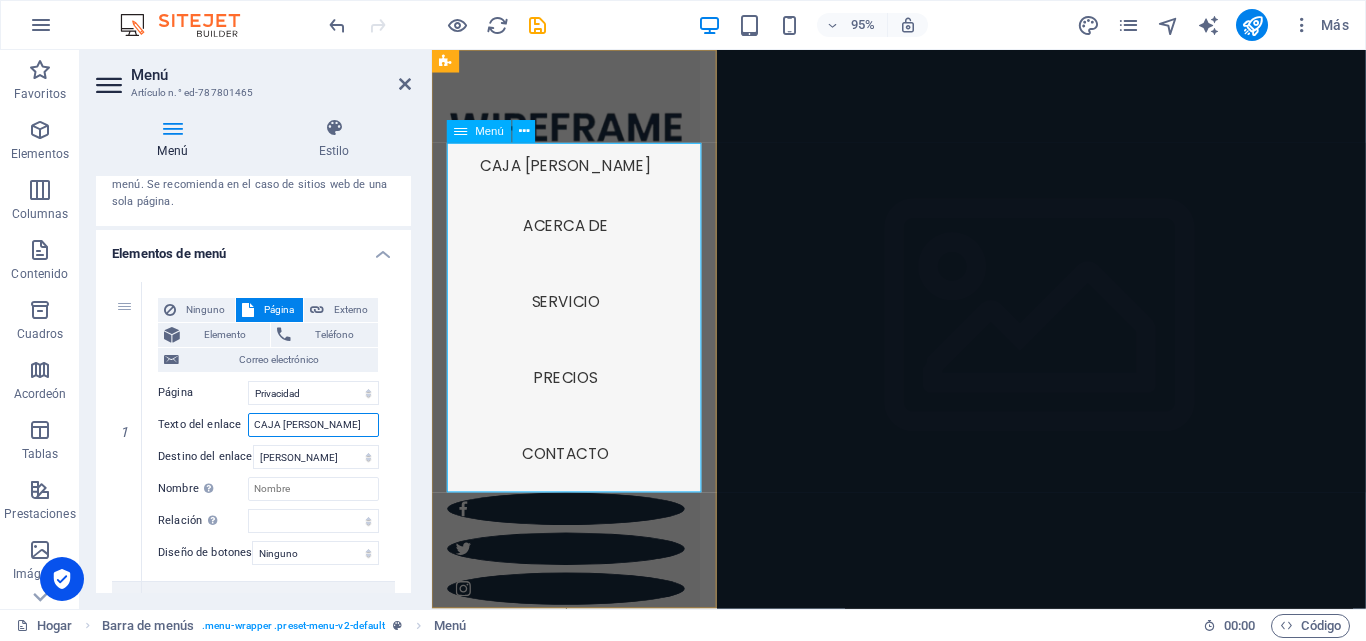 type on "CAJA AHORRO JASMIR" 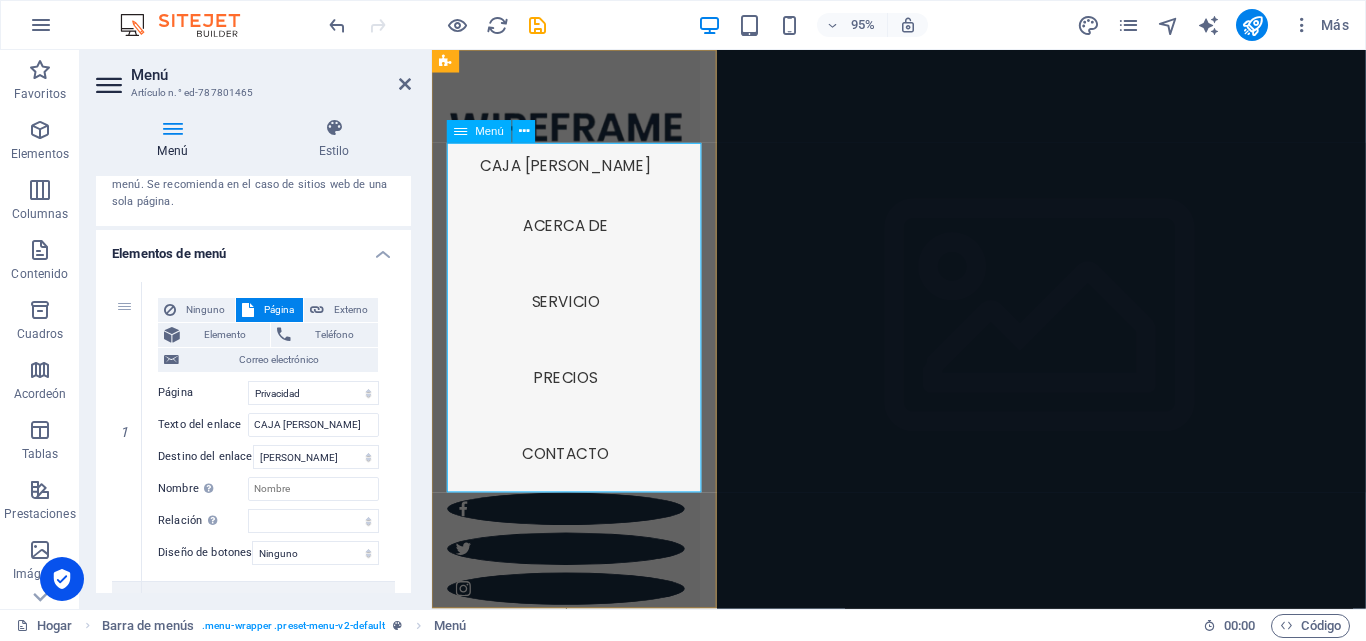 click on "CAJA AHORRO JASMIR Acerca de Servicio Precios Contacto" at bounding box center [573, 332] 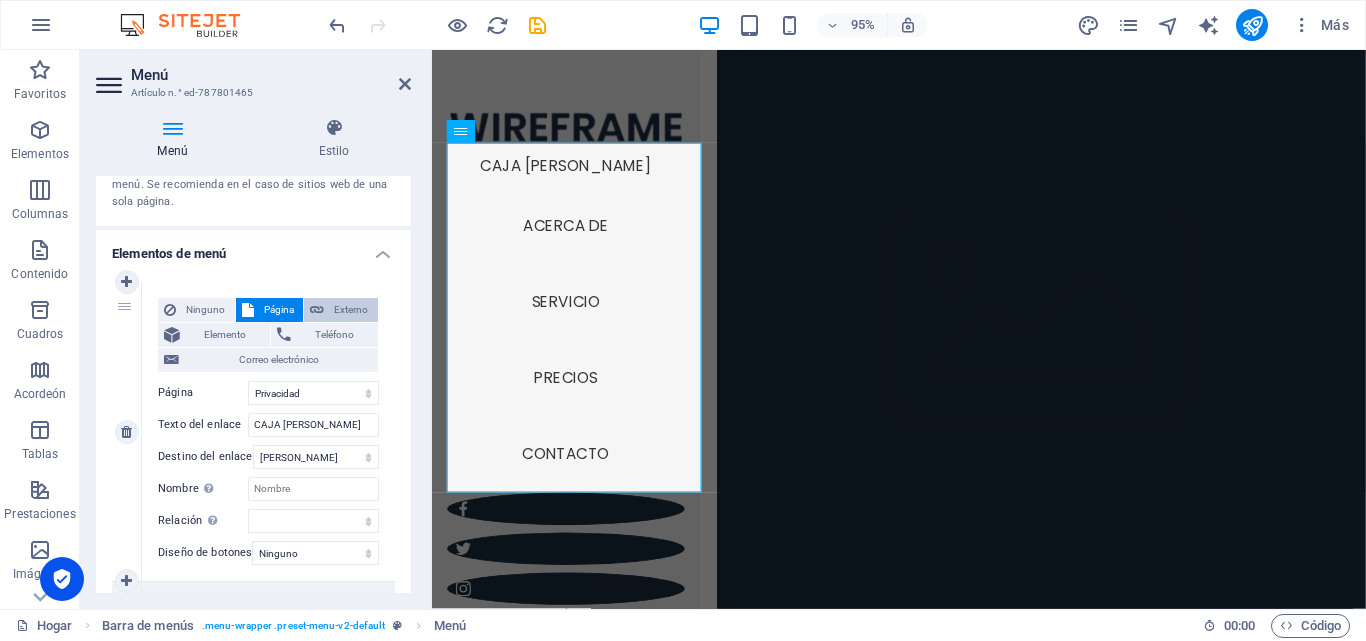 scroll, scrollTop: 200, scrollLeft: 0, axis: vertical 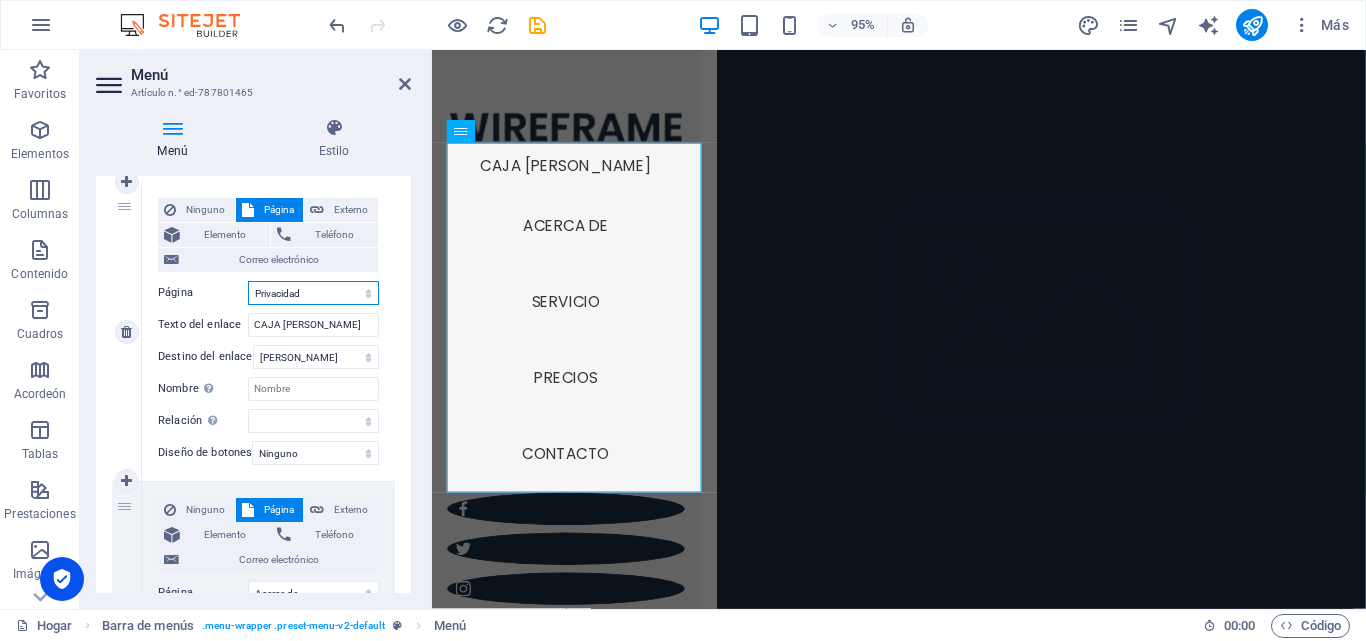 click on "Hogar Acerca de Servicio Precios Contacto Aviso legal Privacidad" at bounding box center [313, 293] 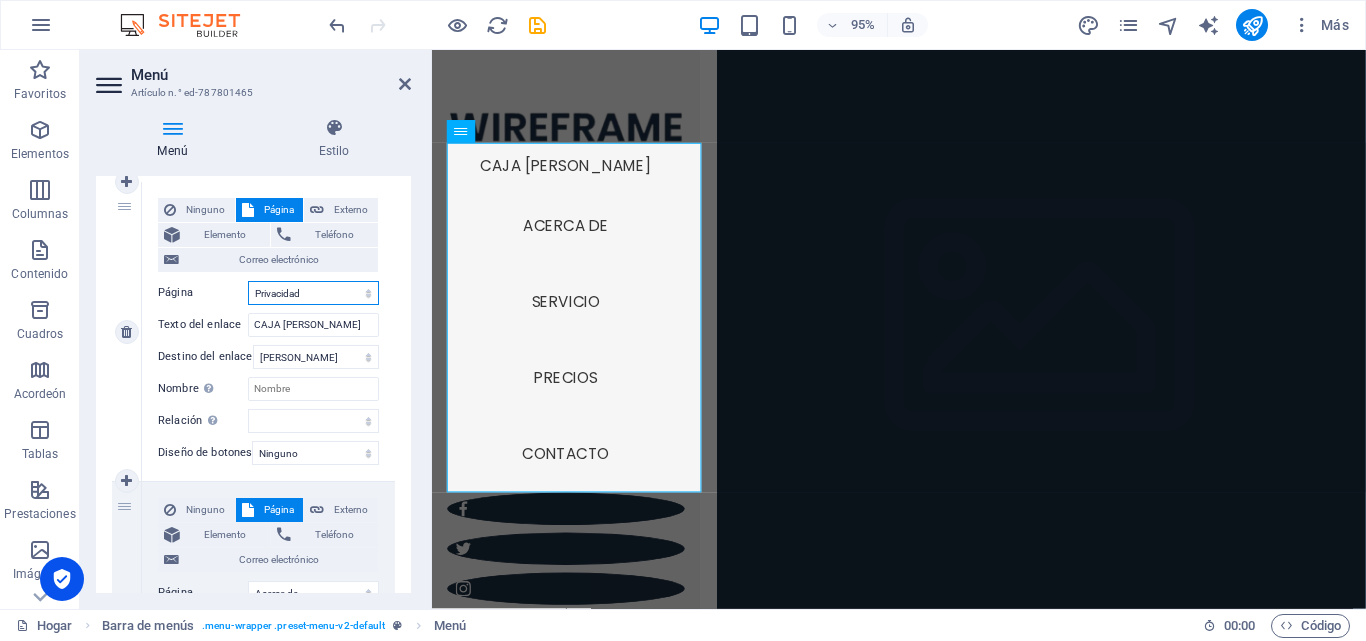 select on "2" 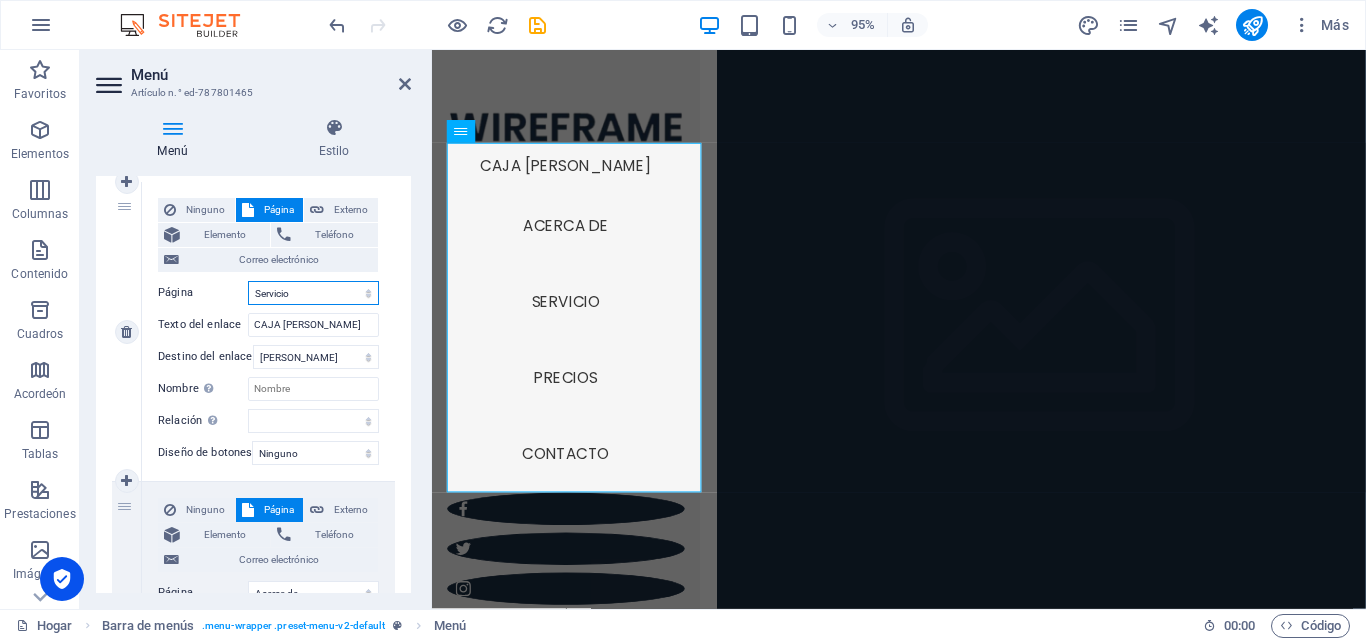 click on "Hogar Acerca de Servicio Precios Contacto Aviso legal Privacidad" at bounding box center (313, 293) 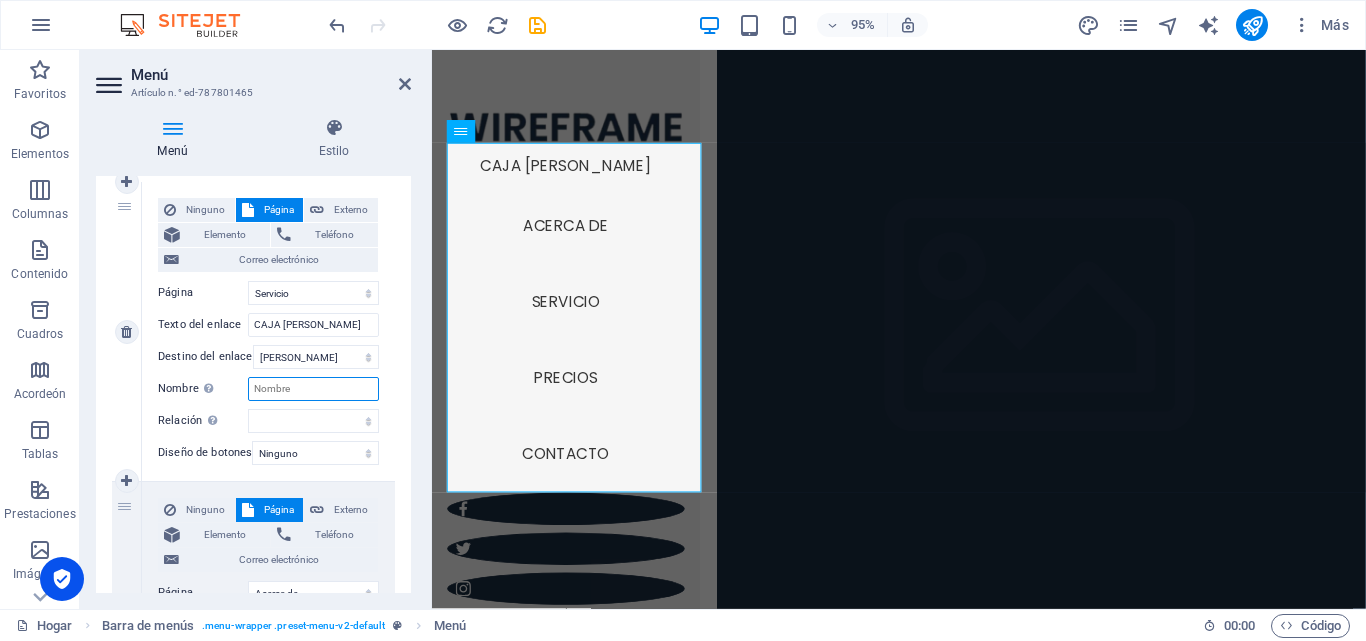 click on "Nombre Una descripción adicional del enlace no debería ser igual al texto del enlace. El título suele mostrarse como un texto de información cuando se mueve el ratón por encima del elemento. Déjalo en blanco en caso de dudas." at bounding box center (313, 389) 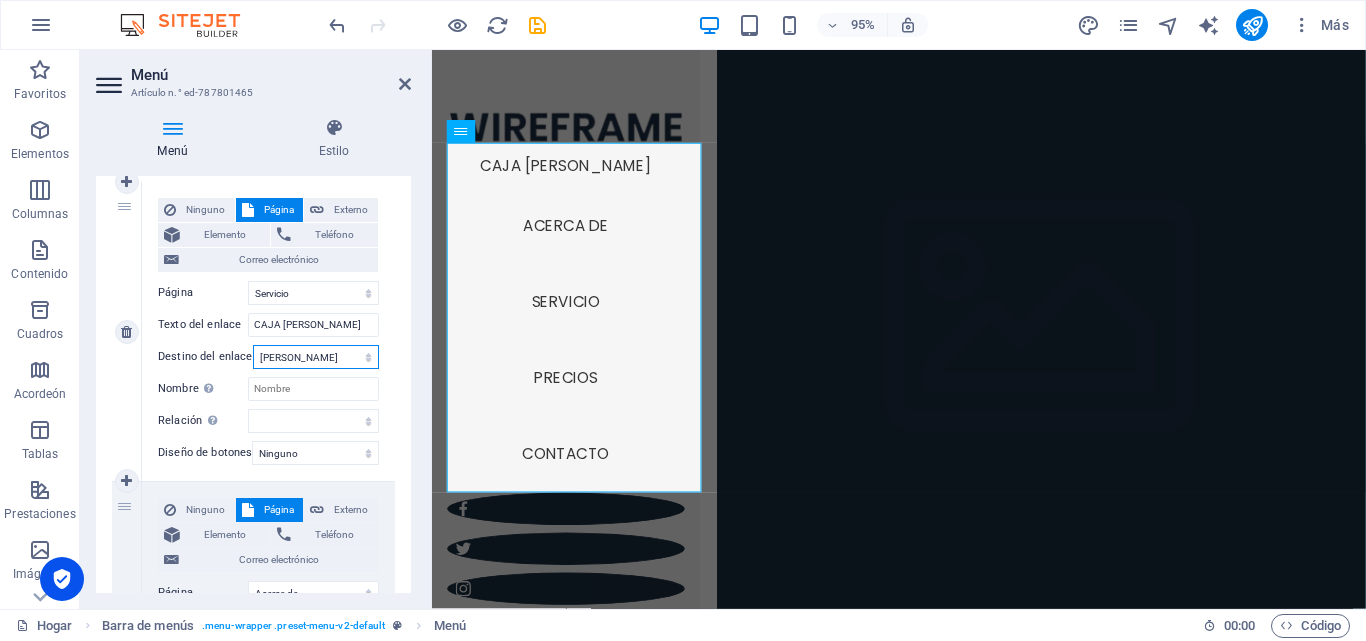 click on "Nueva pestaña Misma pestaña Superposición" at bounding box center [316, 357] 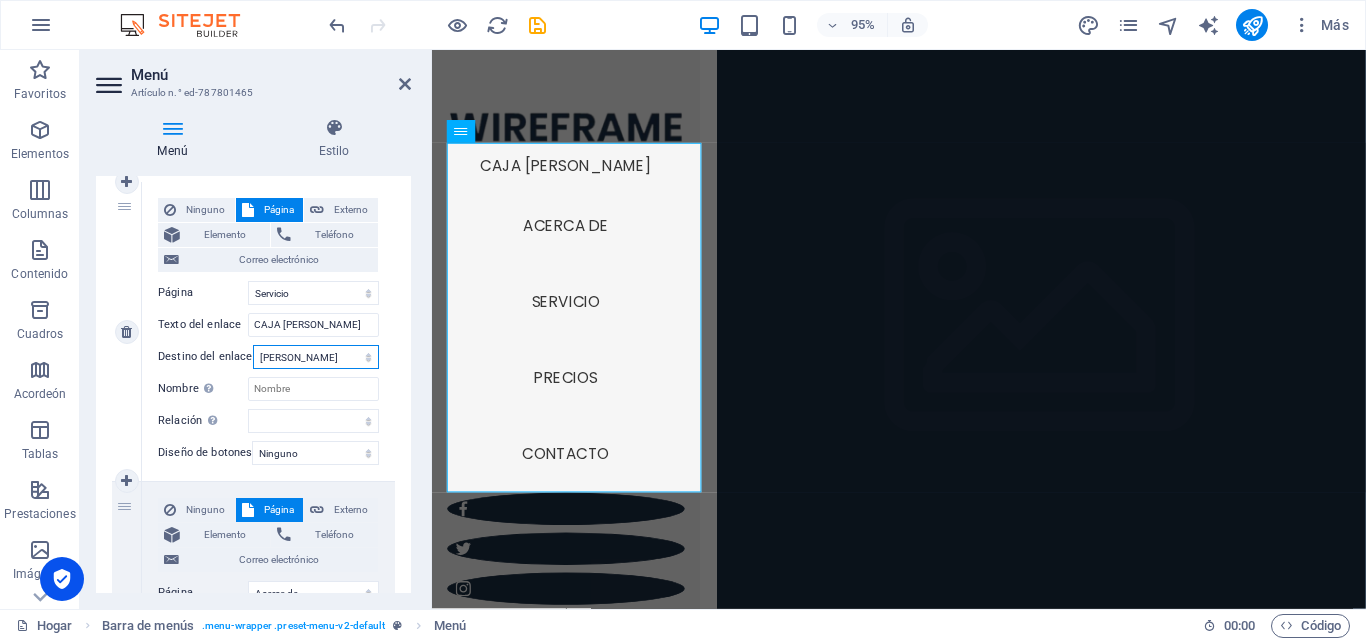 click on "Nueva pestaña Misma pestaña Superposición" at bounding box center (316, 357) 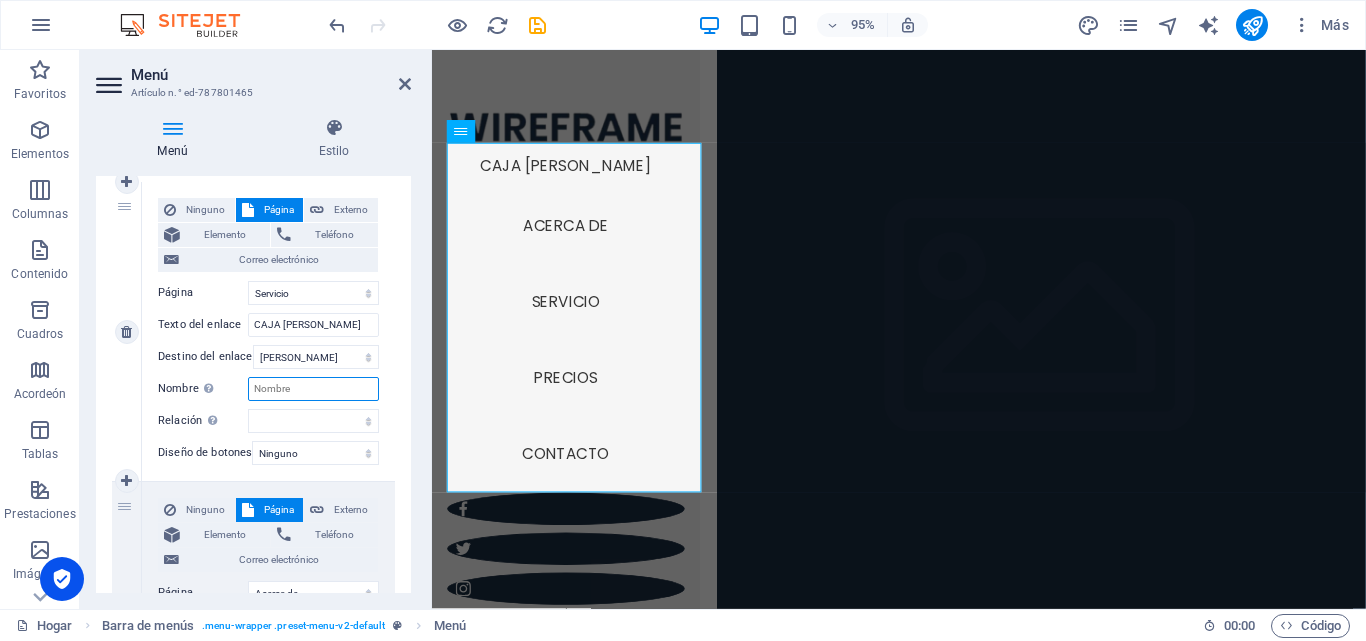 click on "Nombre Una descripción adicional del enlace no debería ser igual al texto del enlace. El título suele mostrarse como un texto de información cuando se mueve el ratón por encima del elemento. Déjalo en blanco en caso de dudas." at bounding box center (313, 389) 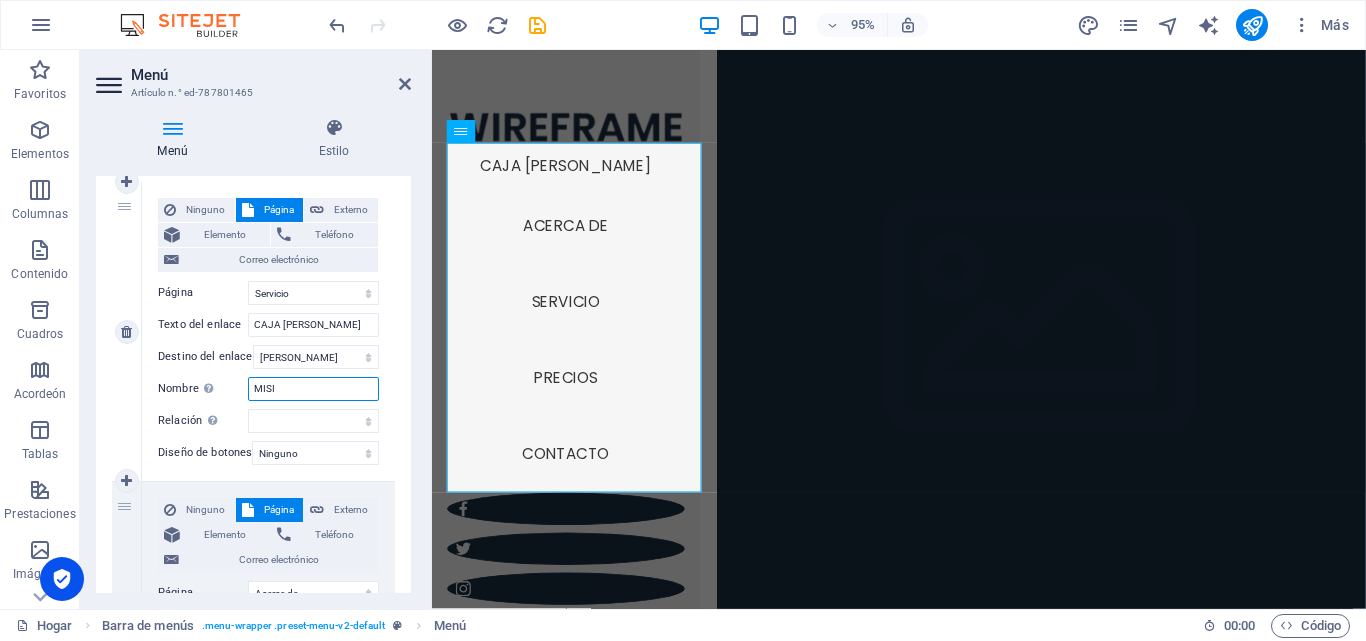 type on "MISIO" 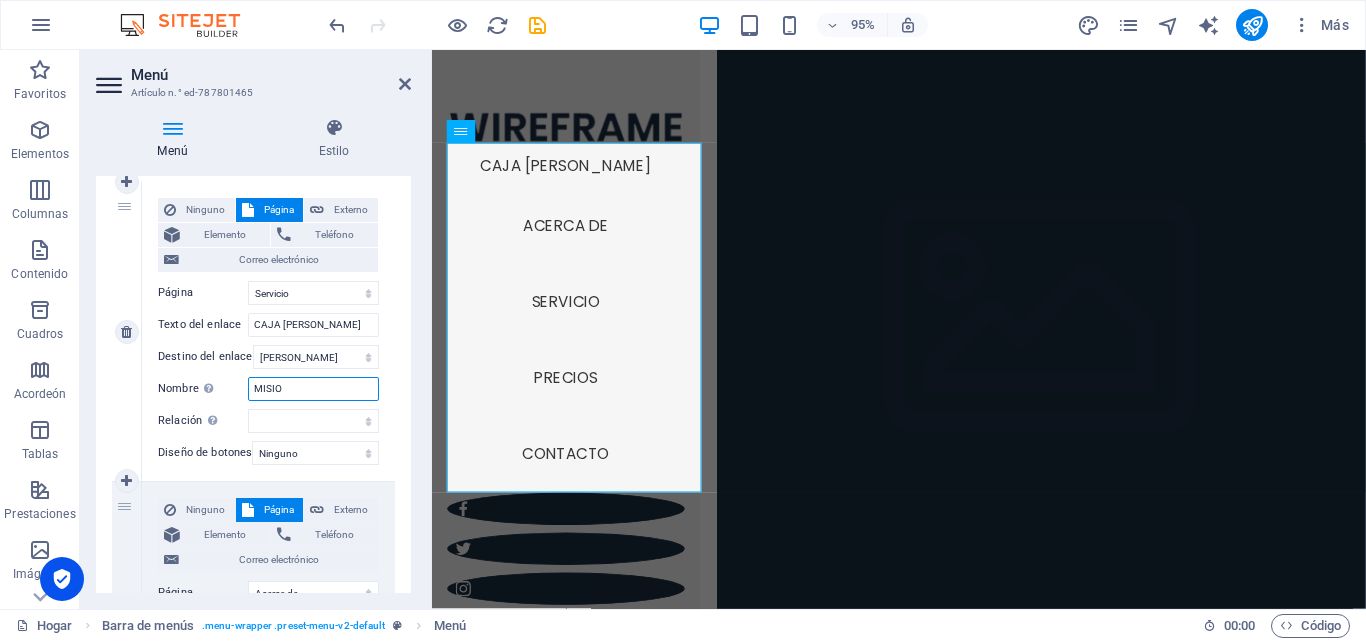 select 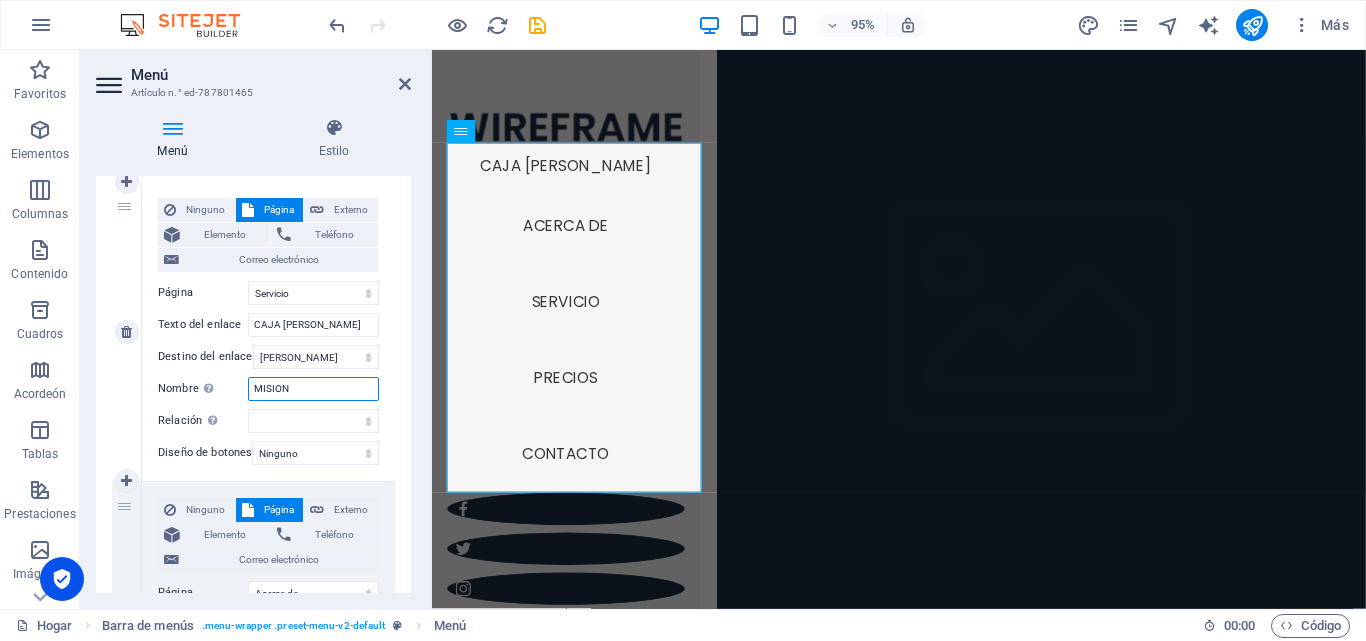 select 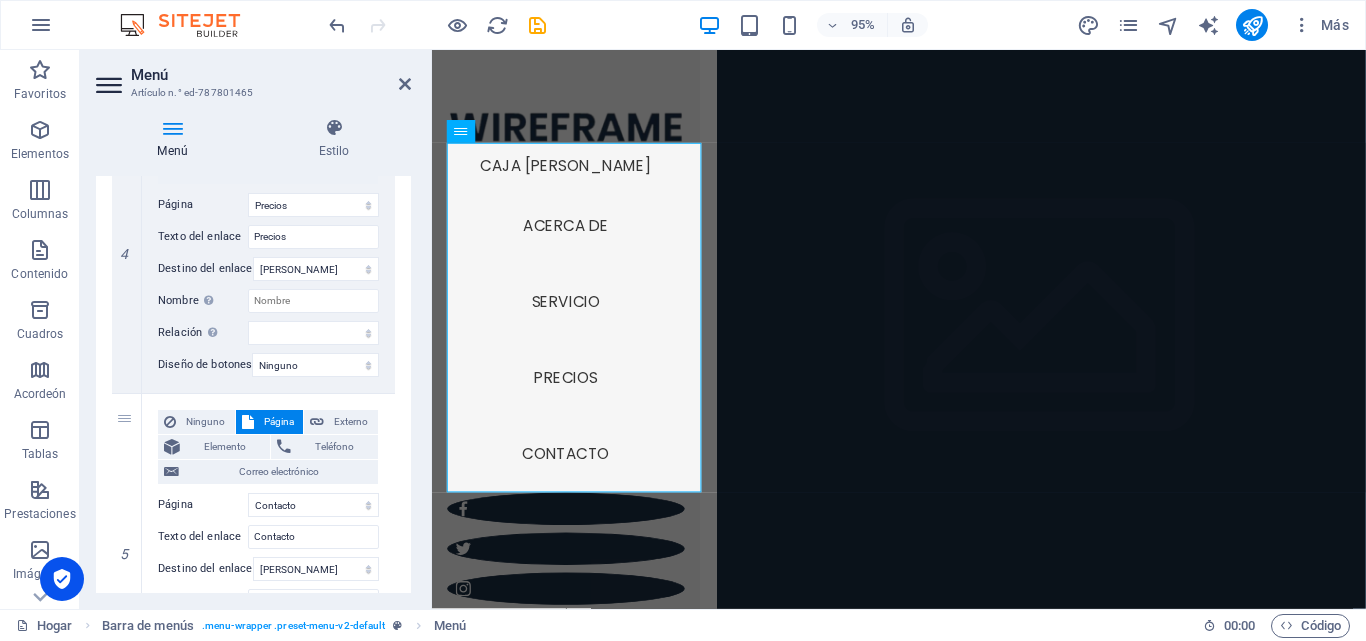 scroll, scrollTop: 1200, scrollLeft: 0, axis: vertical 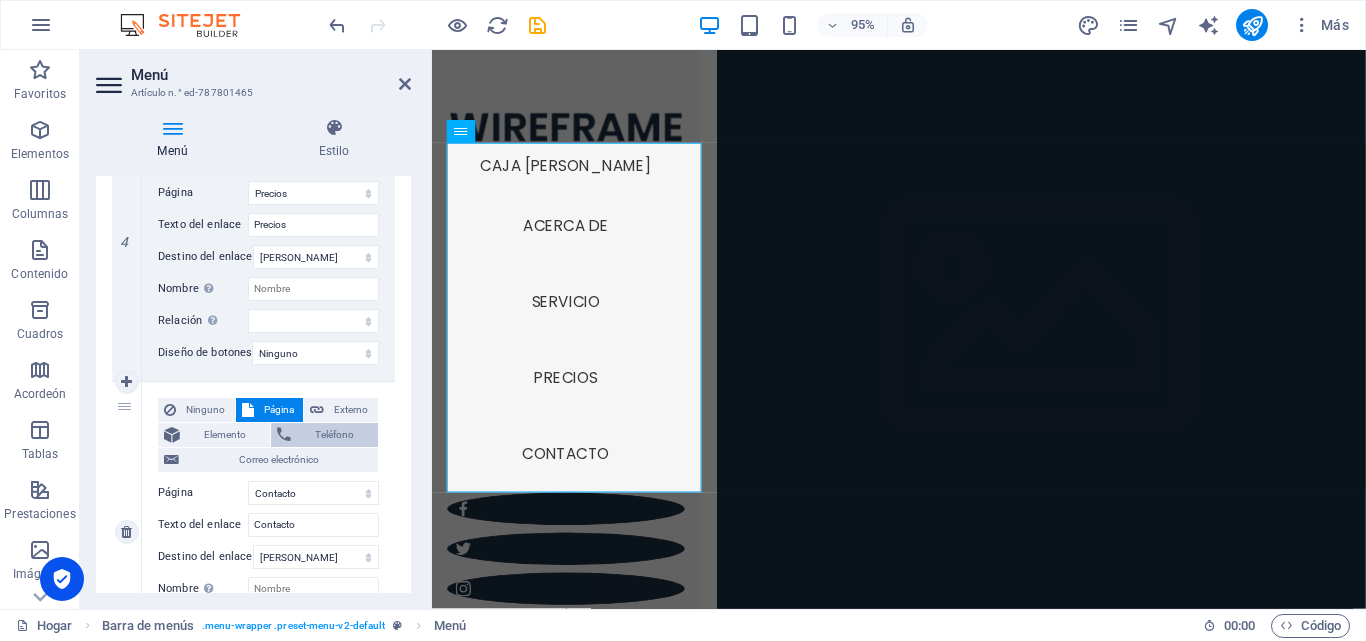 type on "MISION" 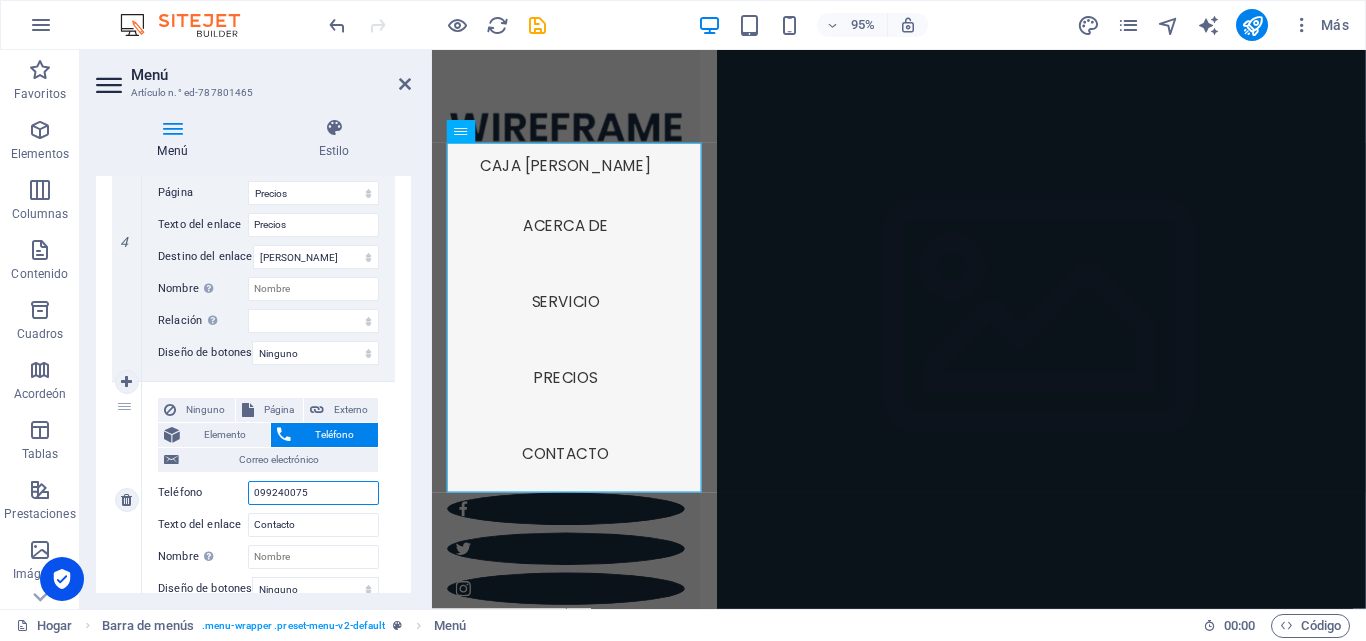 type on "0992400750" 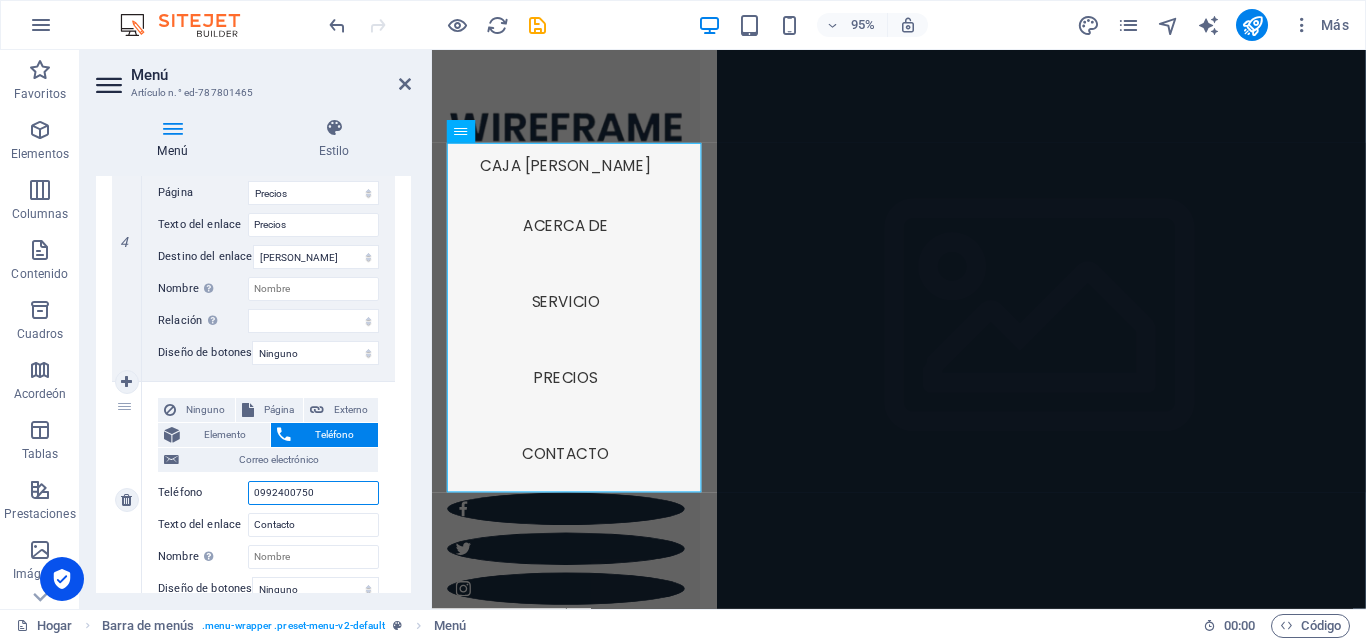 select 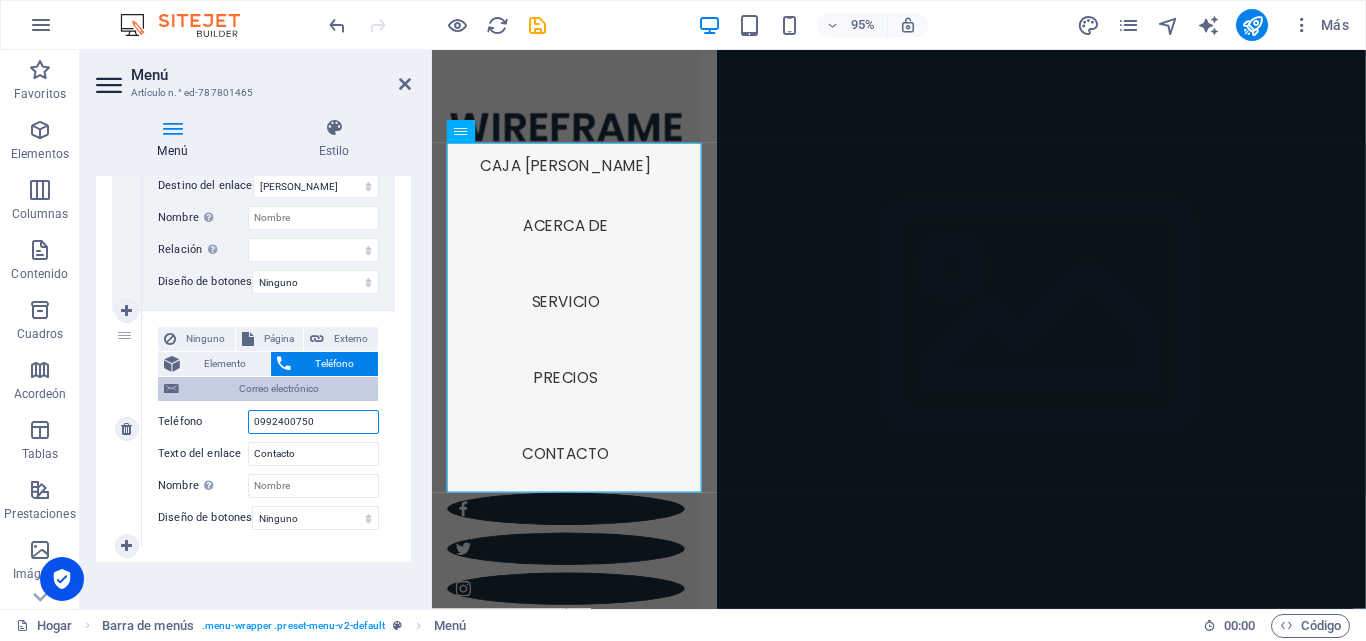 scroll, scrollTop: 1300, scrollLeft: 0, axis: vertical 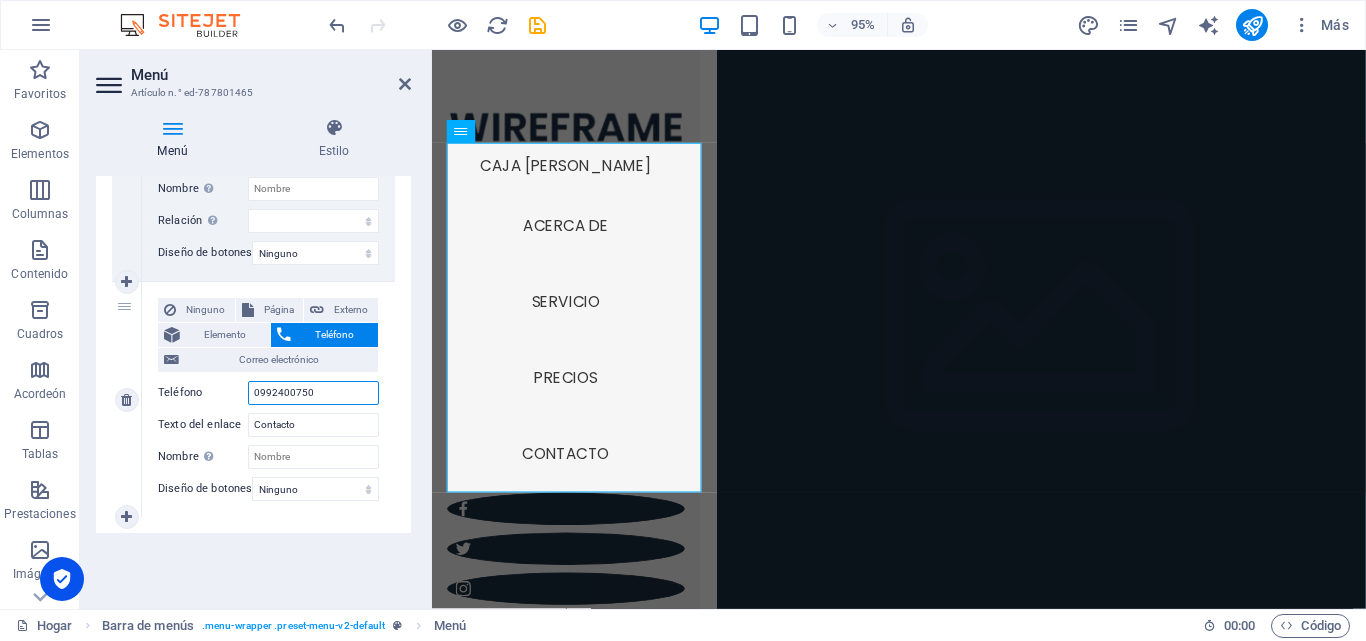 type on "0992400750" 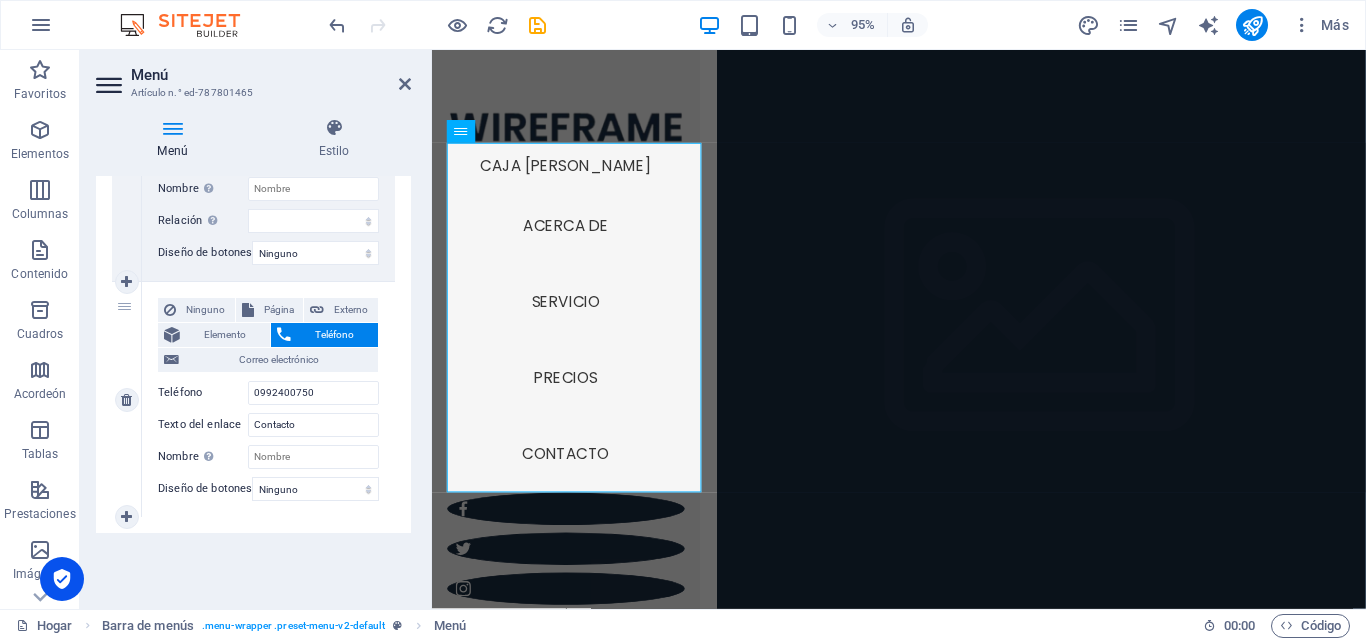 click on "Ninguno Página Externo Elemento Teléfono Correo electrónico Página Hogar Acerca de Servicio Precios Contacto Aviso legal Privacidad Elemento
URL /contact Teléfono 0992400750 Correo electrónico Texto del enlace Contacto Destino del enlace Nueva pestaña Misma pestaña Superposición Nombre Una descripción adicional del enlace no debería ser igual al texto del enlace. El título suele mostrarse como un texto de información cuando se mueve el ratón por encima del elemento. Déjalo en blanco en caso de dudas. Relación Define la  relación de este enlace con el destino del enlace . Por ejemplo, el valor "nofollow" indica a los buscadores que no sigan al enlace. Puede dejarse vacío. alternativa autor marcador externo ayuda licencia siguiente no seguir sin referencia noopener en buscar etiqueta" at bounding box center (268, 383) 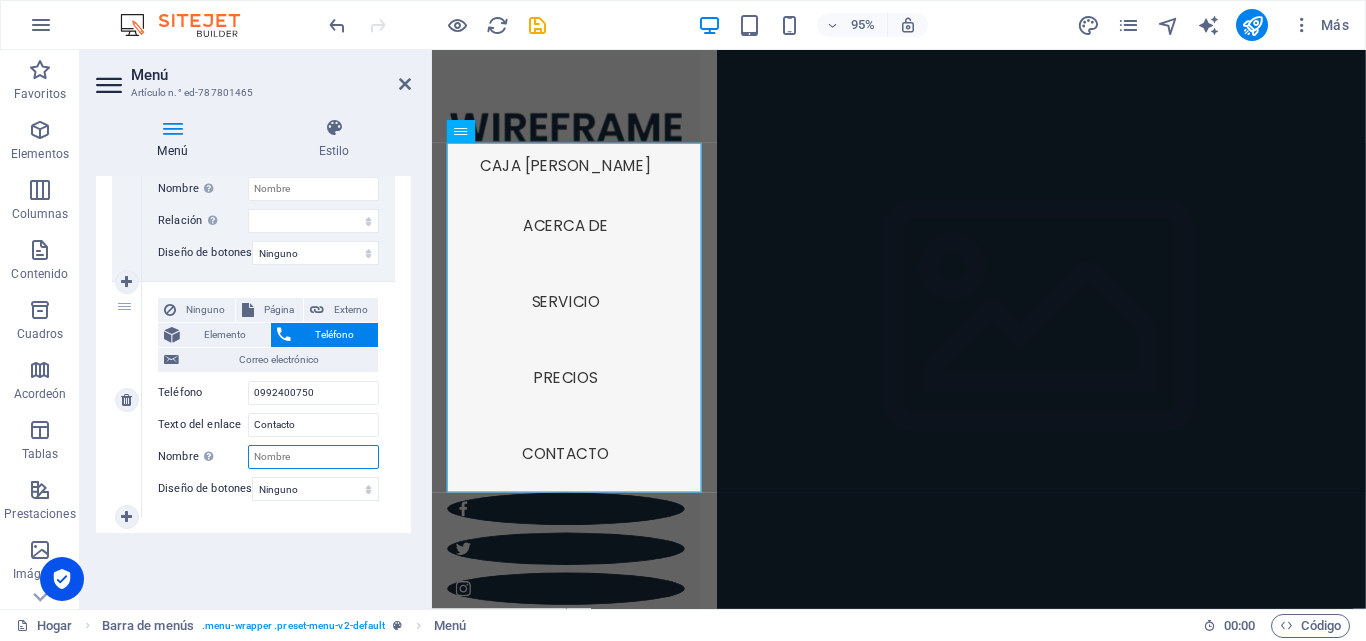 click on "Nombre Una descripción adicional del enlace no debería ser igual al texto del enlace. El título suele mostrarse como un texto de información cuando se mueve el ratón por encima del elemento. Déjalo en blanco en caso de dudas." at bounding box center [313, 457] 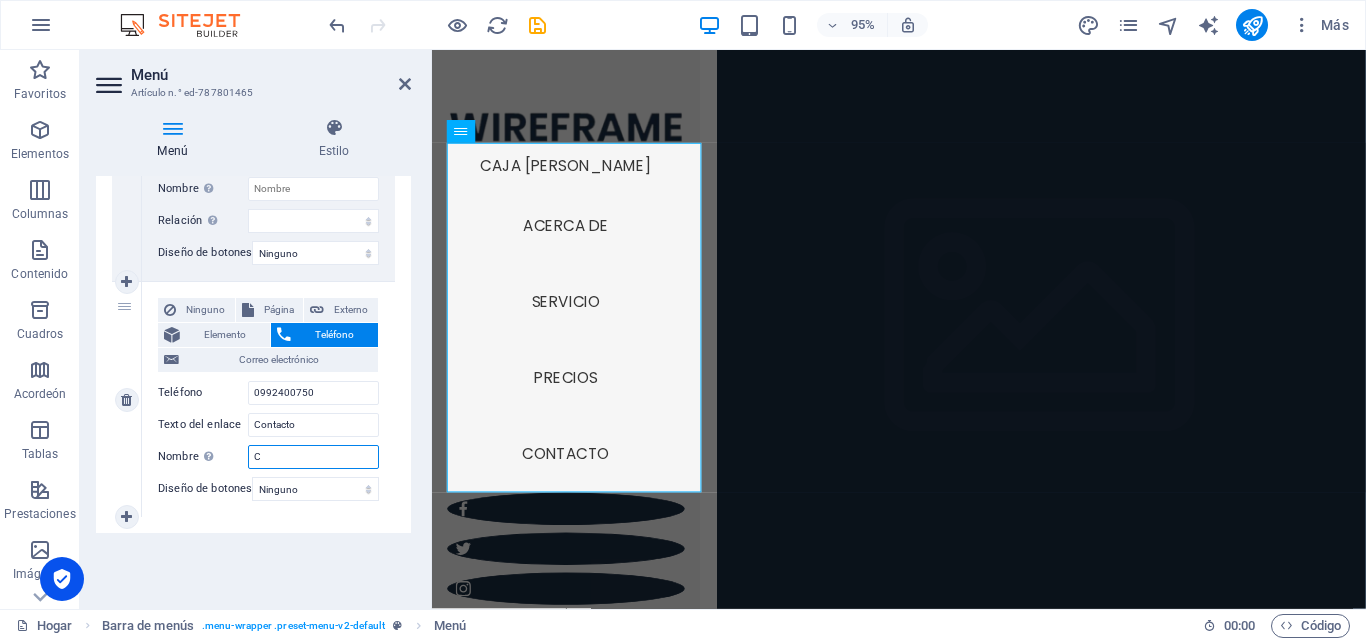 type on "CA" 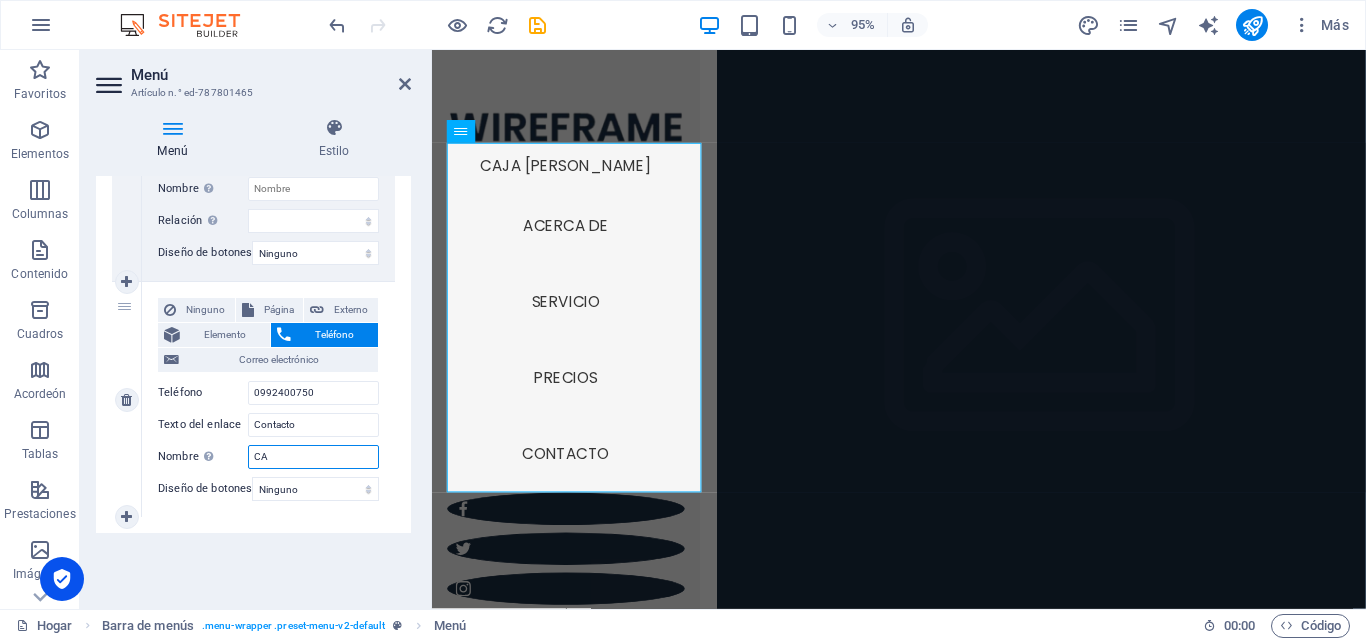 select 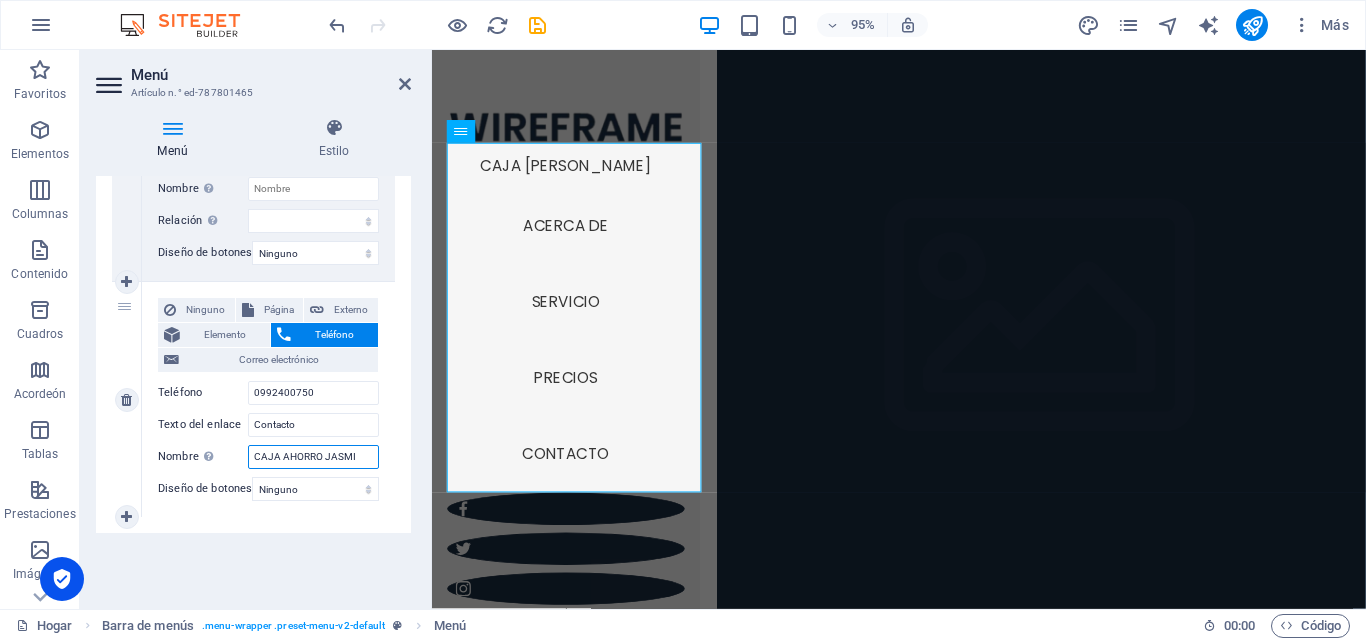 type on "CAJA AHORRO JASMIR" 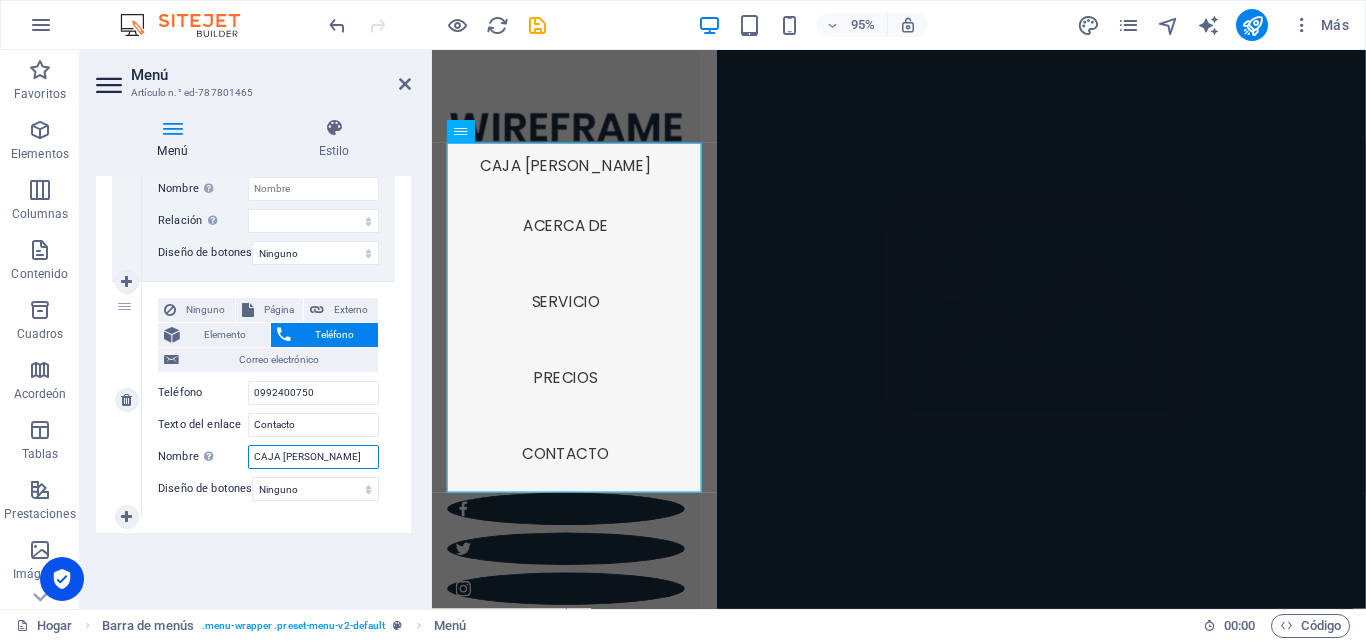 select 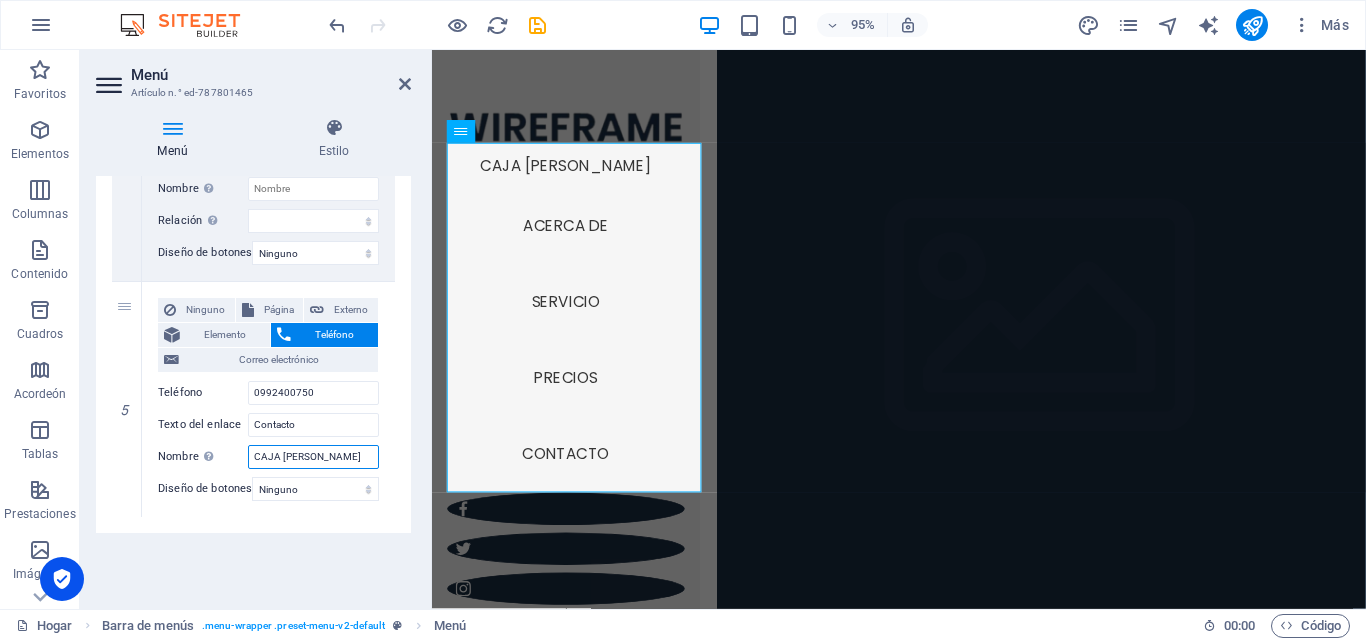 type on "CAJA AHORRO JASMIR" 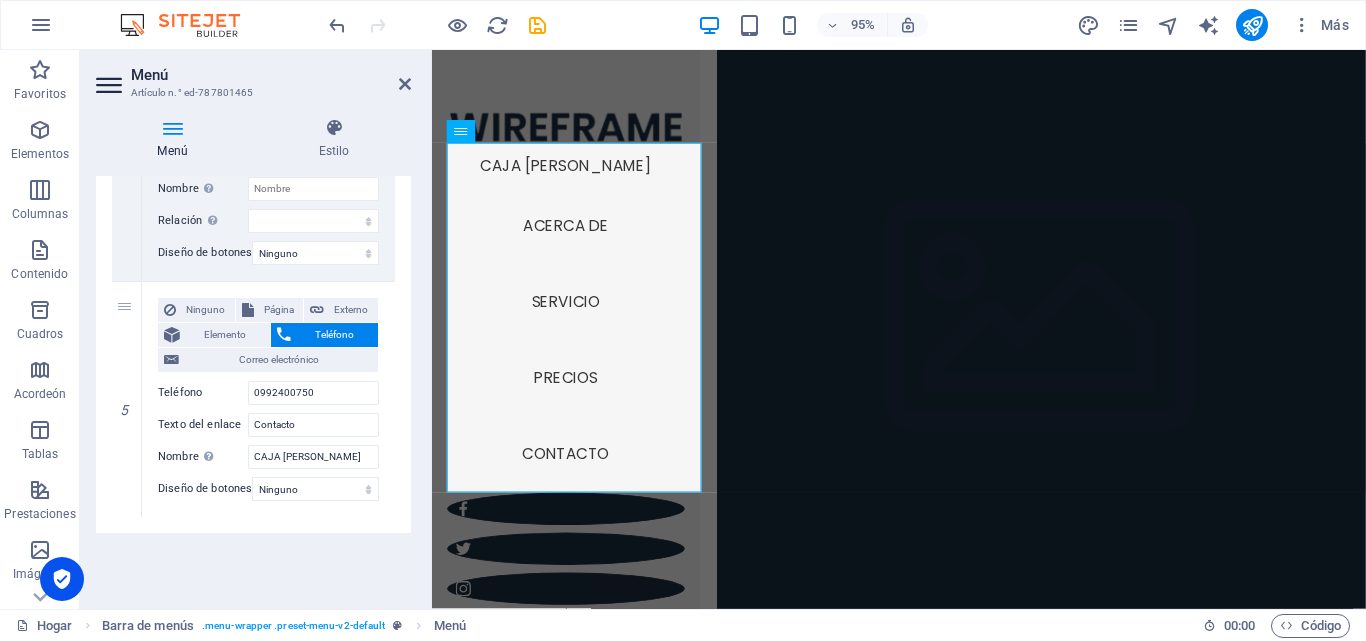 click on "Menú Automático Personalizado Crear elementos de menú personalizados para este menú. Se recomienda en el caso de sitios web de una sola página. Gestionar páginas Elementos de menú 1 Ninguno Página Externo Elemento Teléfono Correo electrónico Página Hogar Acerca de Servicio Precios Contacto Aviso legal Privacidad Elemento
URL / Teléfono Correo electrónico Texto del enlace CAJA AHORRO JASMIR Destino del enlace Nueva pestaña Misma pestaña Superposición Nombre Una descripción adicional del enlace no debería ser igual al texto del enlace. El título suele mostrarse como un texto de información cuando se mueve el ratón por encima del elemento. Déjalo en blanco en caso de dudas. MISION Relación Define la  relación de este enlace con el destino del enlace . Por ejemplo, el valor "nofollow" indica a los buscadores que no sigan al enlace. Puede dejarse vacío. alternativa autor marcador externo ayuda licencia siguiente no seguir sin referencia noopener en buscar etiqueta 2" at bounding box center [253, 384] 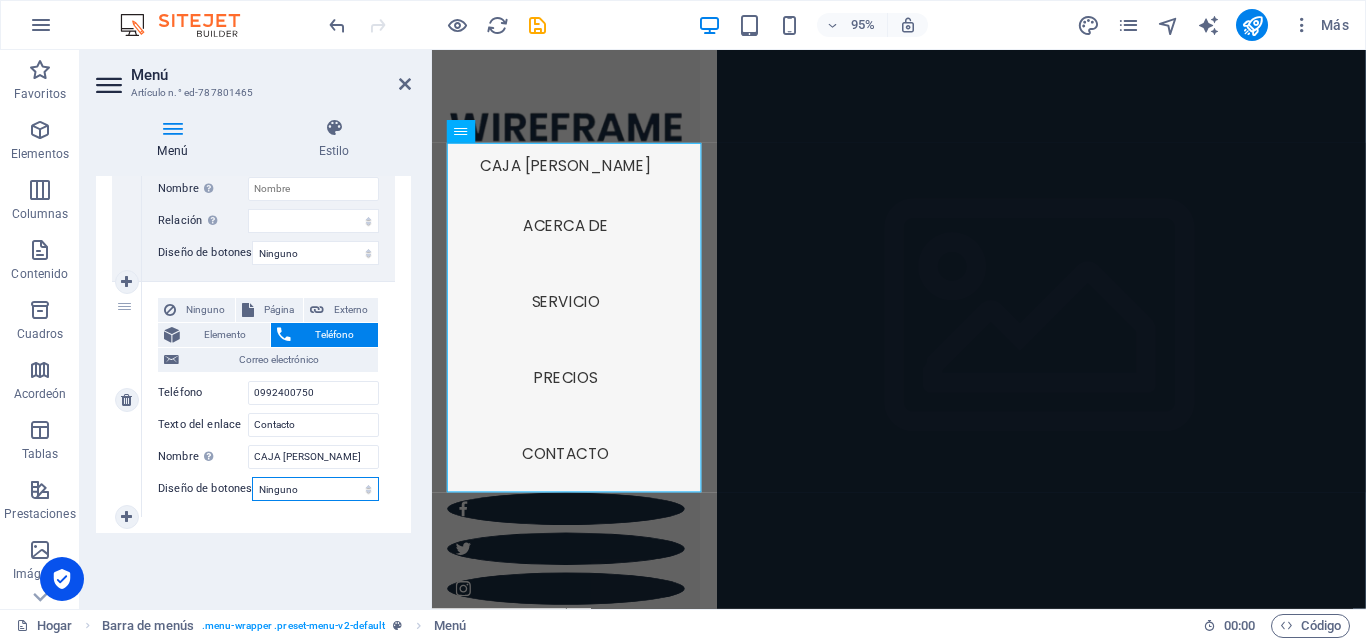 click on "Ninguno Predeterminado Principal Secundario" at bounding box center (315, 489) 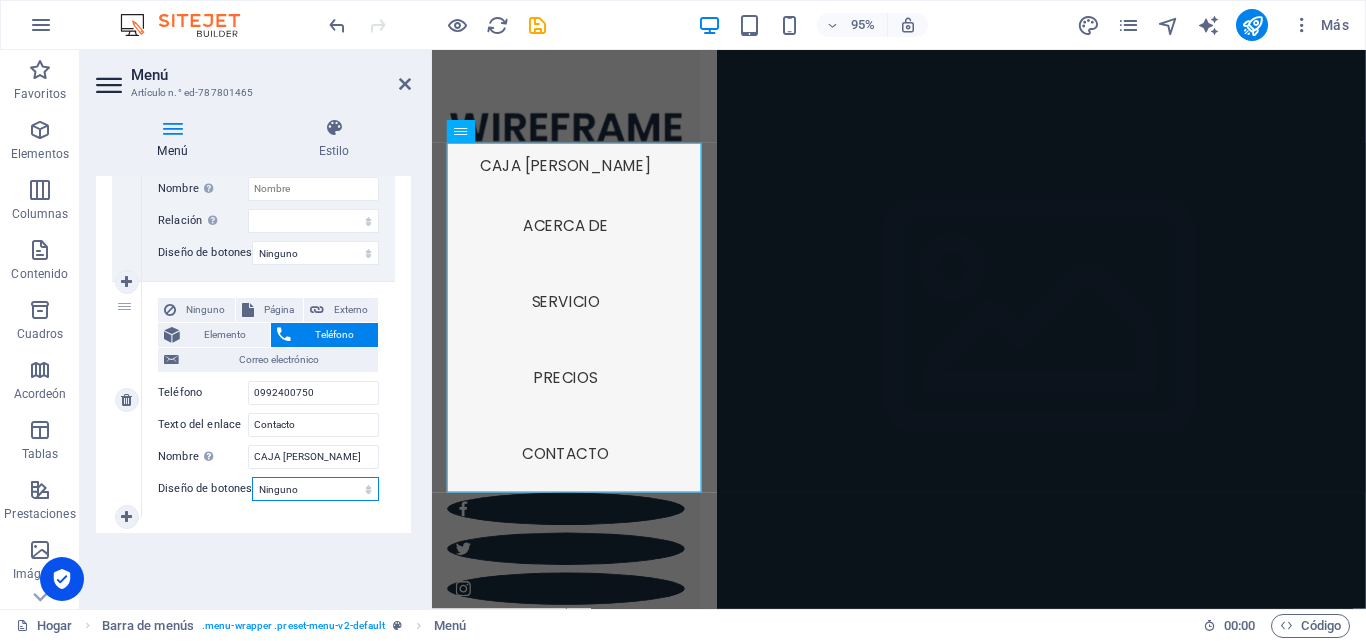 select on "default" 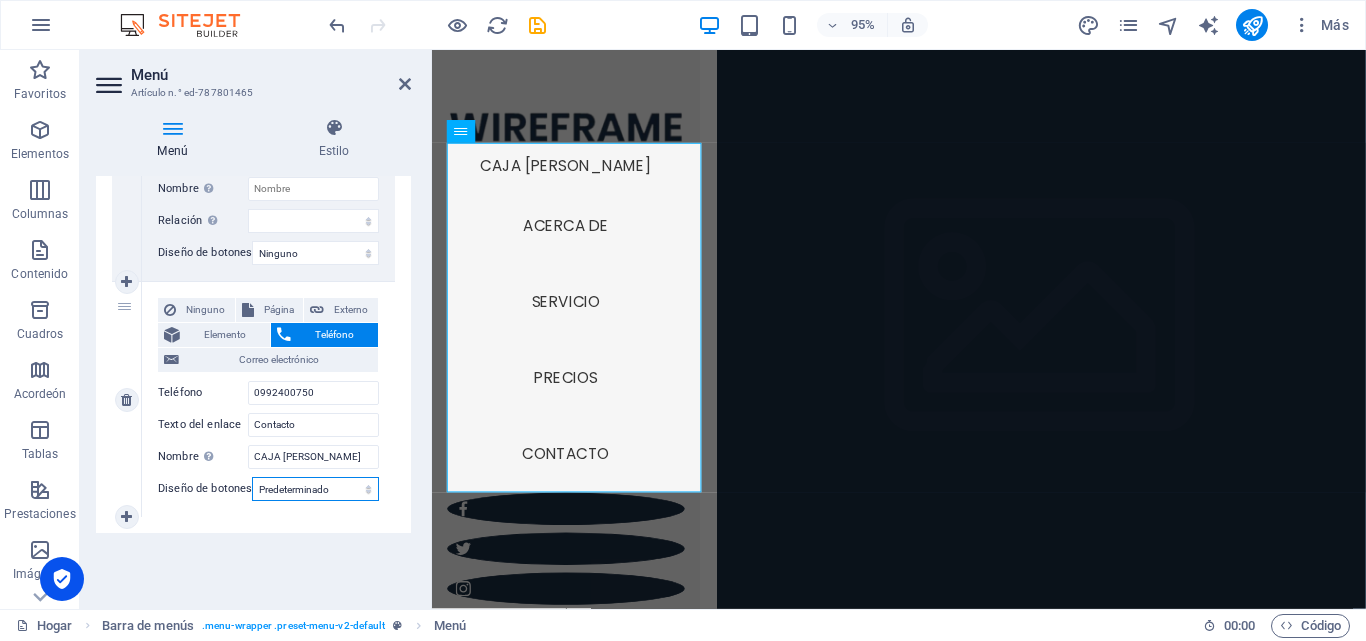 click on "Ninguno Predeterminado Principal Secundario" at bounding box center (315, 489) 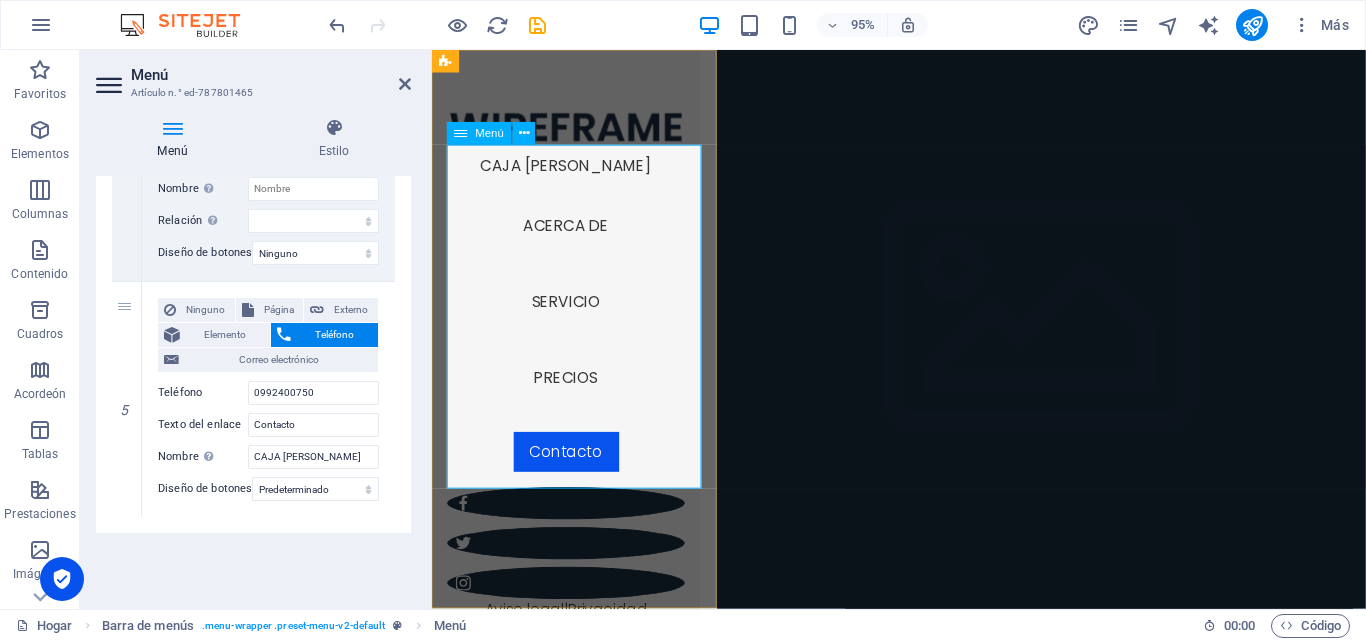click on "CAJA AHORRO JASMIR Acerca de Servicio Precios Contacto" at bounding box center (573, 329) 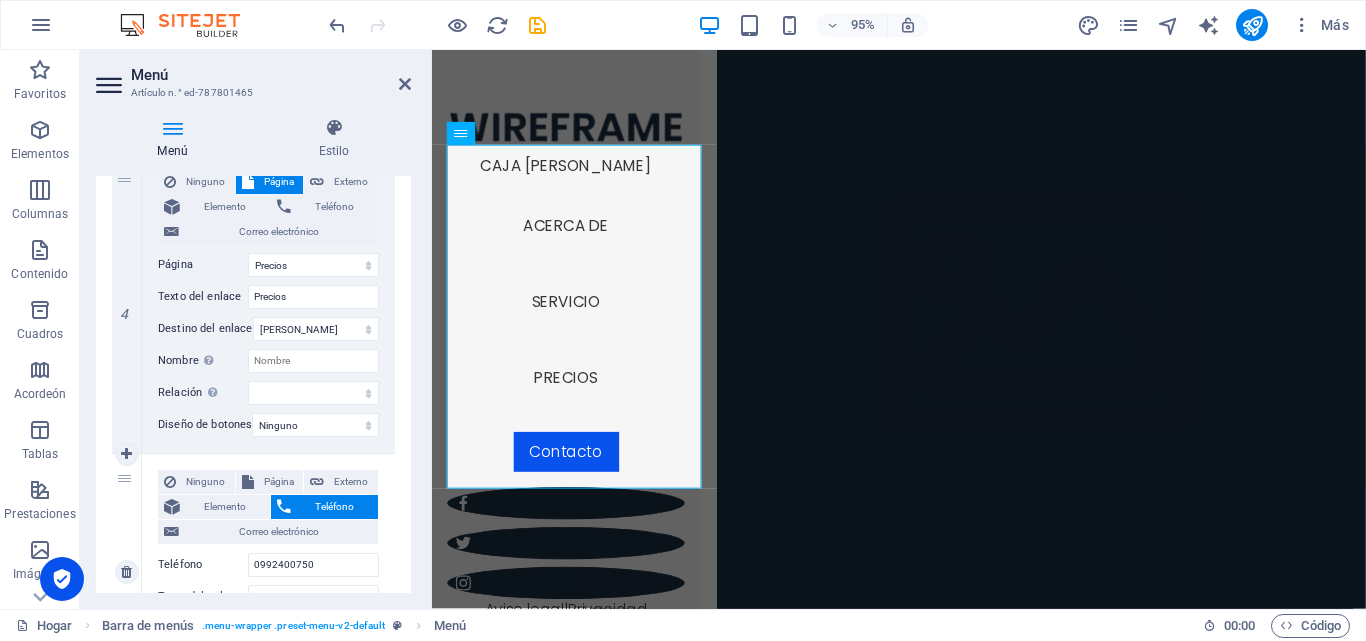 scroll, scrollTop: 1100, scrollLeft: 0, axis: vertical 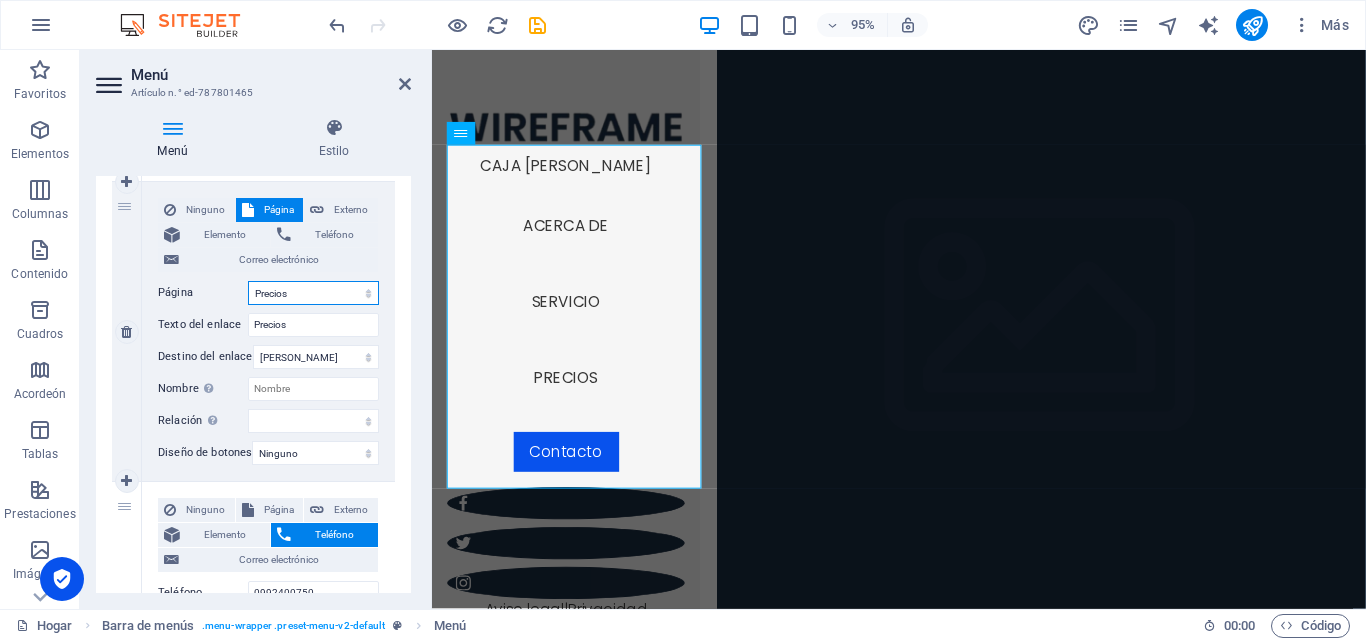 click on "Hogar Acerca de Servicio Precios Contacto Aviso legal Privacidad" at bounding box center (313, 293) 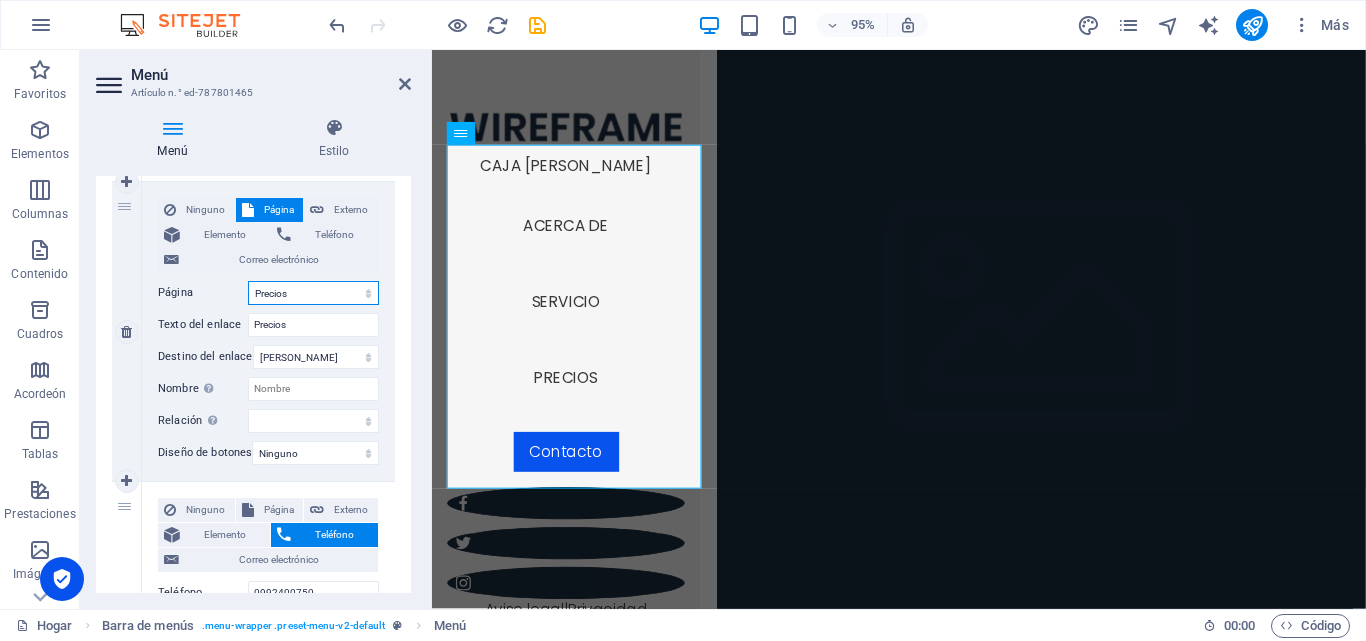 click on "Hogar Acerca de Servicio Precios Contacto Aviso legal Privacidad" at bounding box center [313, 293] 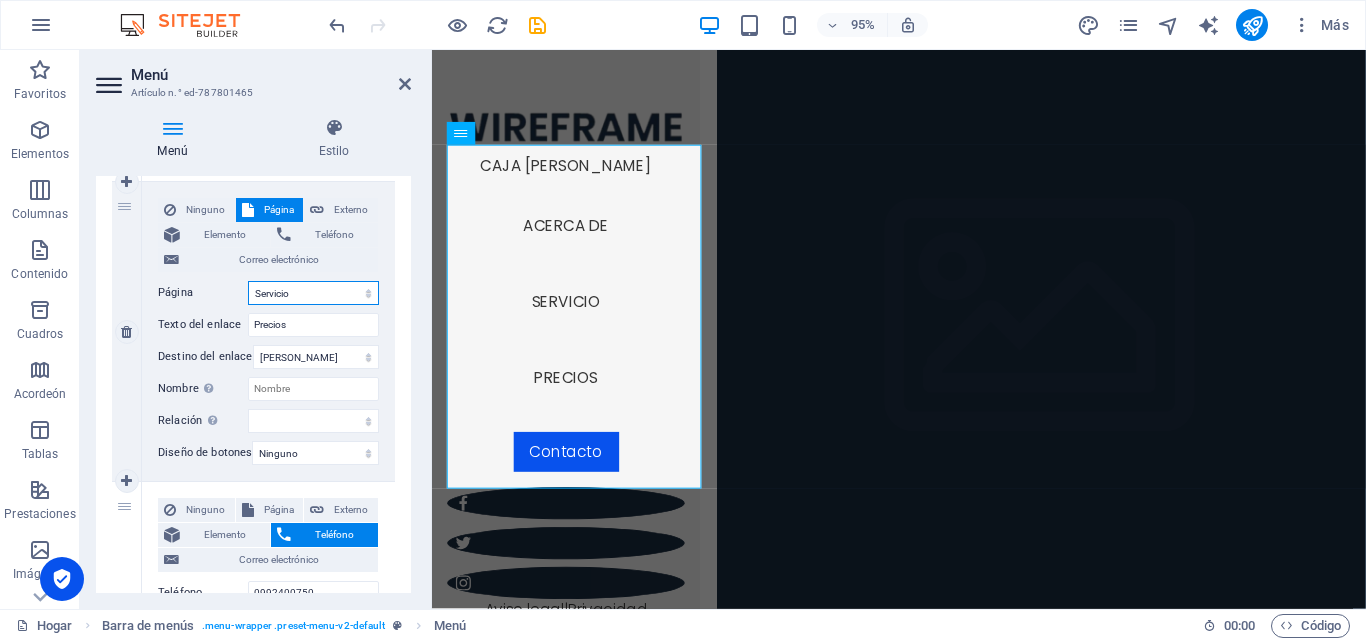 click on "Hogar Acerca de Servicio Precios Contacto Aviso legal Privacidad" at bounding box center (313, 293) 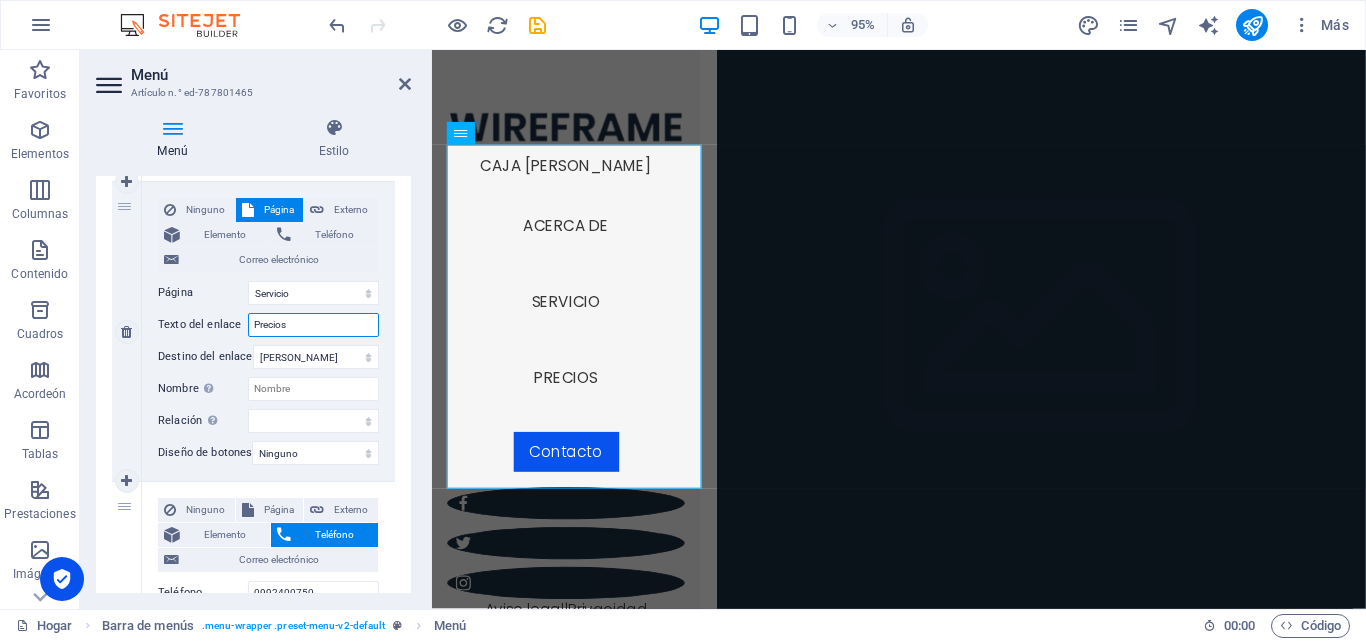 click on "Precios" at bounding box center (313, 325) 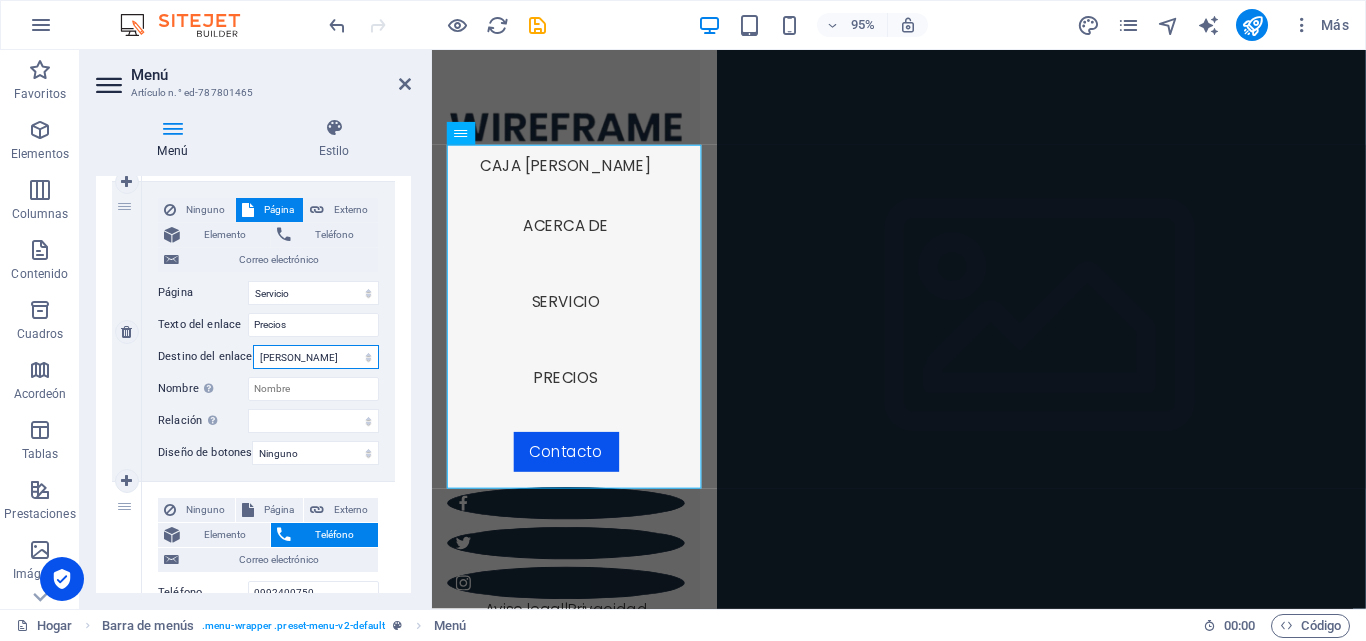 click on "Nueva pestaña Misma pestaña Superposición" at bounding box center [316, 357] 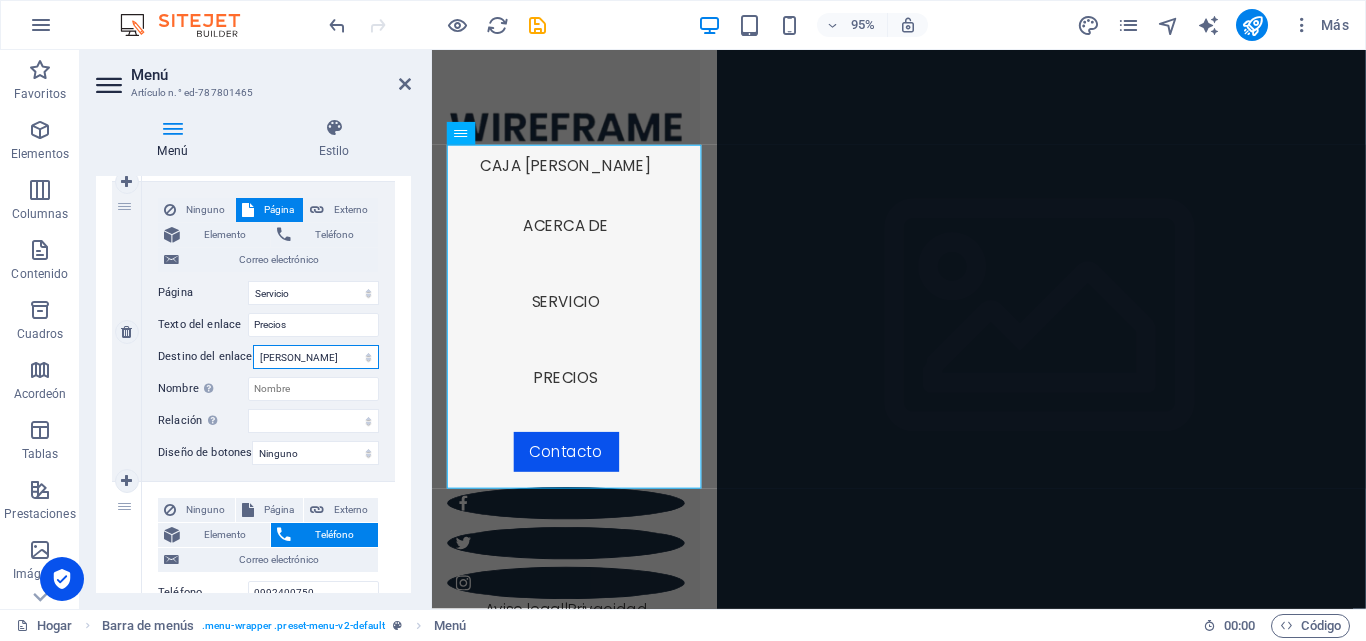 select on "blank" 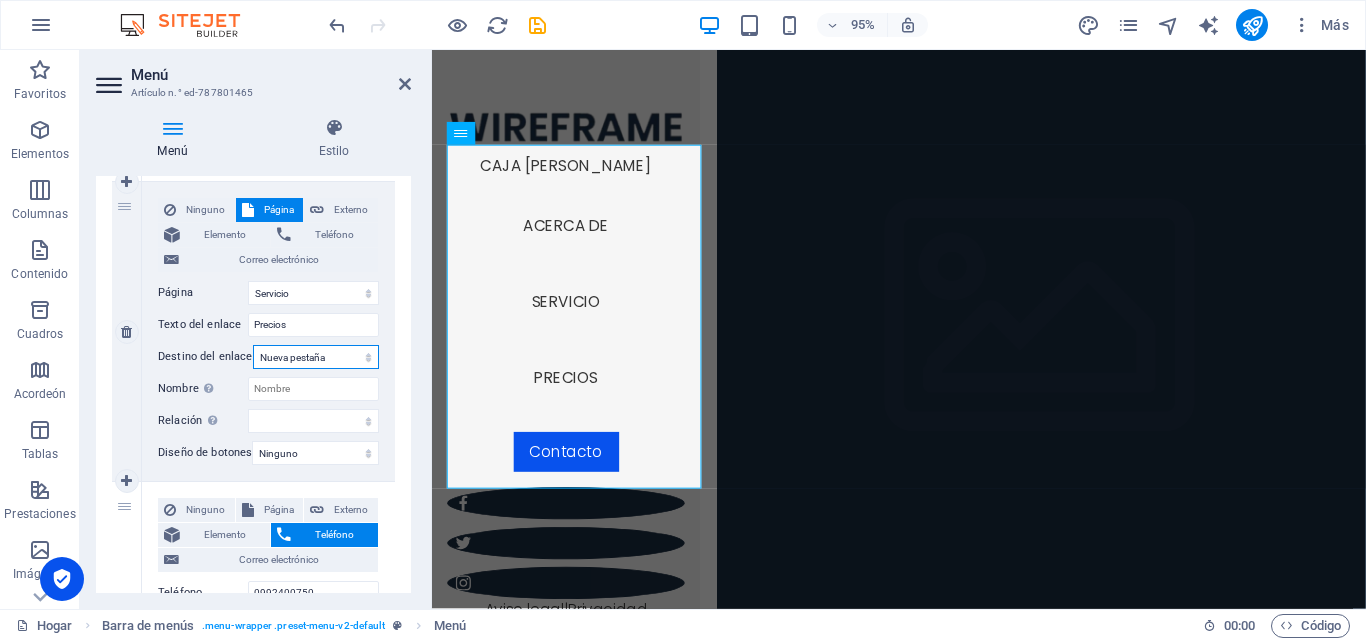 click on "Nueva pestaña Misma pestaña Superposición" at bounding box center (316, 357) 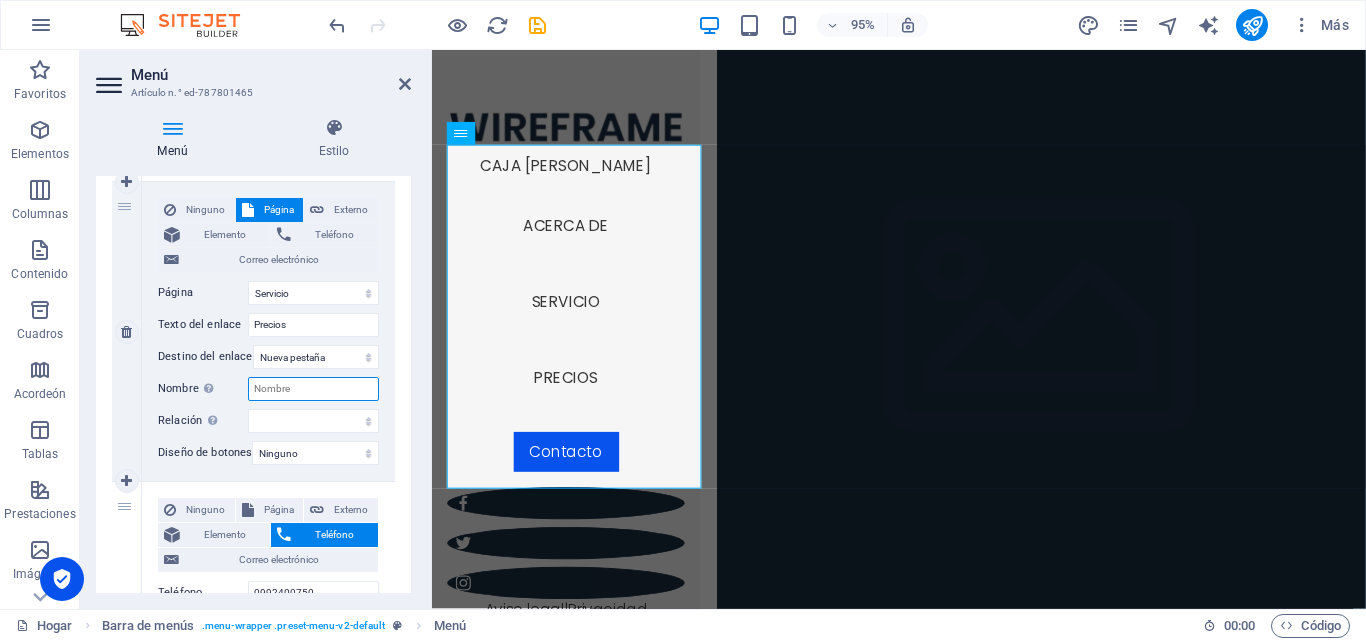 click on "Nombre Una descripción adicional del enlace no debería ser igual al texto del enlace. El título suele mostrarse como un texto de información cuando se mueve el ratón por encima del elemento. Déjalo en blanco en caso de dudas." at bounding box center [313, 389] 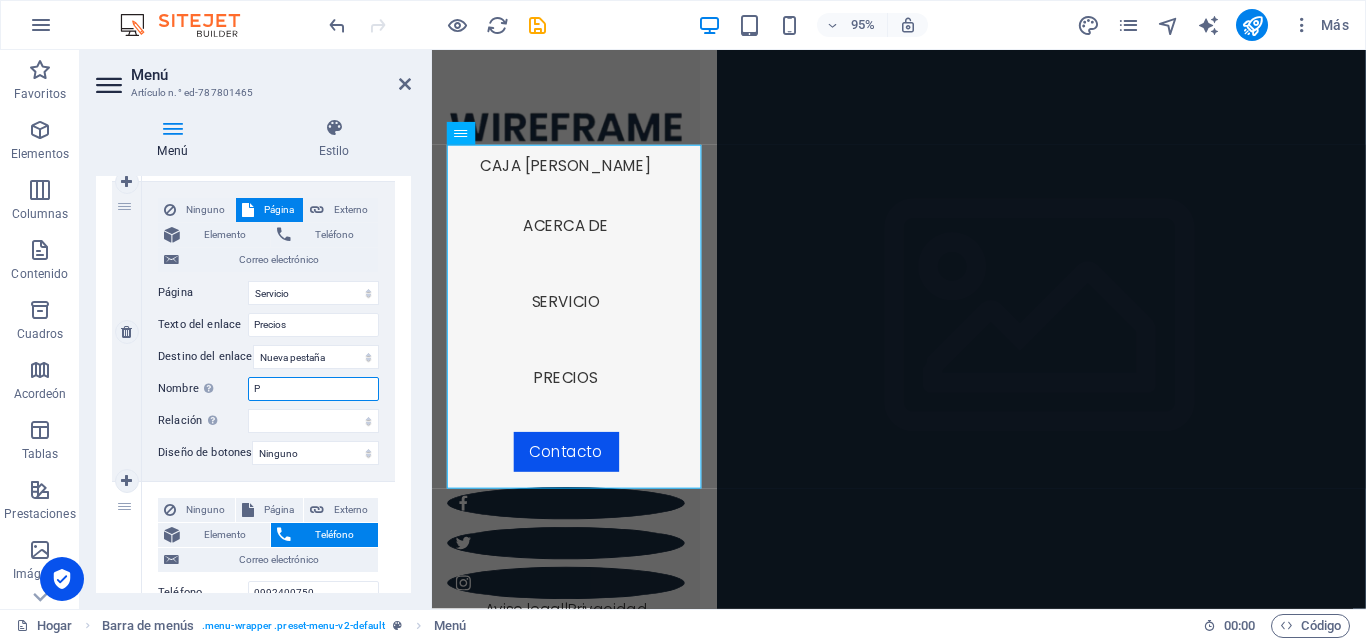 type on "PR" 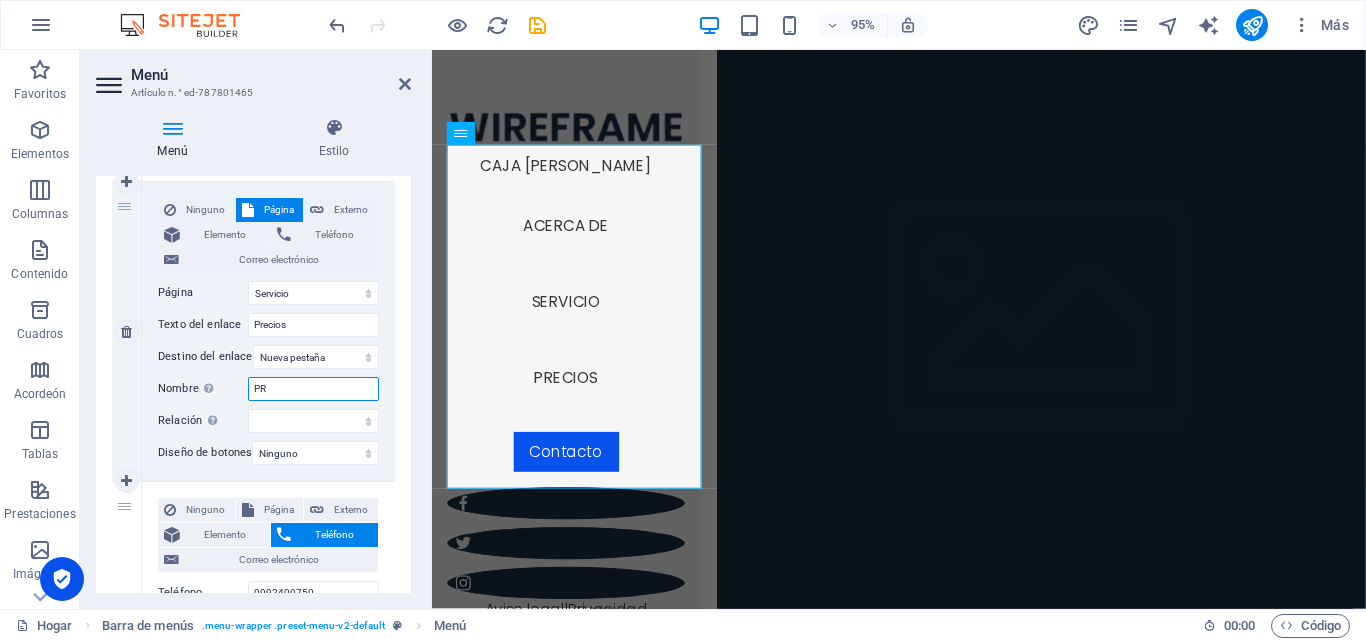 select 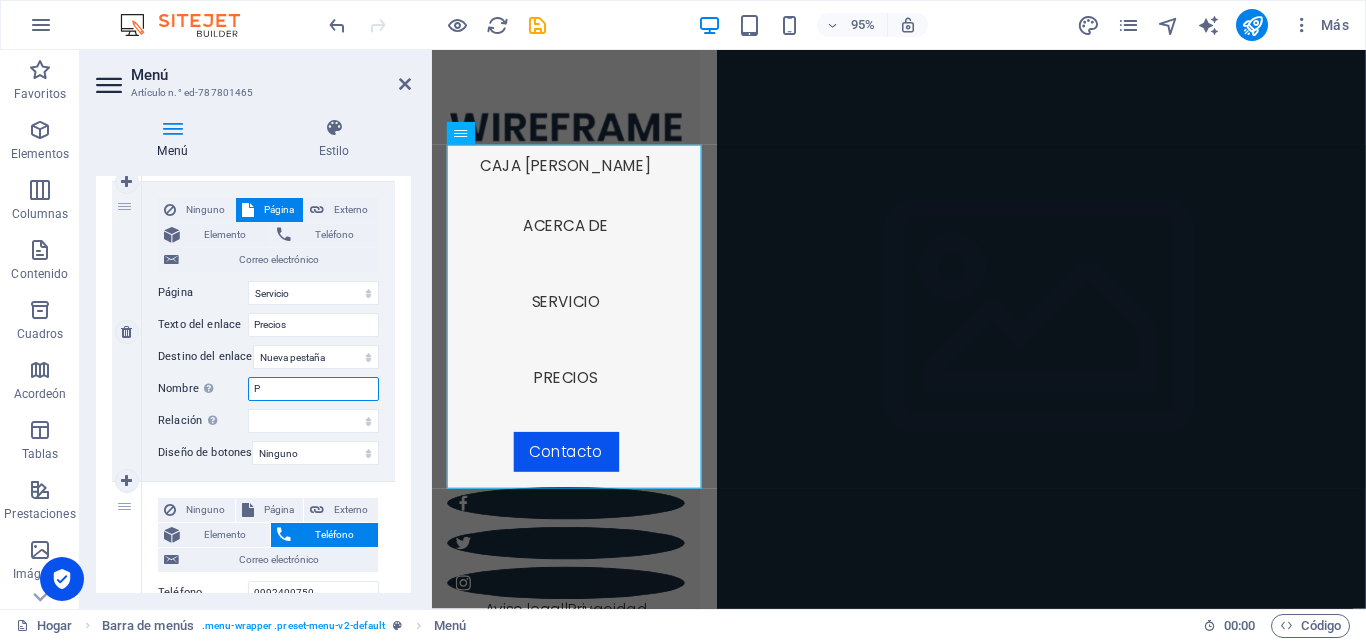 type 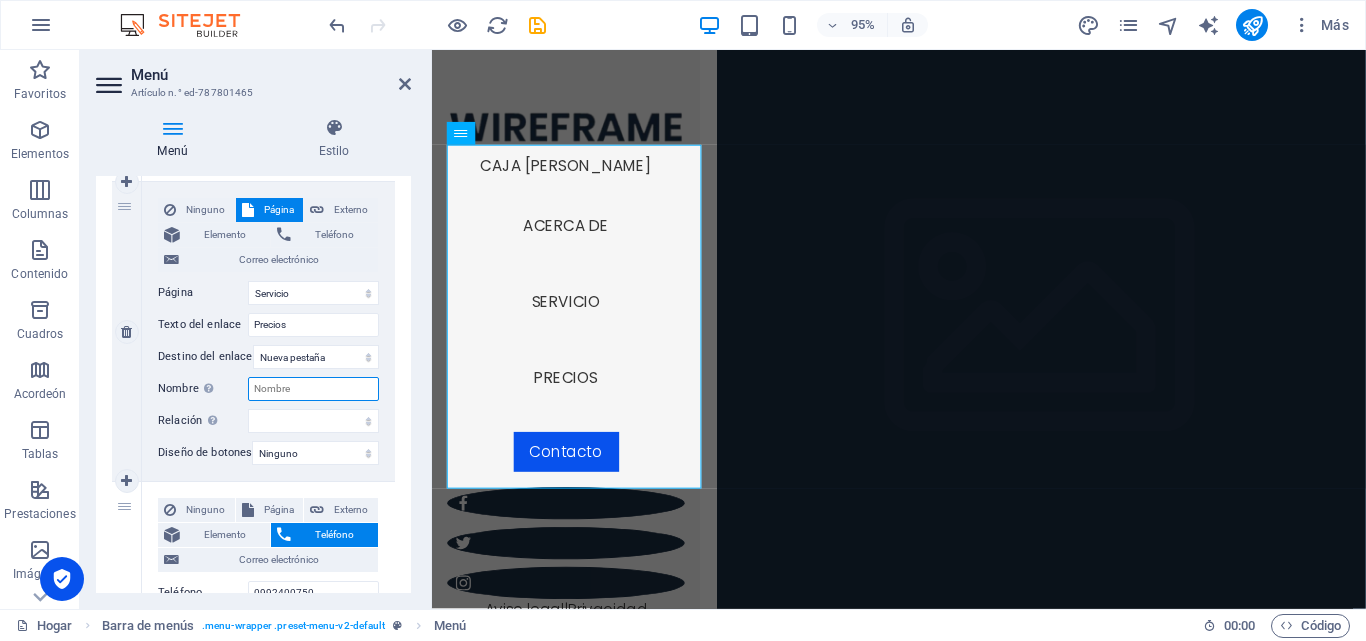 select 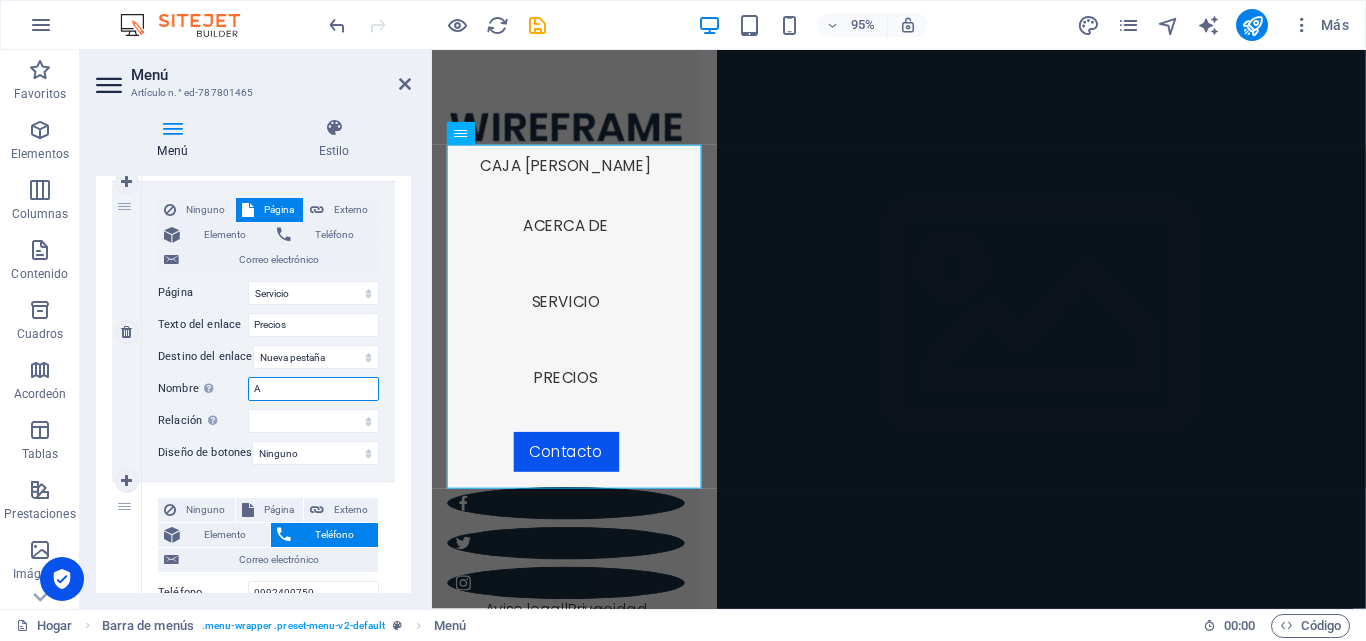 type on "AB" 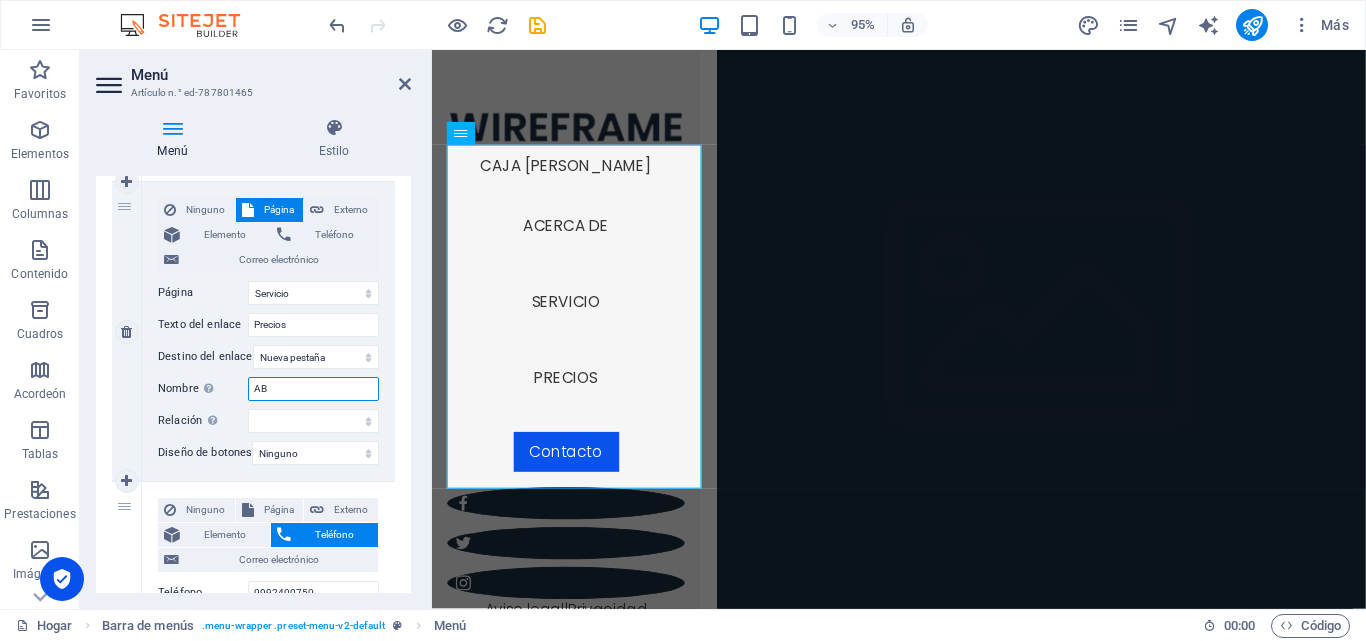 select 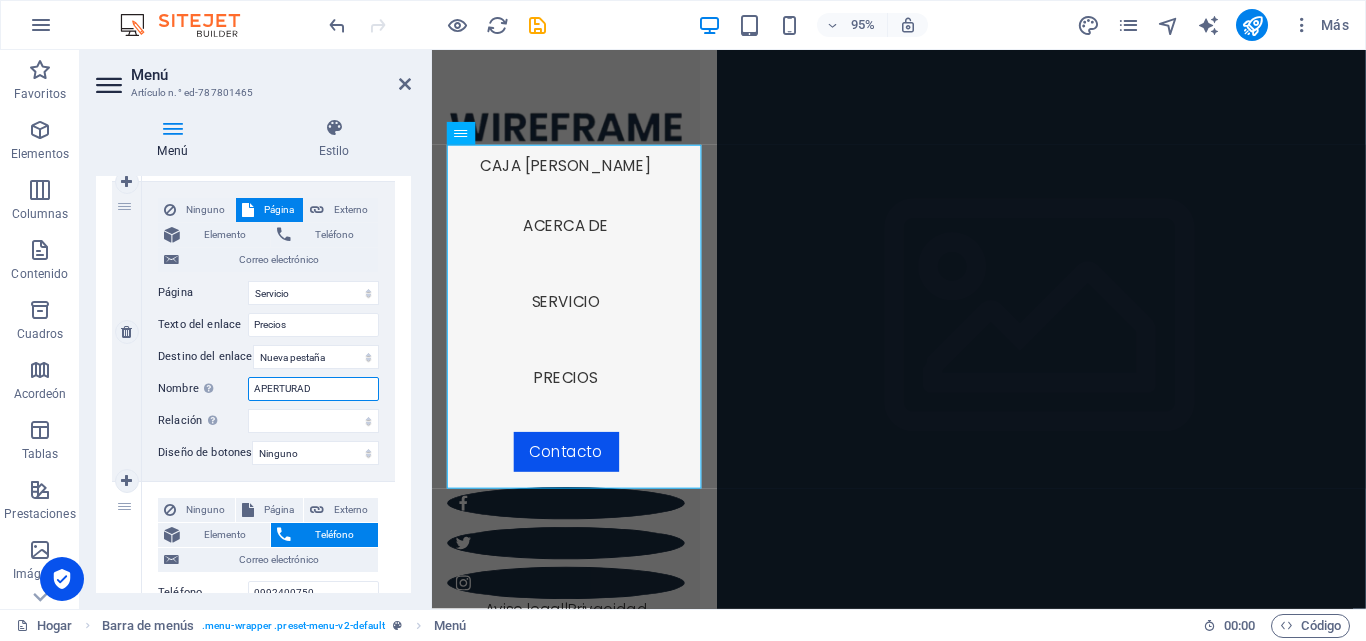 type on "APERTURAD" 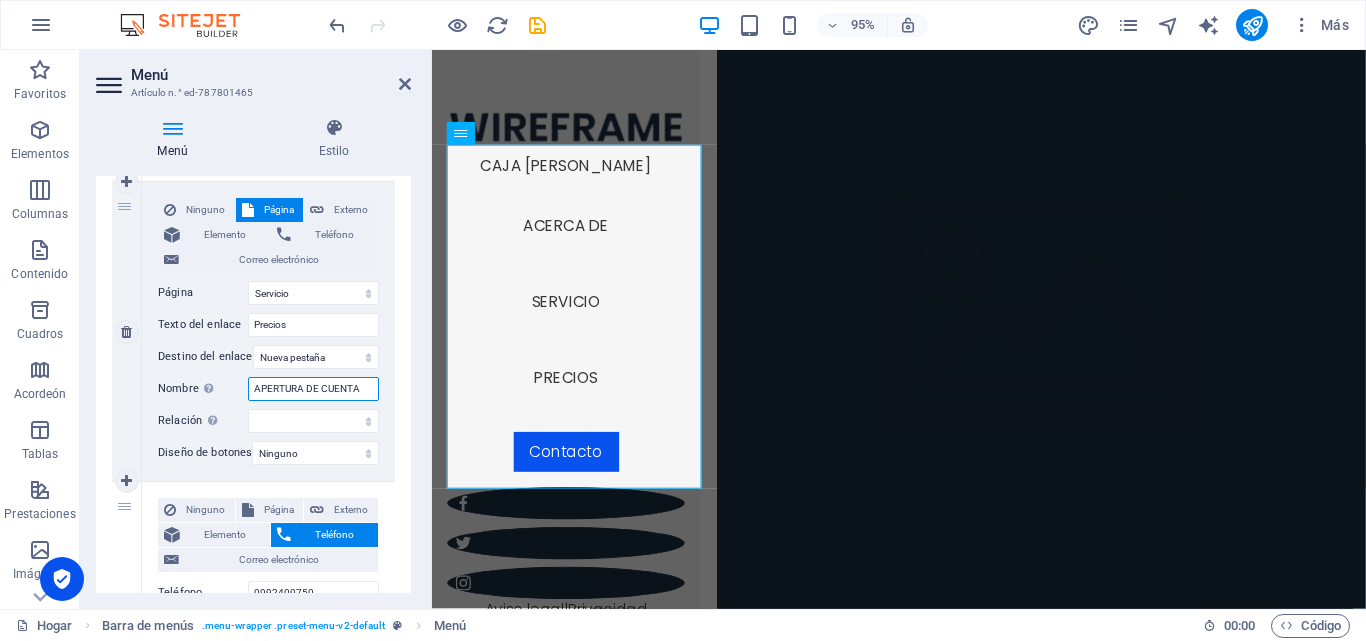 type on "APERTURA DE CUENTA" 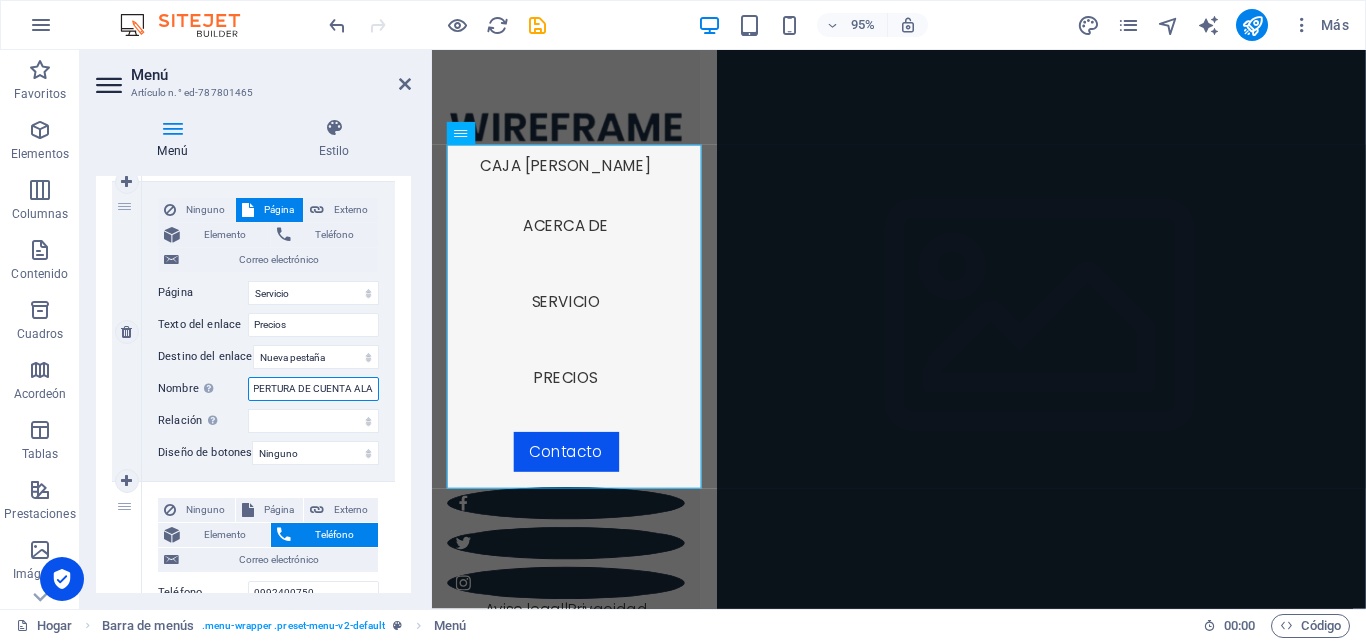 type on "APERTURA DE CUENTA ALAS" 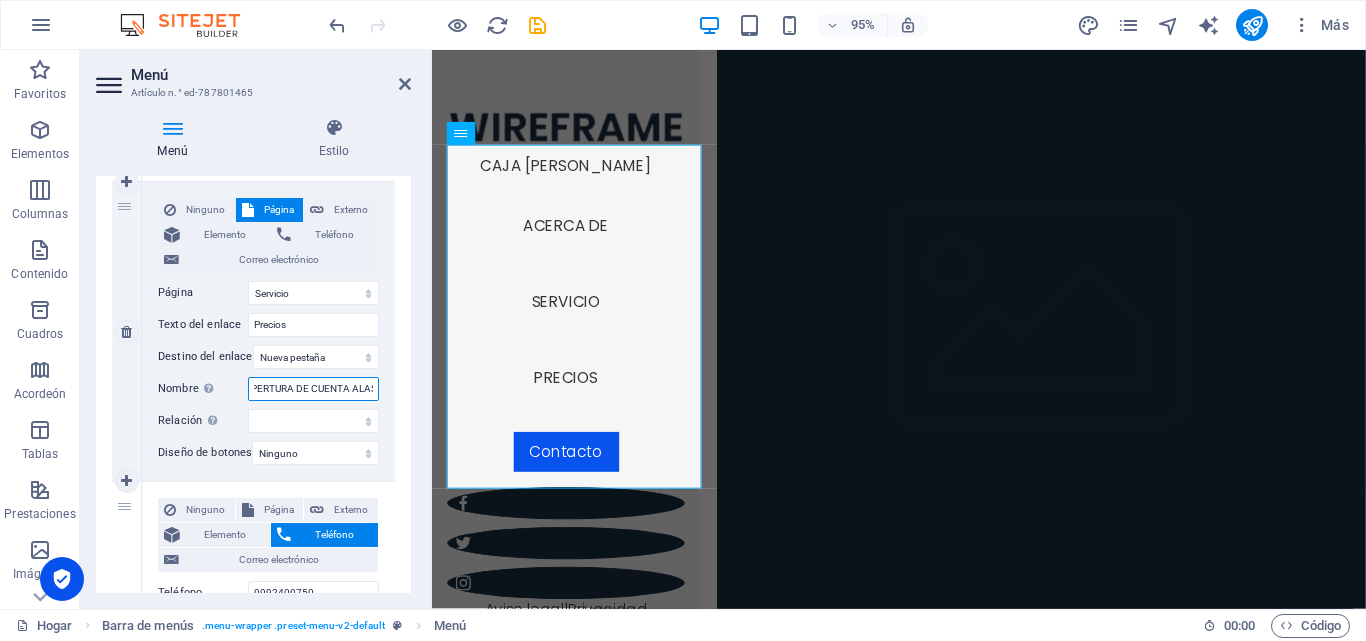 scroll, scrollTop: 0, scrollLeft: 16, axis: horizontal 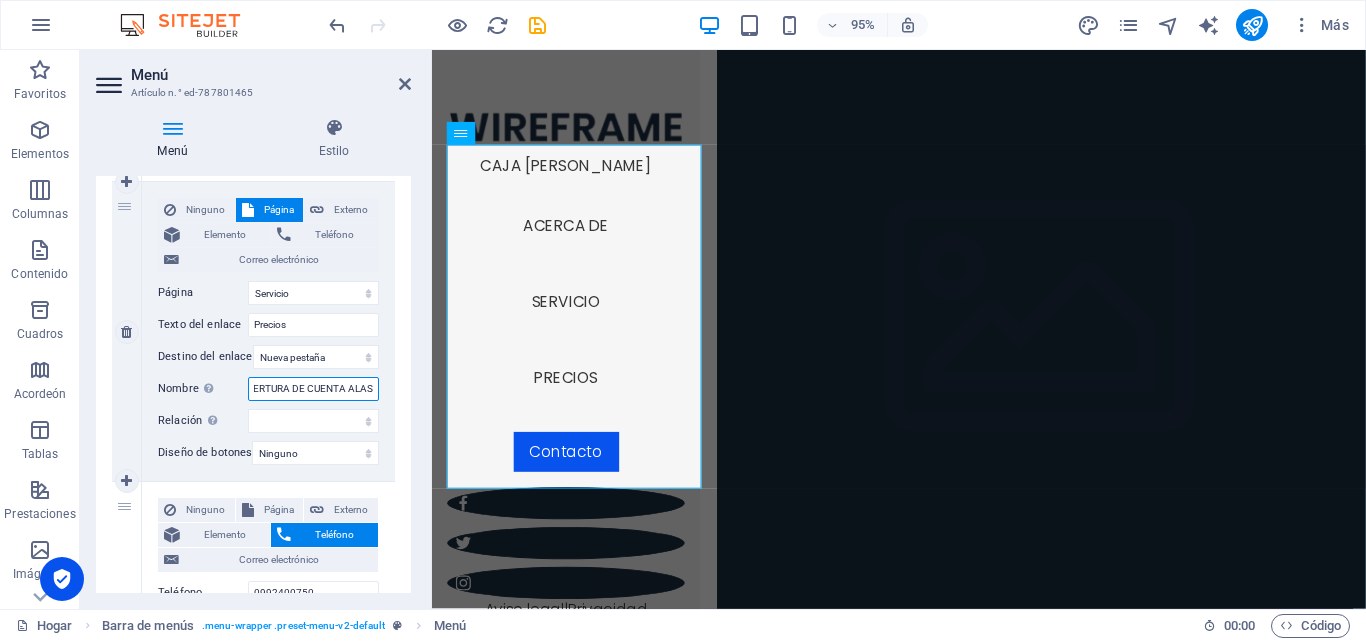 select 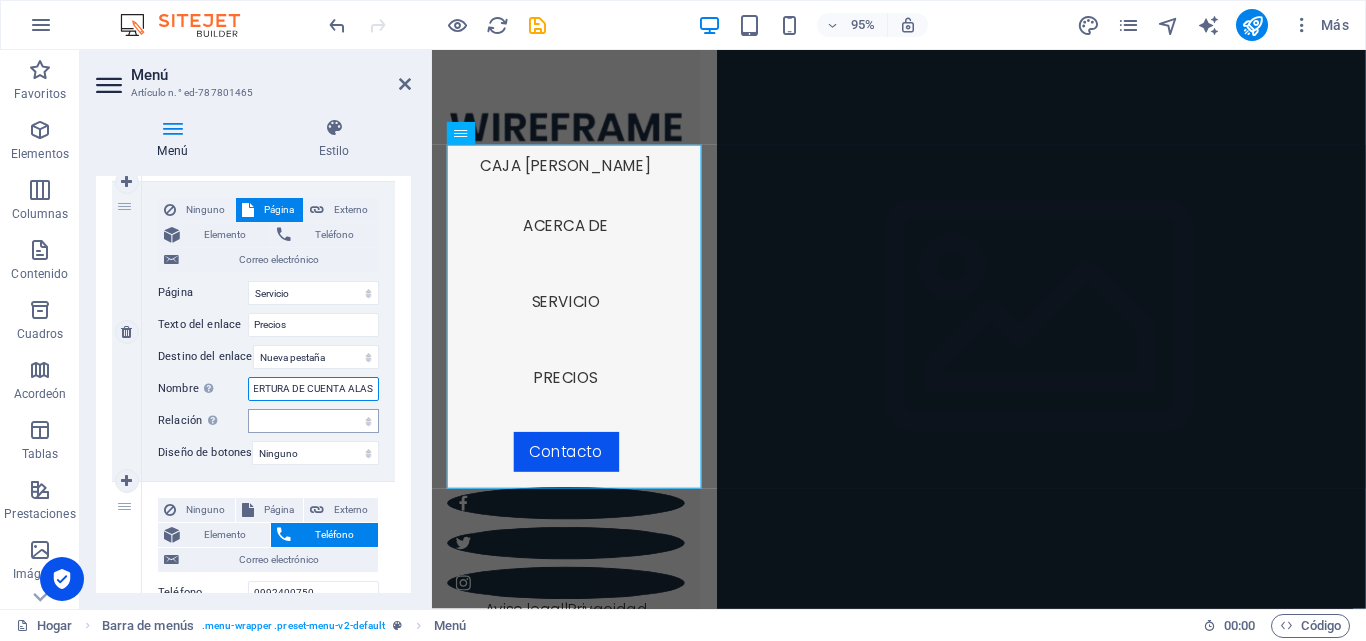 type on "APERTURA DE CUENTA ALAS" 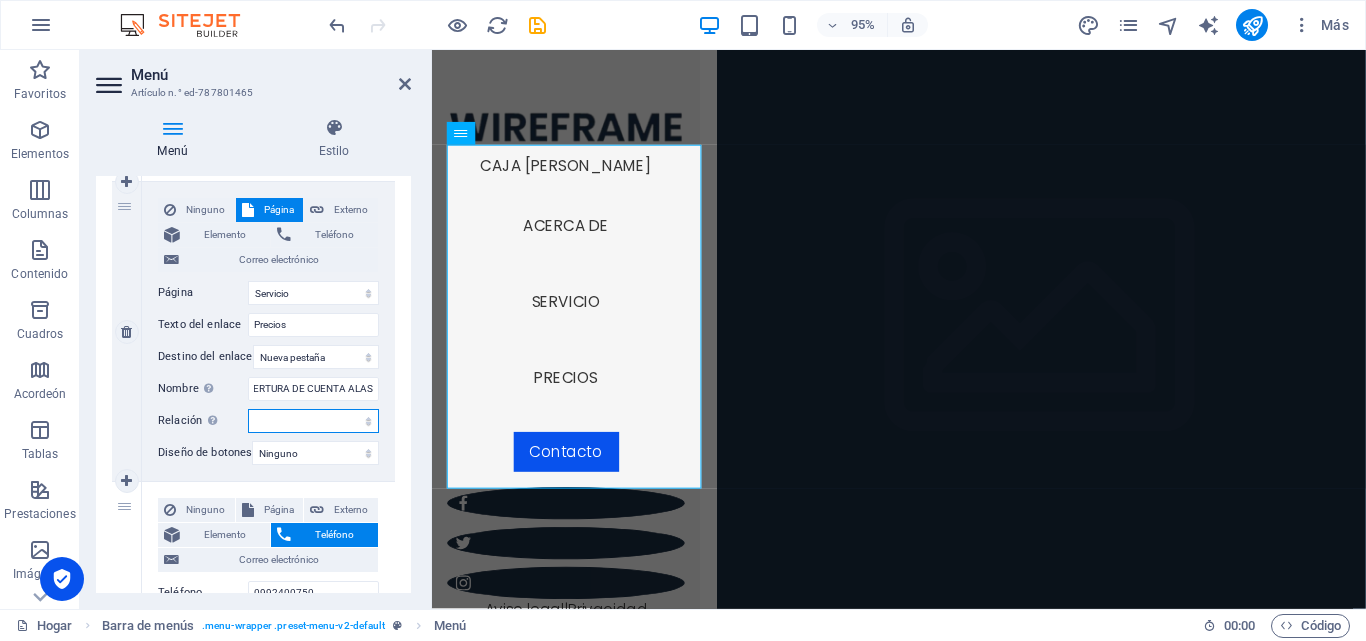 scroll, scrollTop: 0, scrollLeft: 0, axis: both 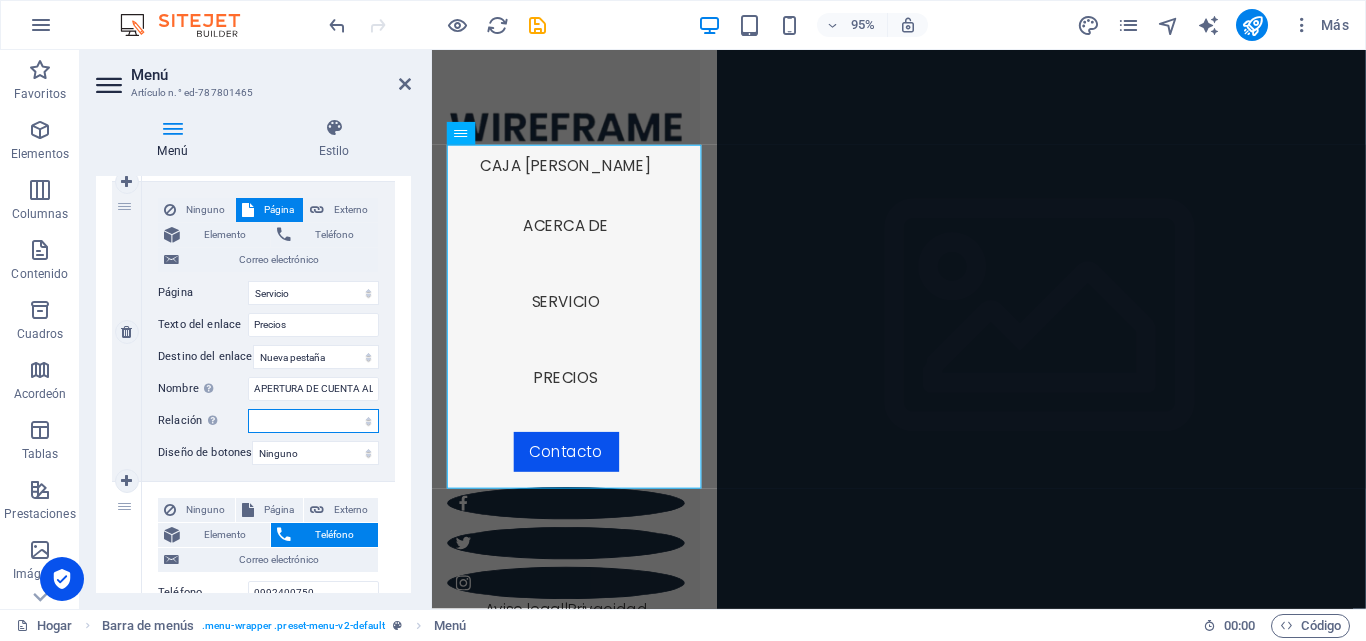 click on "alternativa autor marcador externo ayuda licencia siguiente no seguir sin referencia noopener en buscar etiqueta" at bounding box center [313, 421] 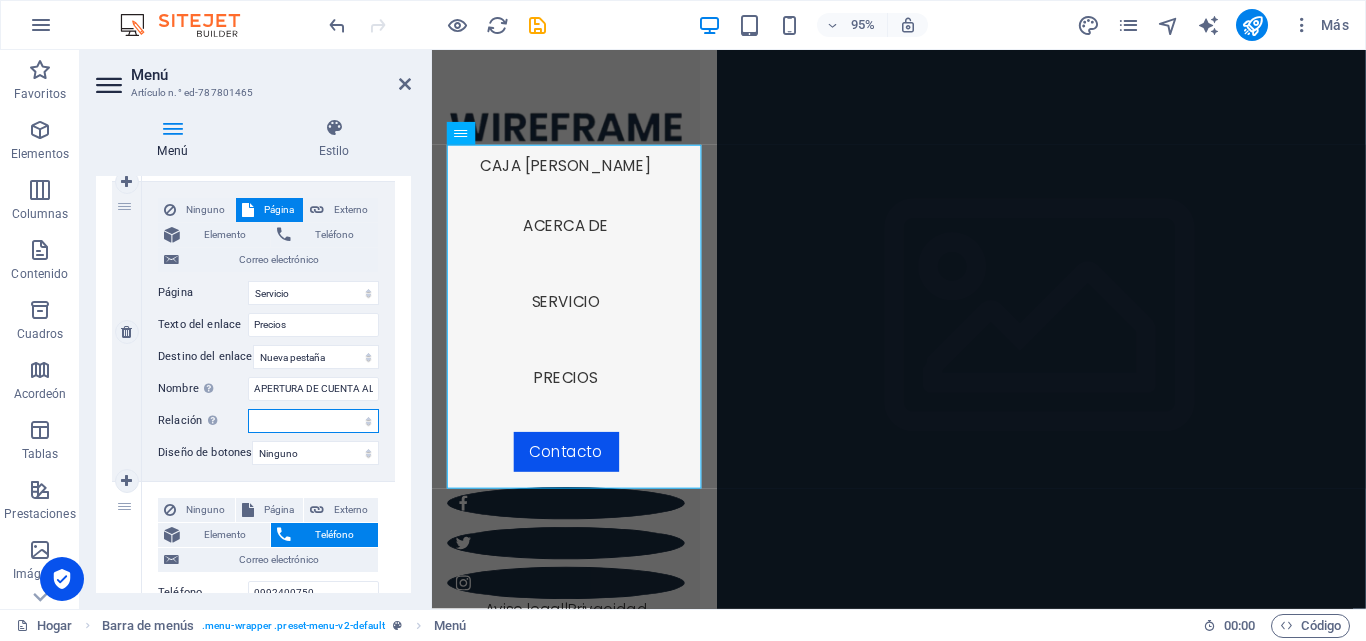 select on "nofollow" 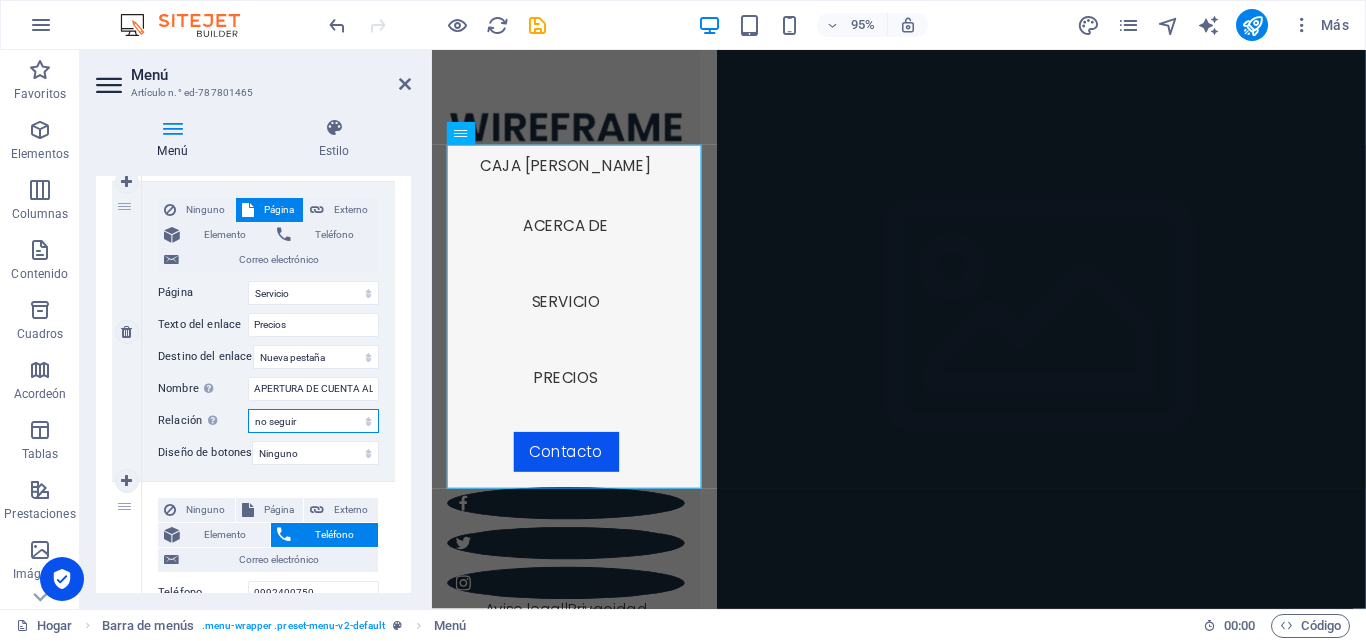 click on "alternativa autor marcador externo ayuda licencia siguiente no seguir sin referencia noopener en buscar etiqueta" at bounding box center (313, 421) 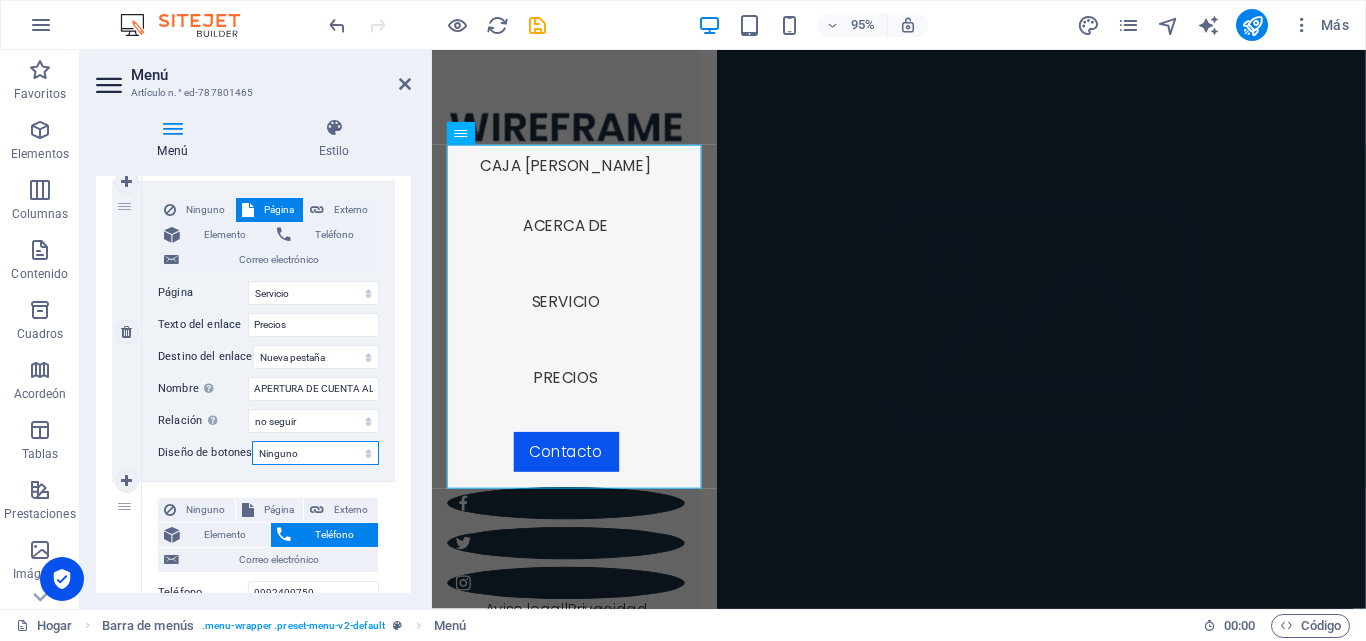 click on "Ninguno Predeterminado Principal Secundario" at bounding box center [315, 453] 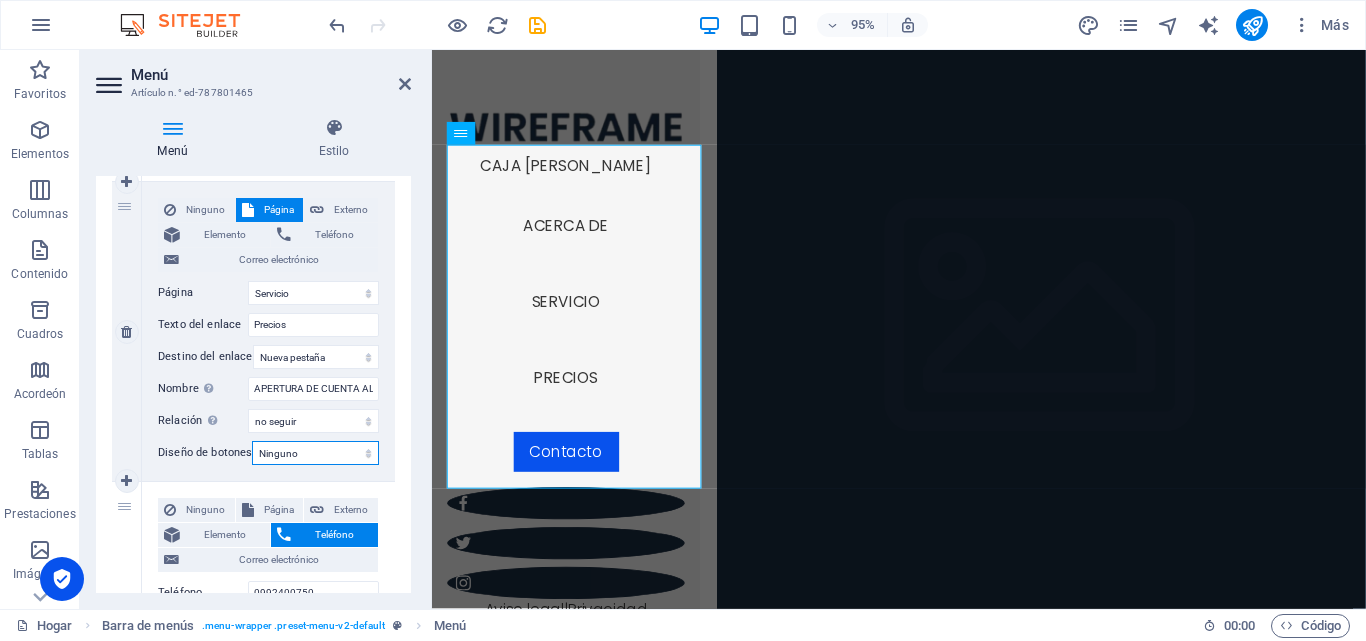 select on "default" 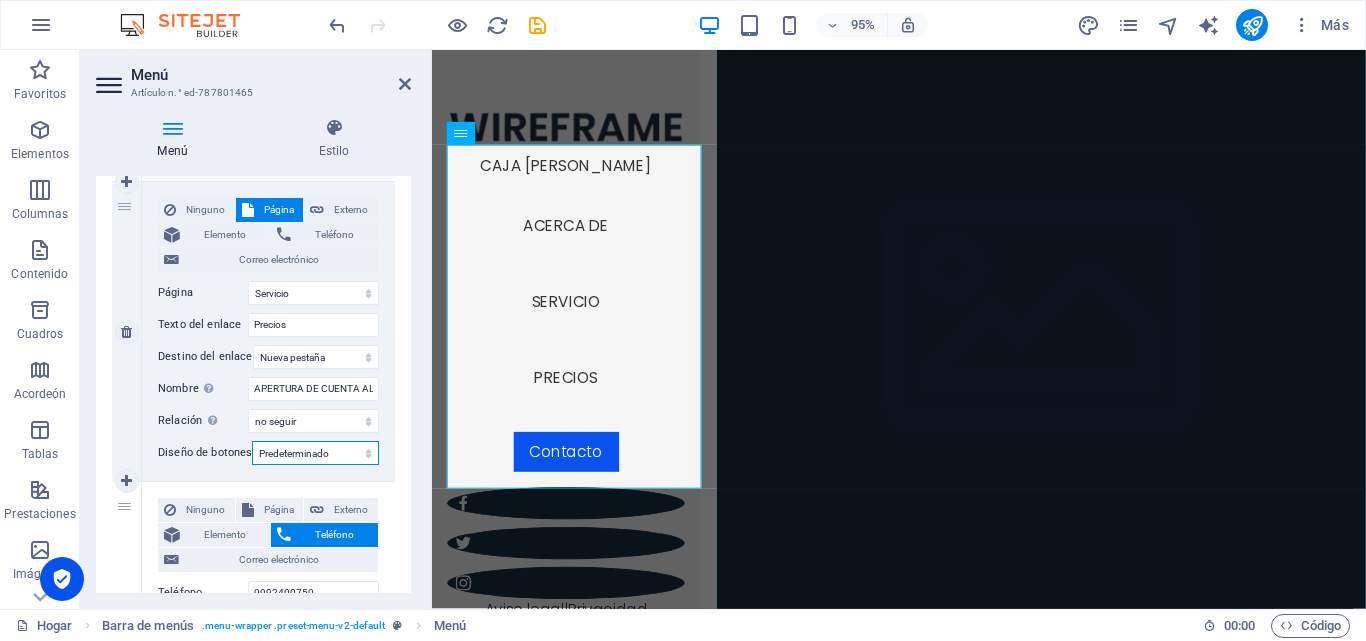 click on "Ninguno Predeterminado Principal Secundario" at bounding box center [315, 453] 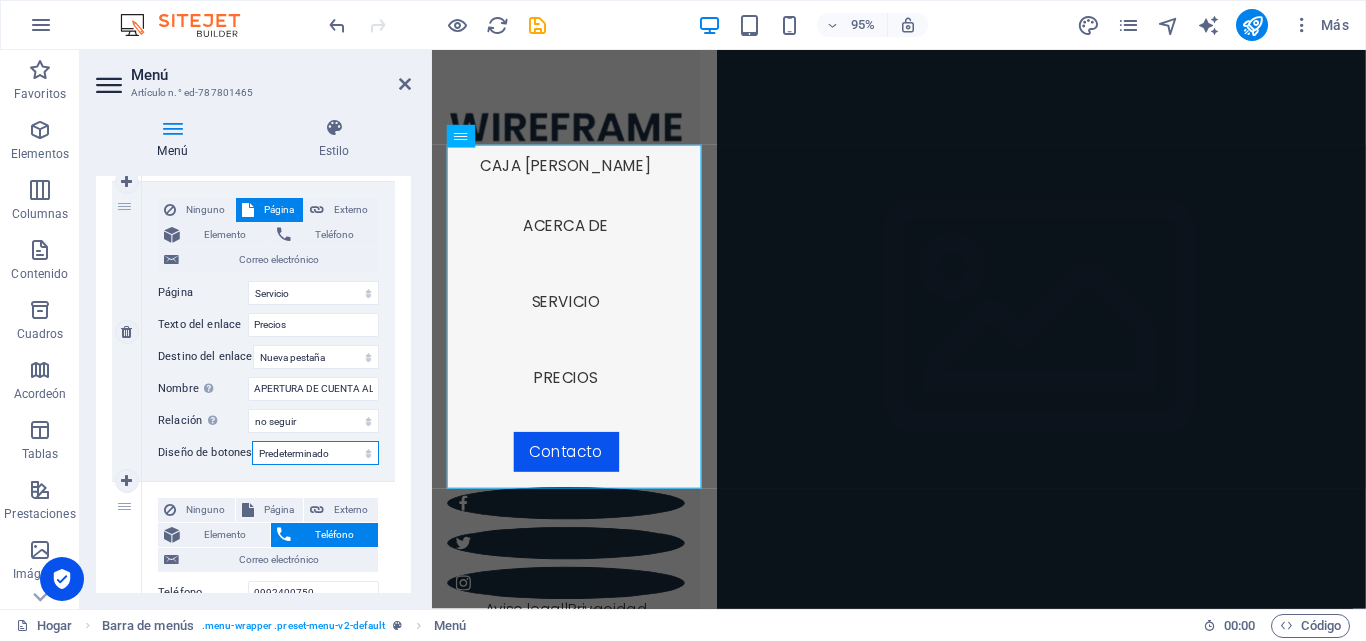 select 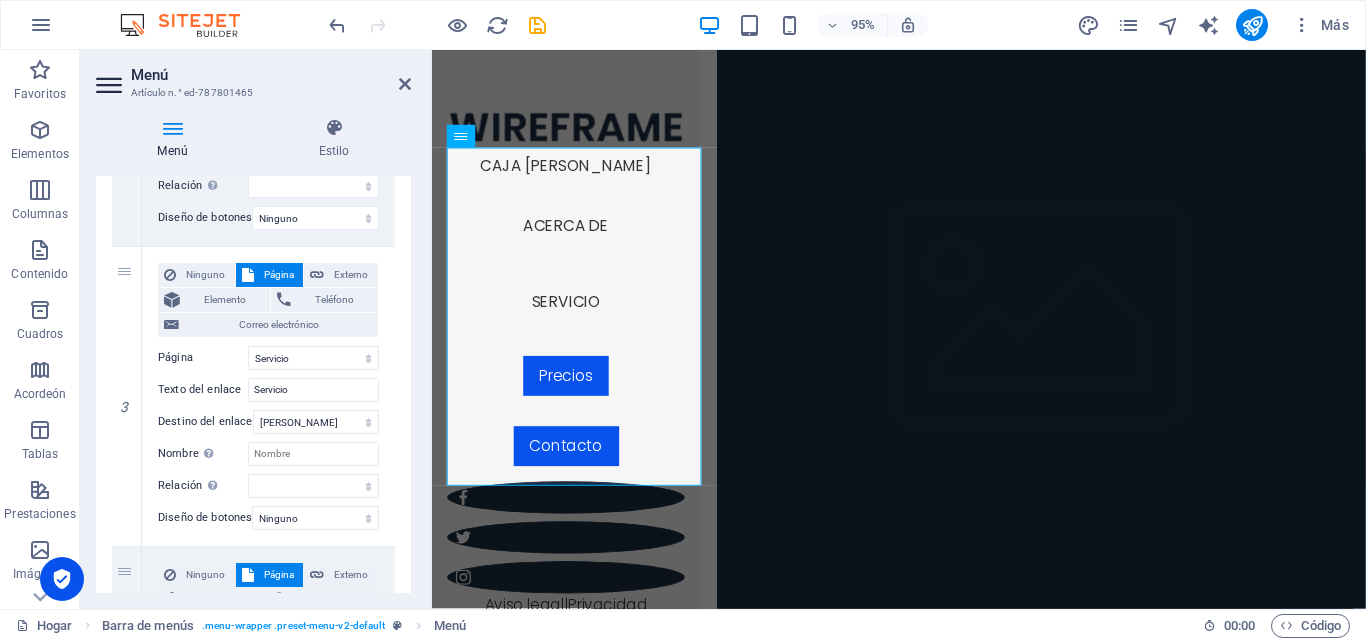 scroll, scrollTop: 700, scrollLeft: 0, axis: vertical 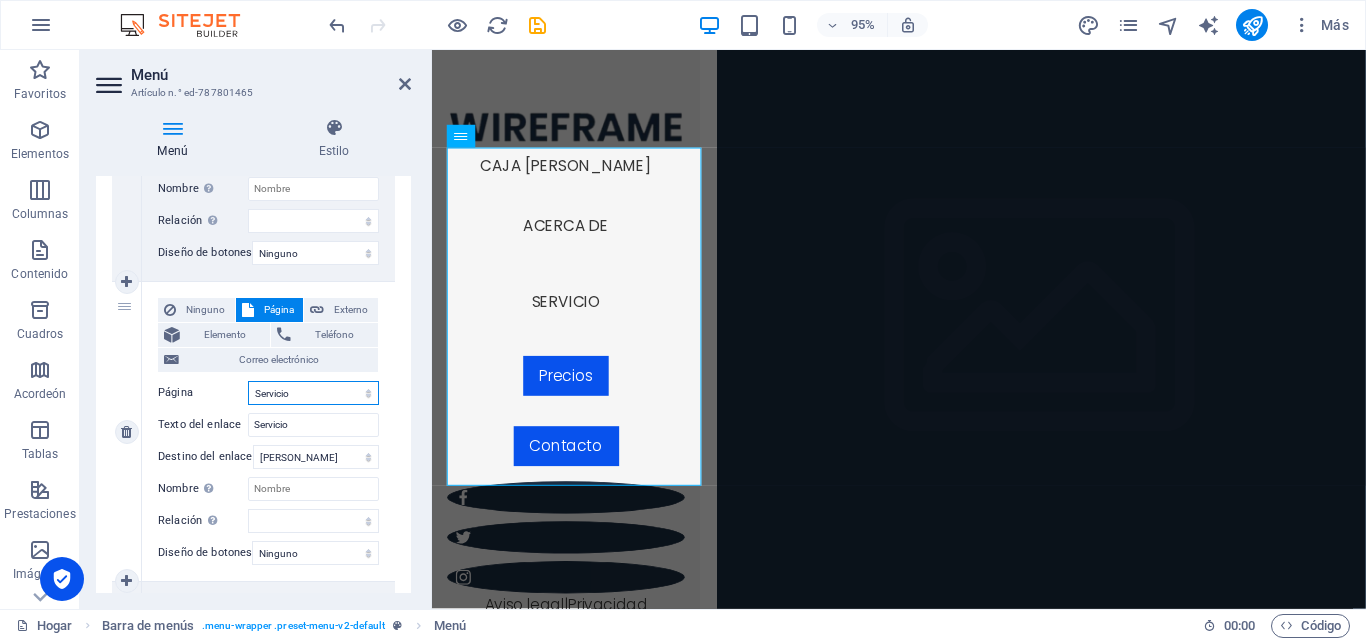 click on "Hogar Acerca de Servicio Precios Contacto Aviso legal Privacidad" at bounding box center (313, 393) 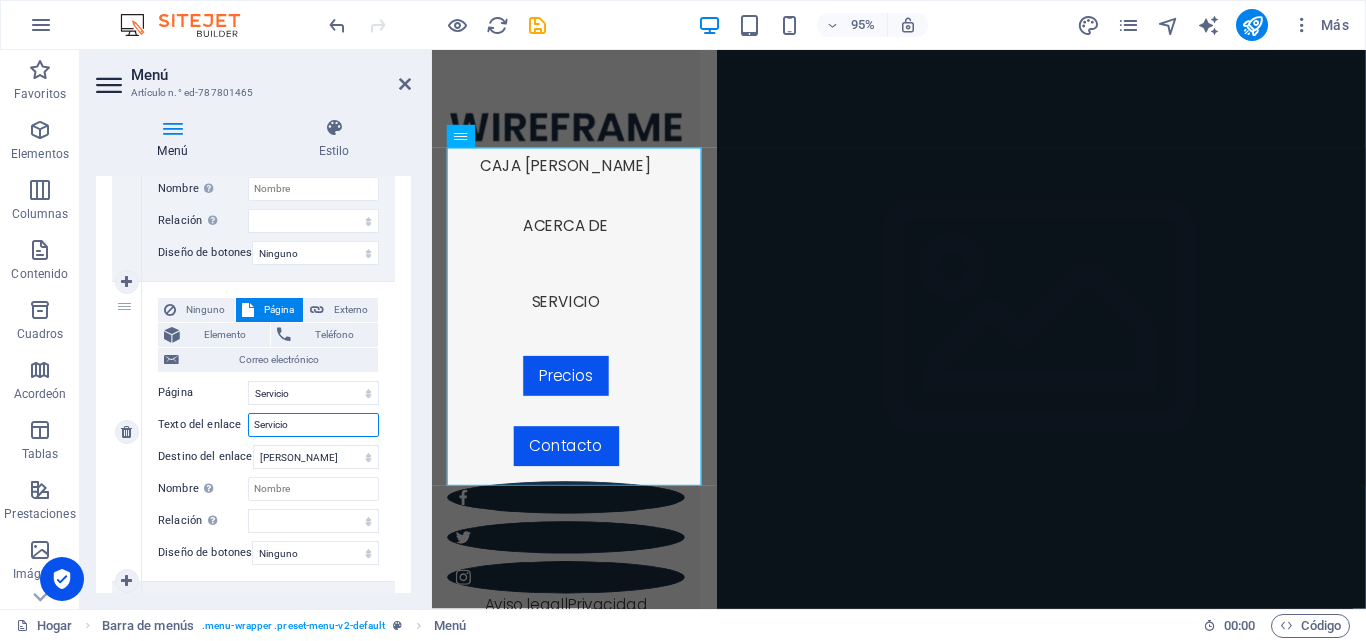 click on "Servicio" at bounding box center [313, 425] 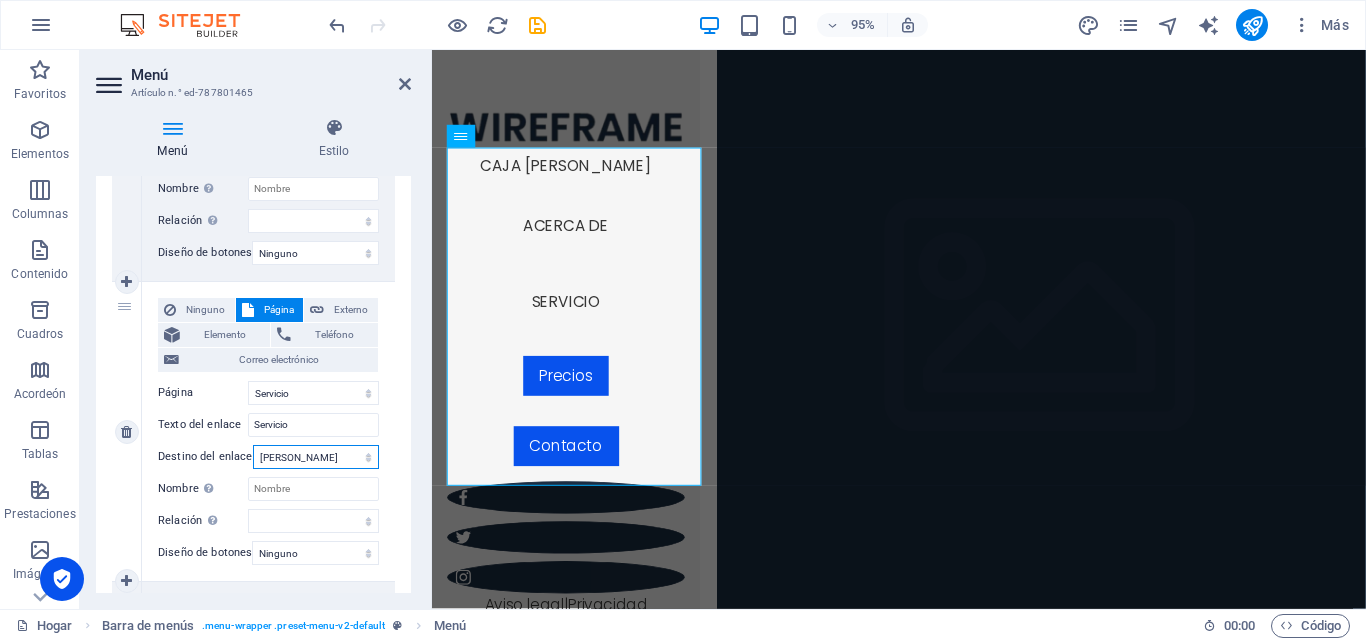 click on "Nueva pestaña Misma pestaña Superposición" at bounding box center [316, 457] 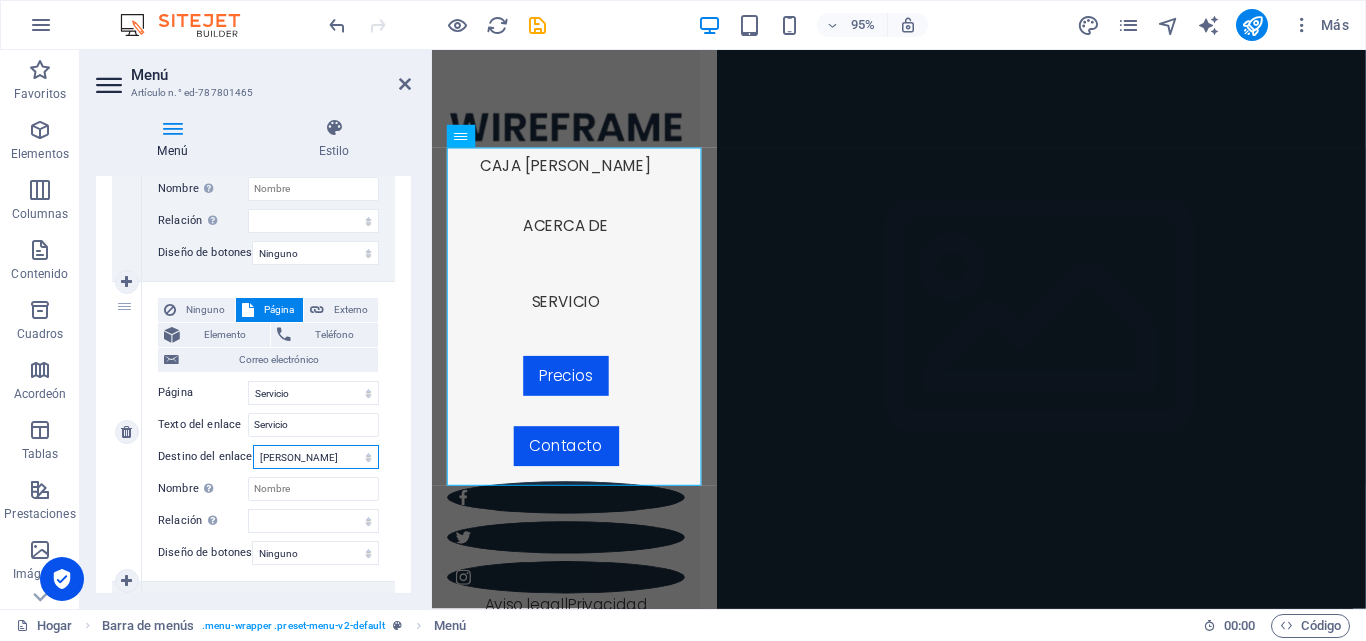 select on "blank" 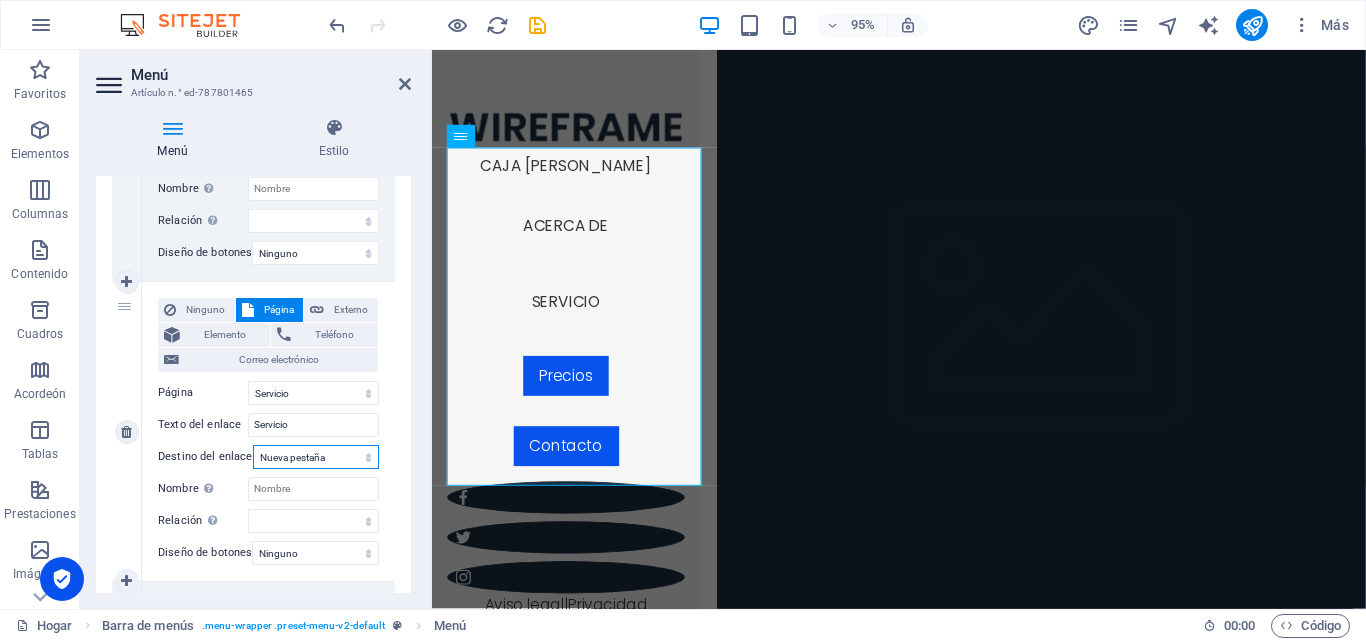 click on "Nueva pestaña Misma pestaña Superposición" at bounding box center [316, 457] 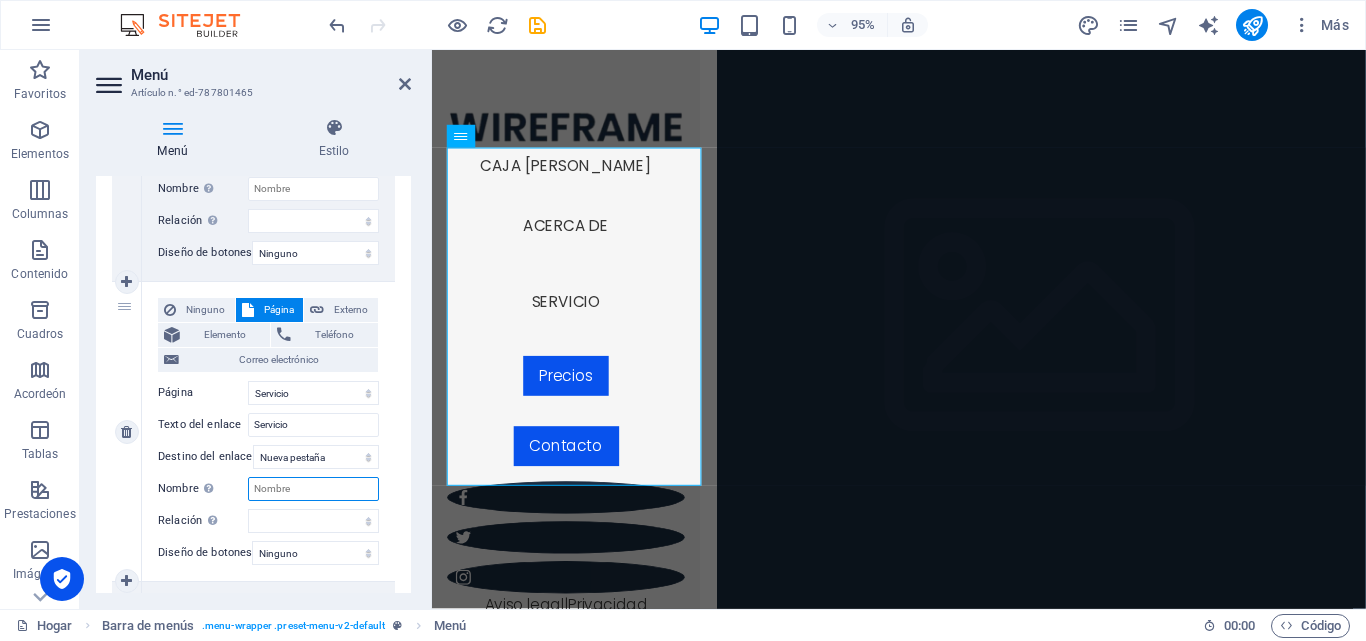 click on "Nombre Una descripción adicional del enlace no debería ser igual al texto del enlace. El título suele mostrarse como un texto de información cuando se mueve el ratón por encima del elemento. Déjalo en blanco en caso de dudas." at bounding box center [313, 489] 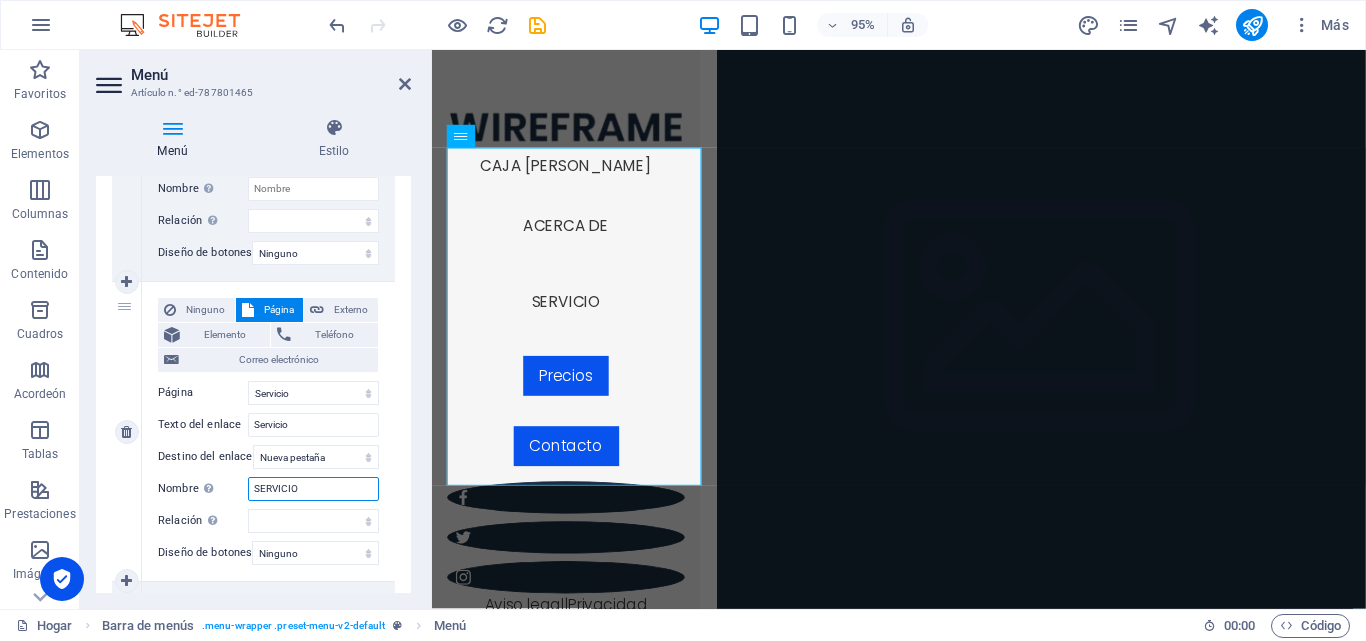 type on "SERVICIOS" 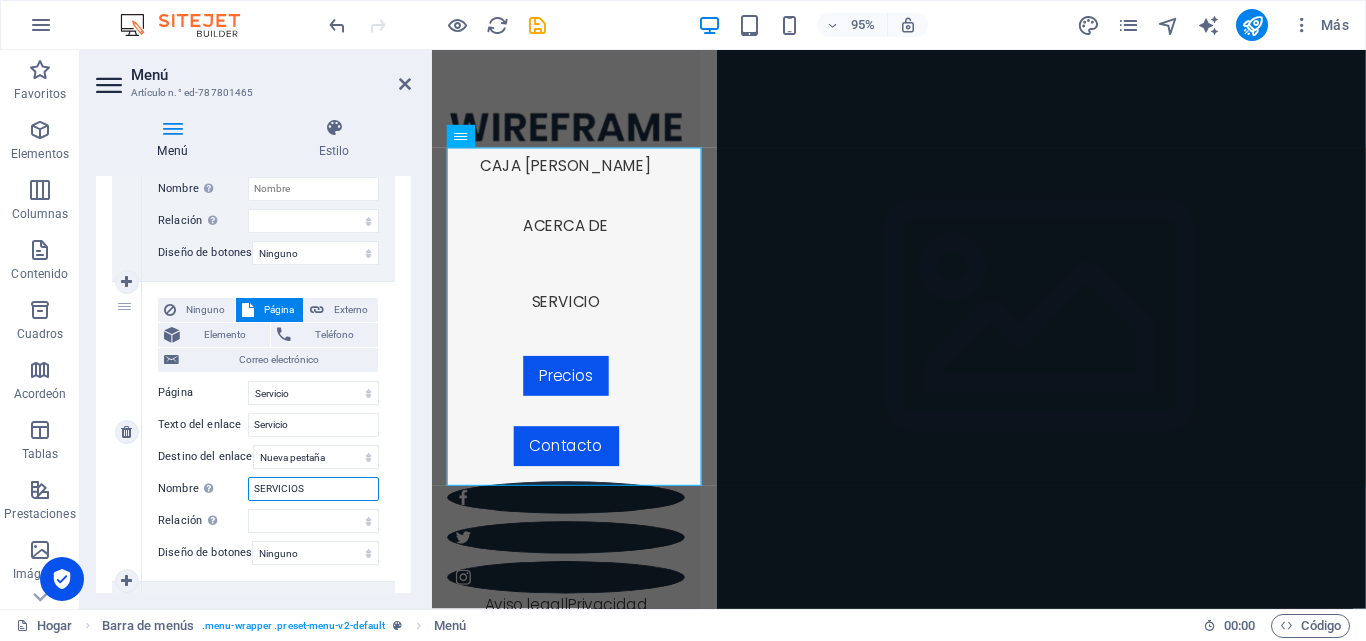 select 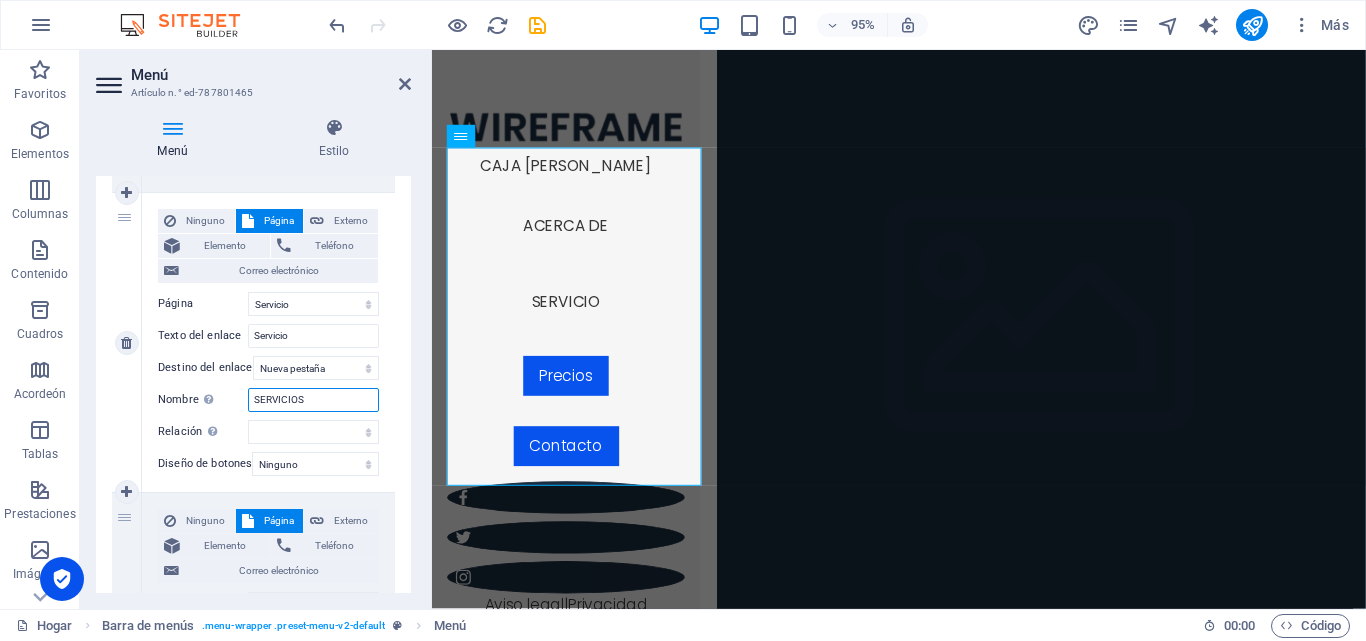scroll, scrollTop: 800, scrollLeft: 0, axis: vertical 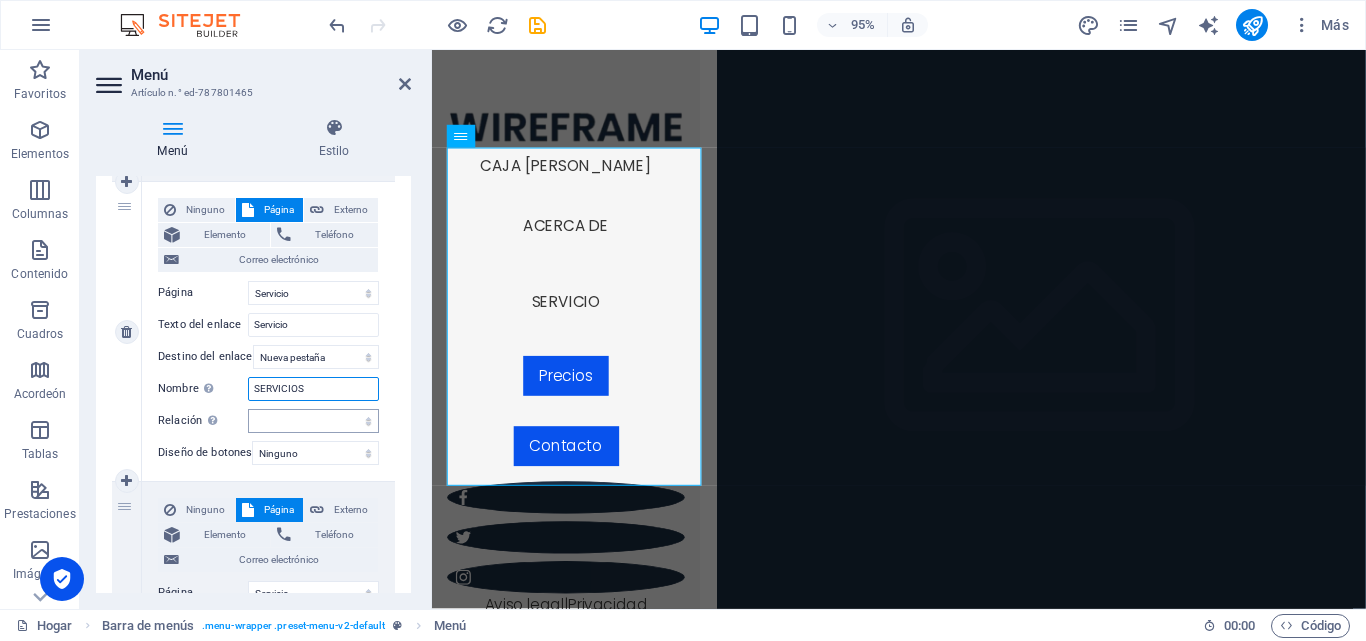 type on "SERVICIOS" 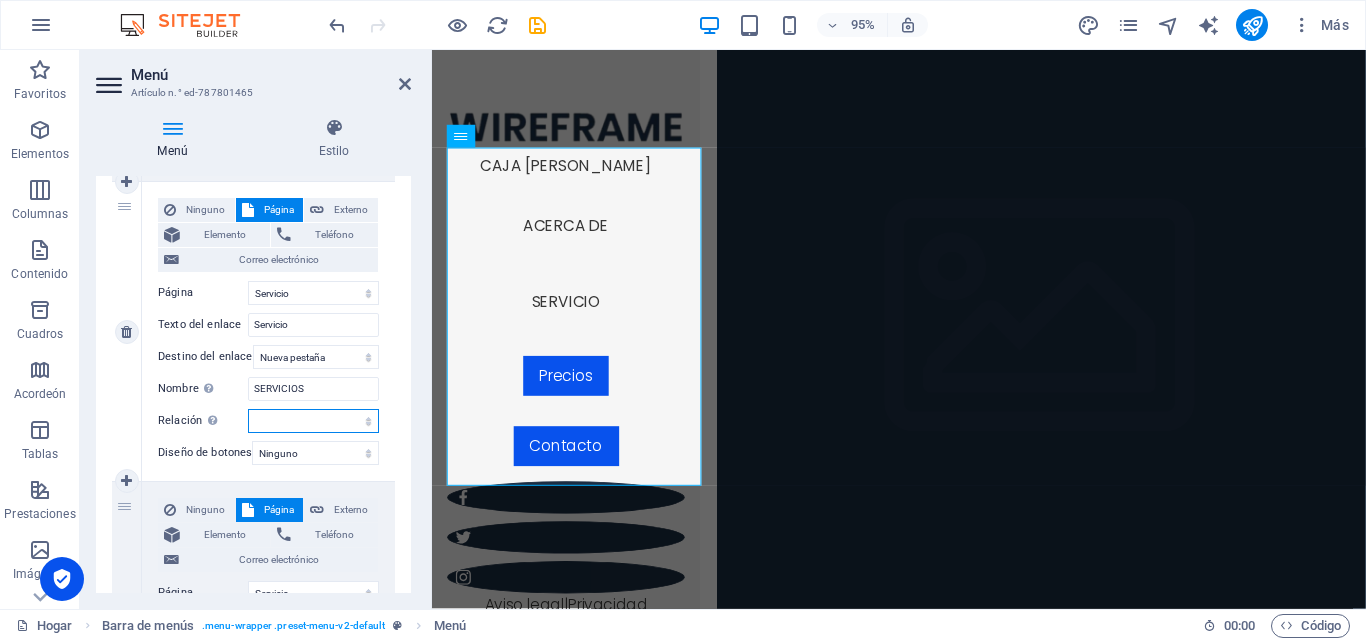 click on "alternativa autor marcador externo ayuda licencia siguiente no seguir sin referencia noopener en buscar etiqueta" at bounding box center [313, 421] 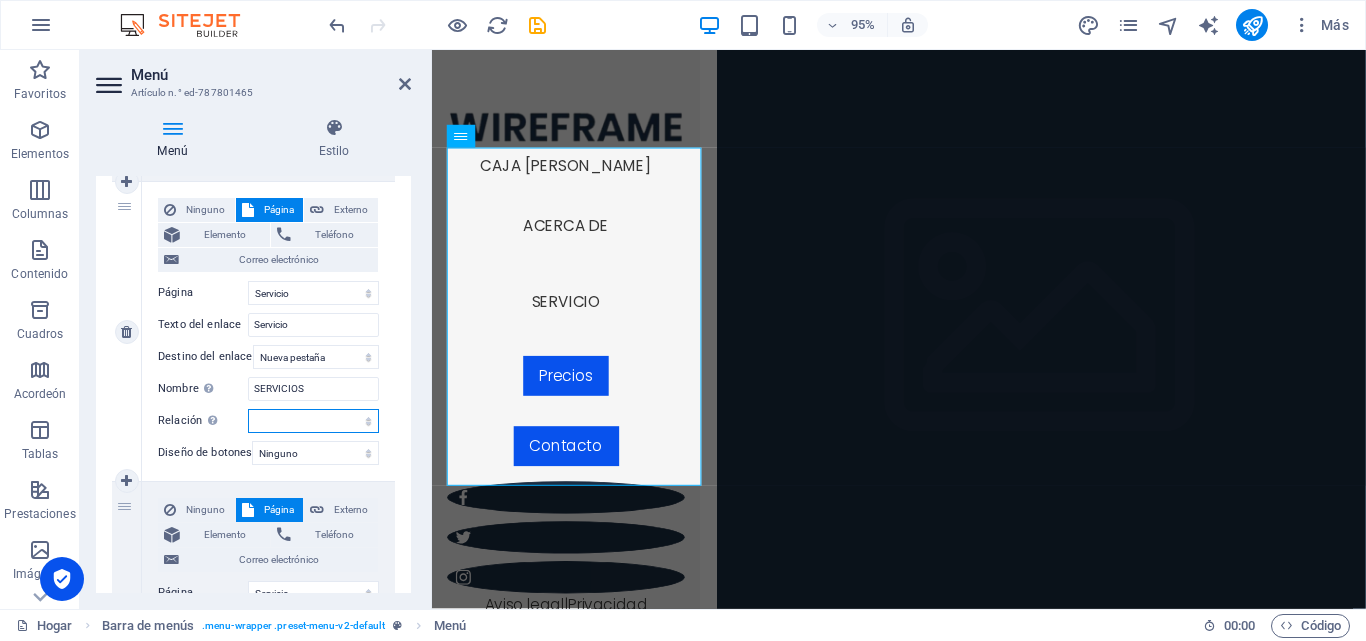 select on "help" 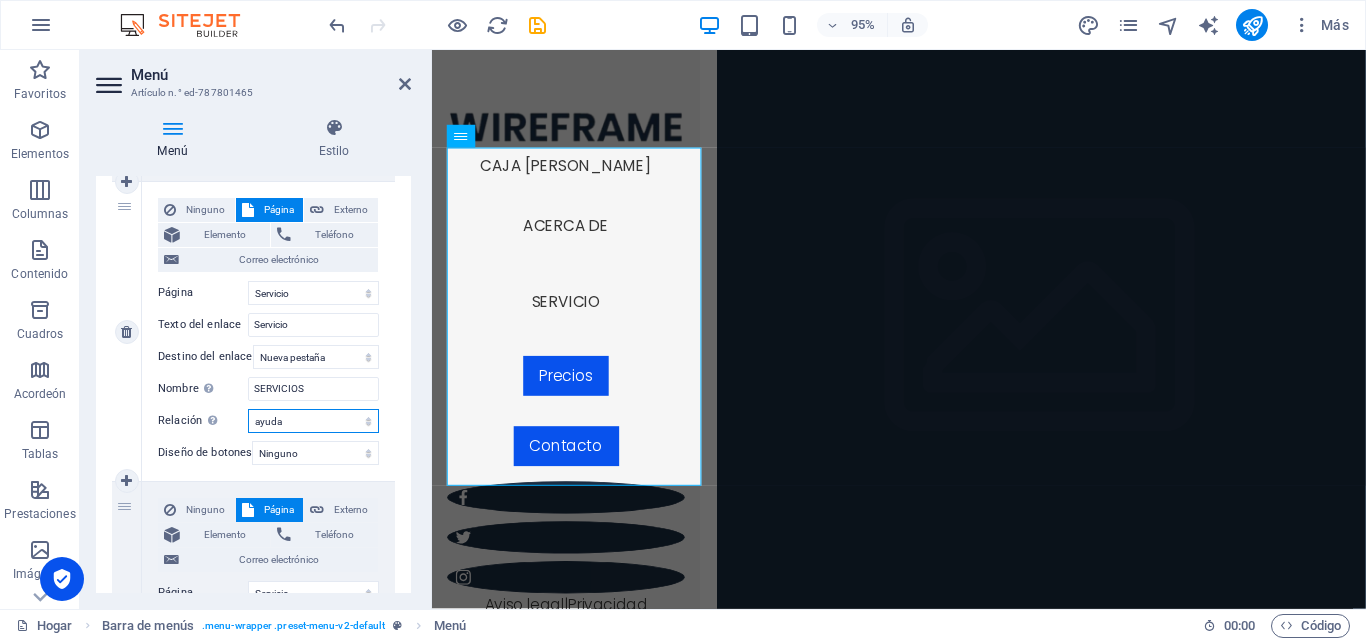 click on "alternativa autor marcador externo ayuda licencia siguiente no seguir sin referencia noopener en buscar etiqueta" at bounding box center [313, 421] 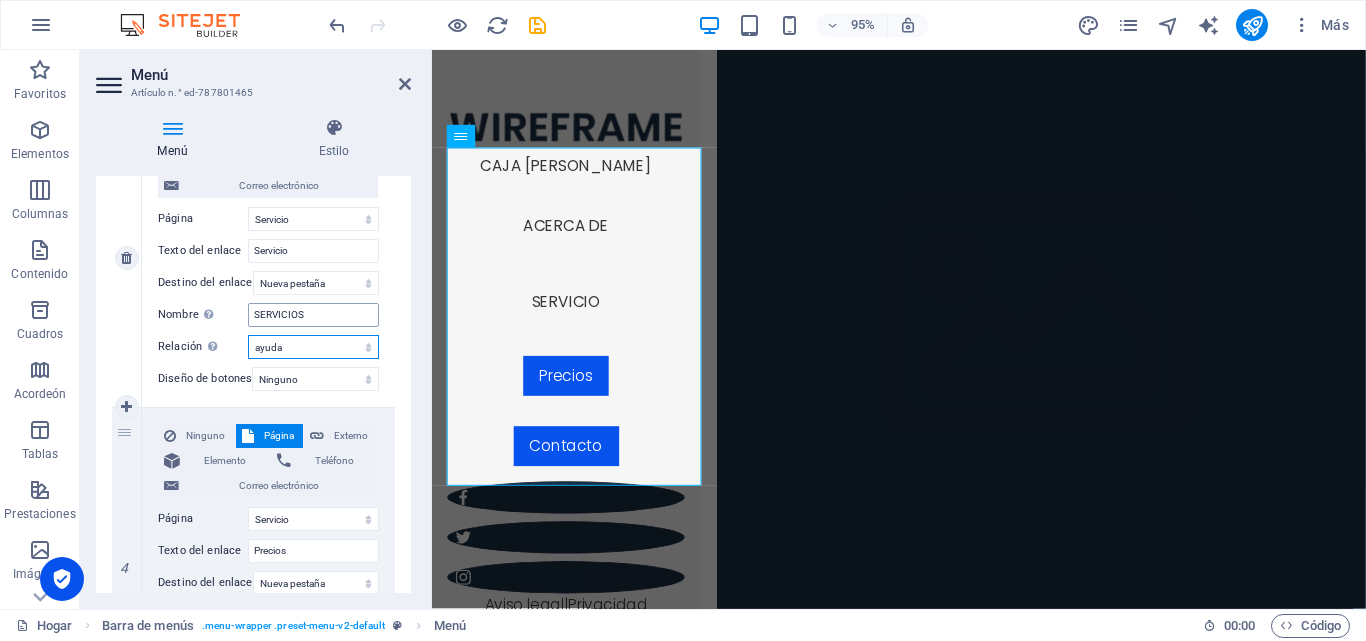 scroll, scrollTop: 900, scrollLeft: 0, axis: vertical 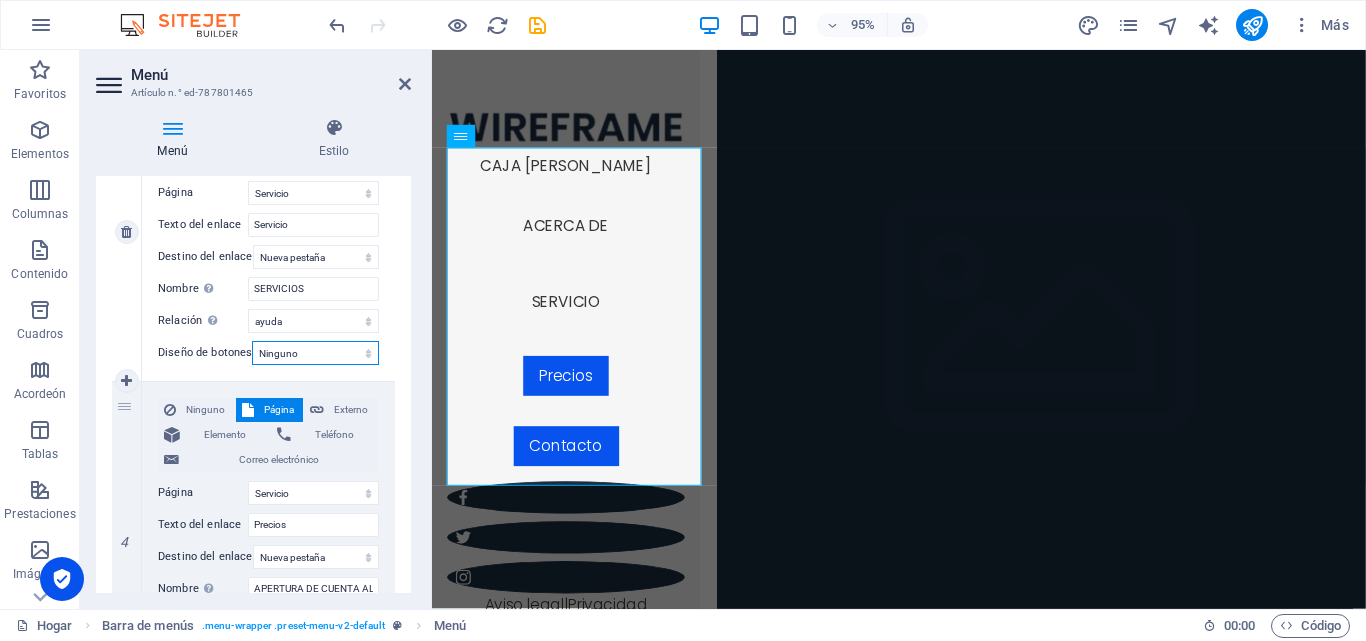 click on "Ninguno Predeterminado Principal Secundario" at bounding box center (315, 353) 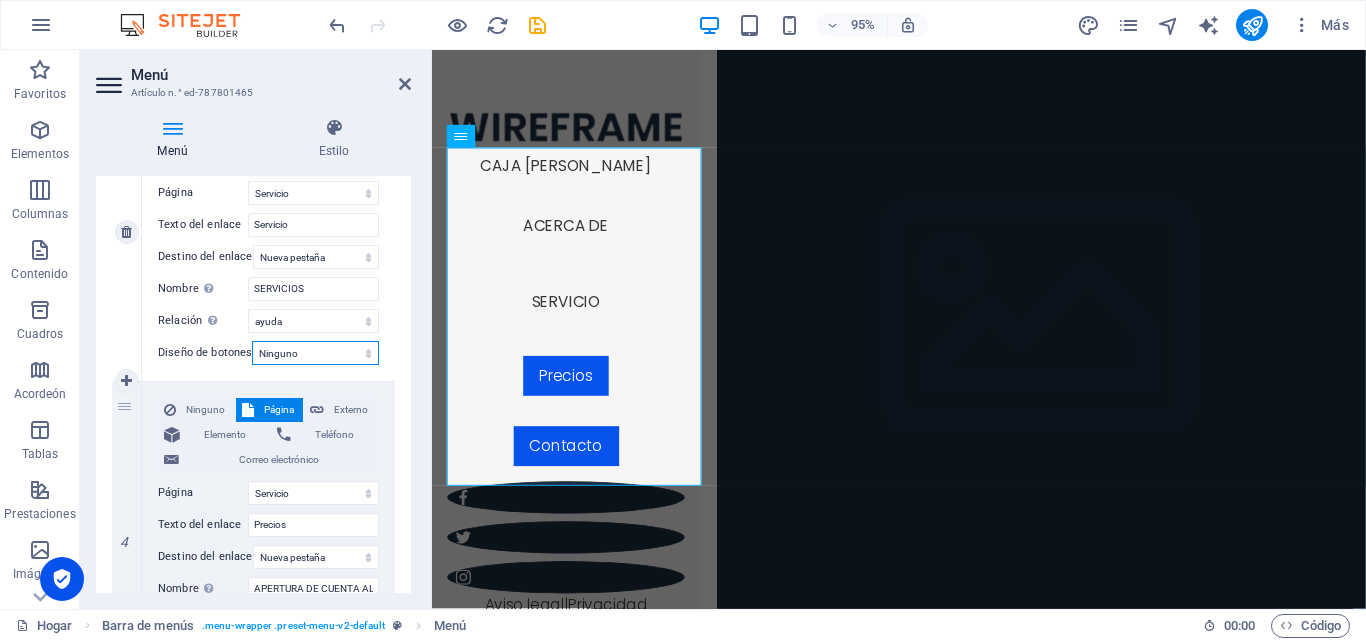 click on "Ninguno Predeterminado Principal Secundario" at bounding box center [315, 353] 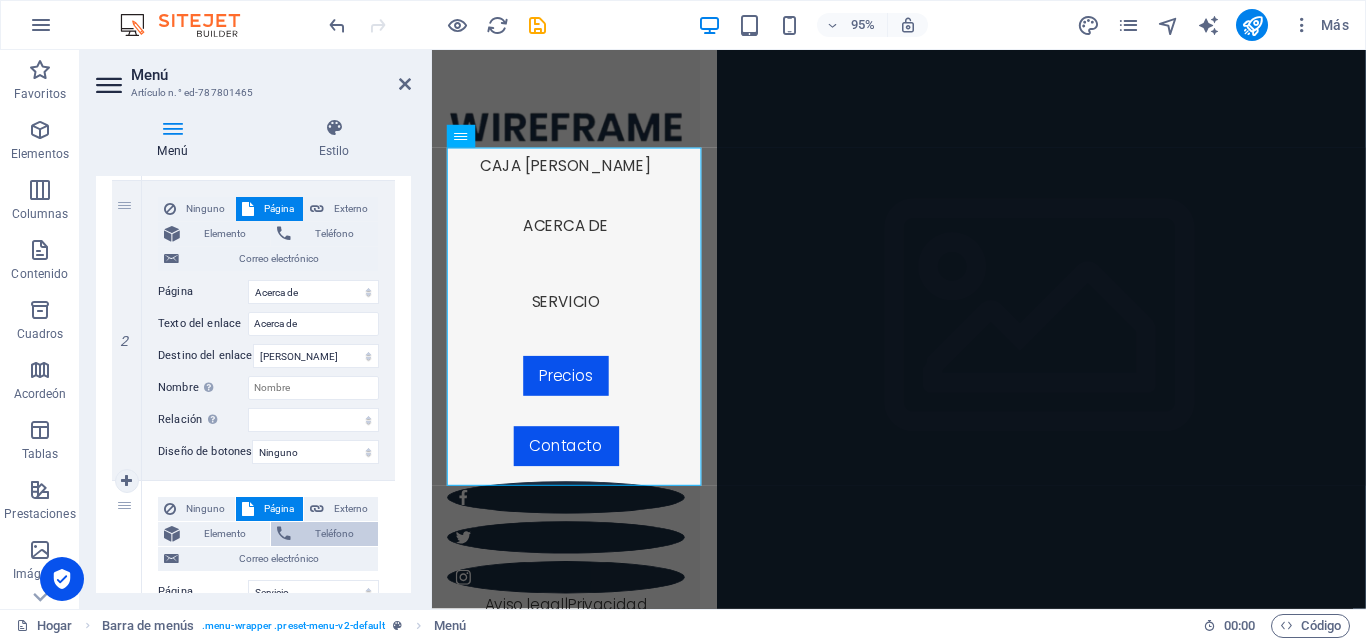 scroll, scrollTop: 500, scrollLeft: 0, axis: vertical 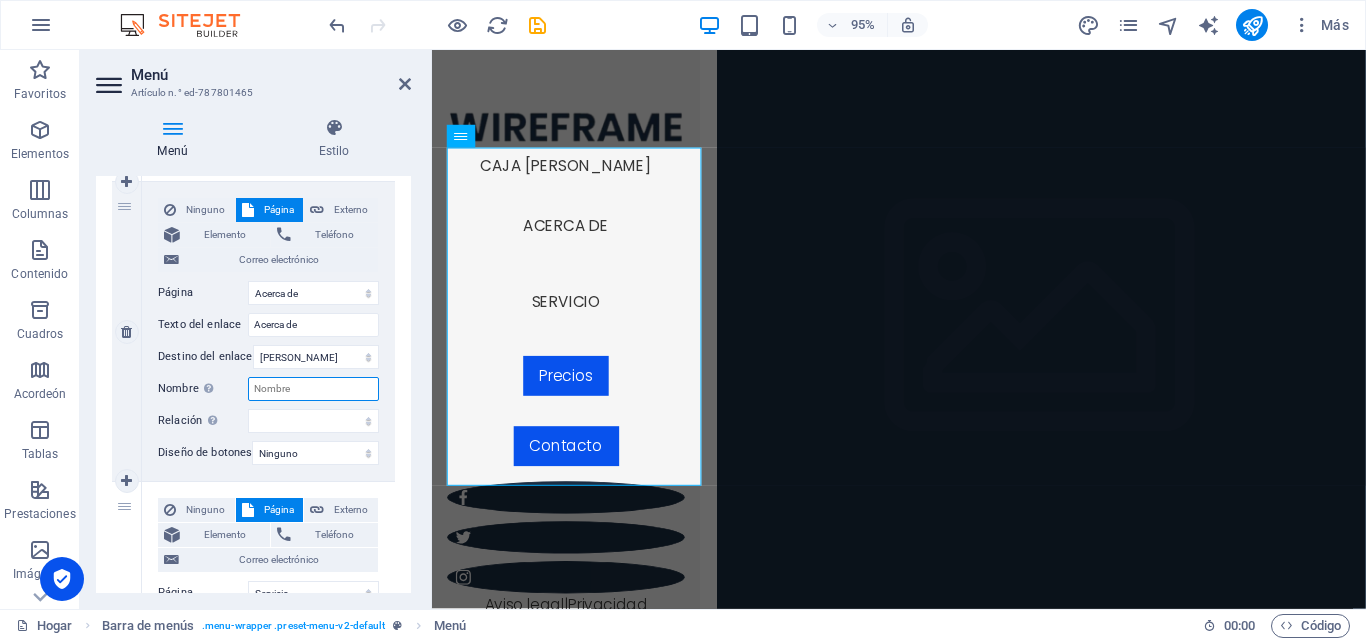 click on "Nombre Una descripción adicional del enlace no debería ser igual al texto del enlace. El título suele mostrarse como un texto de información cuando se mueve el ratón por encima del elemento. Déjalo en blanco en caso de dudas." at bounding box center [313, 389] 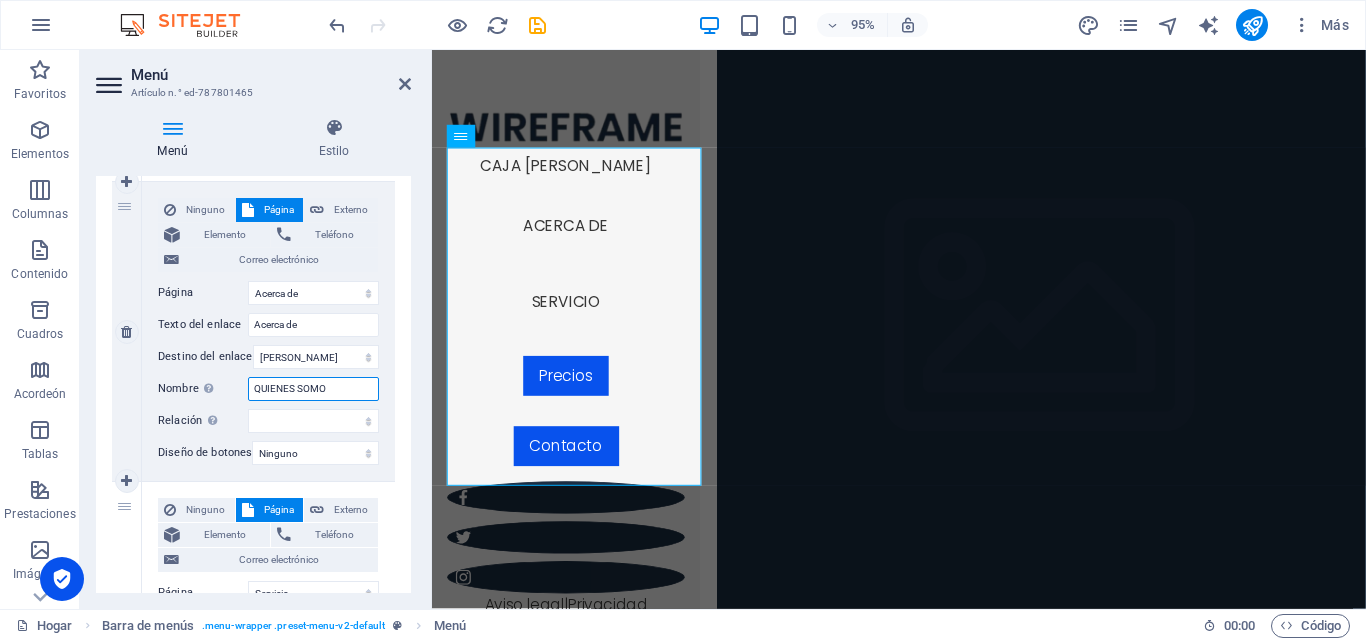 type on "QUIENES SOMOS" 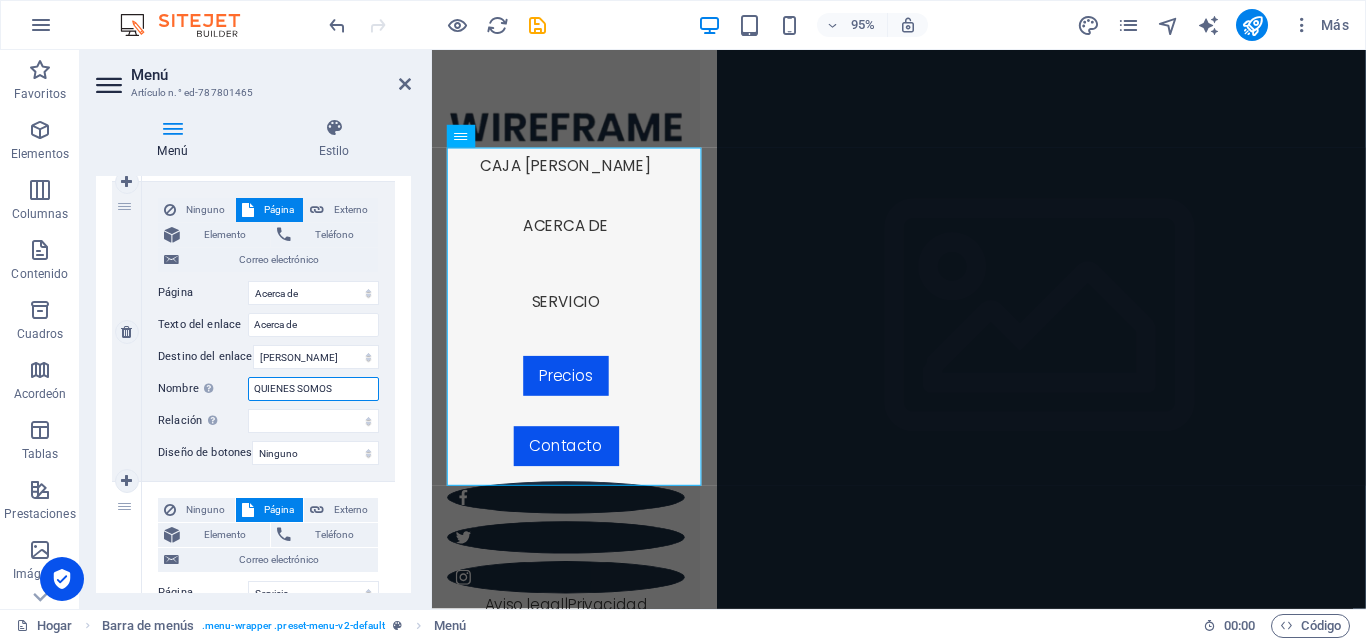 select 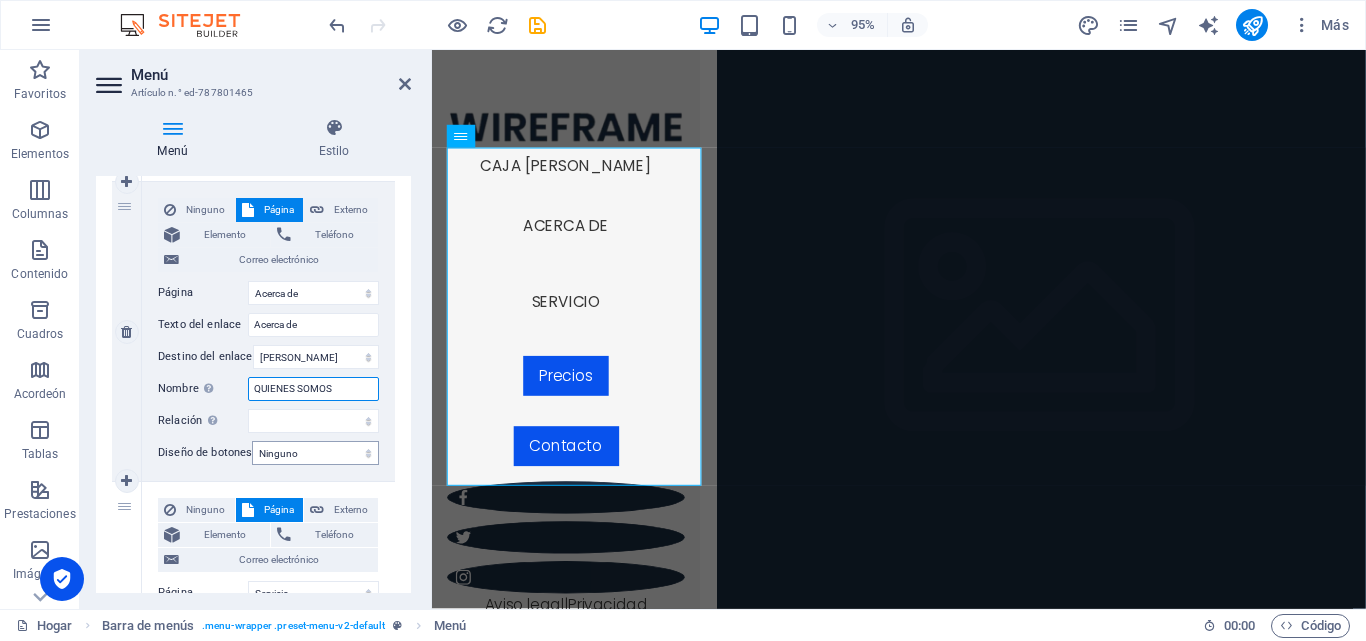 type on "QUIENES SOMOS" 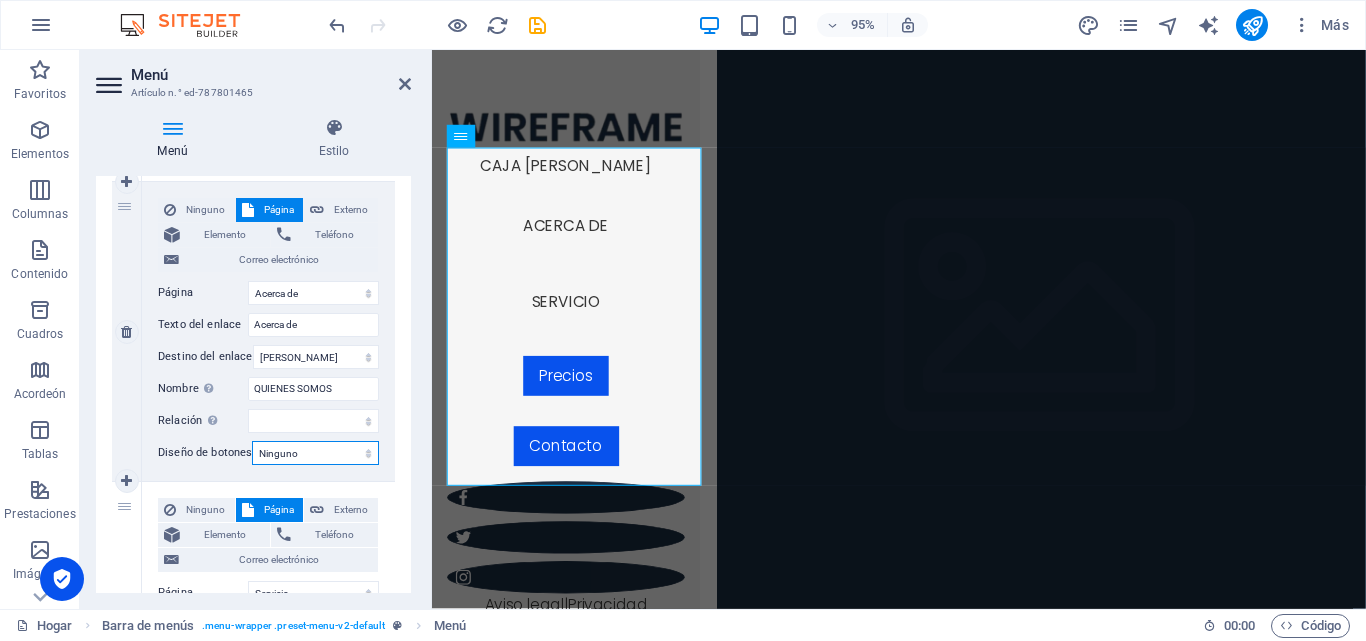 click on "Ninguno Predeterminado Principal Secundario" at bounding box center (315, 453) 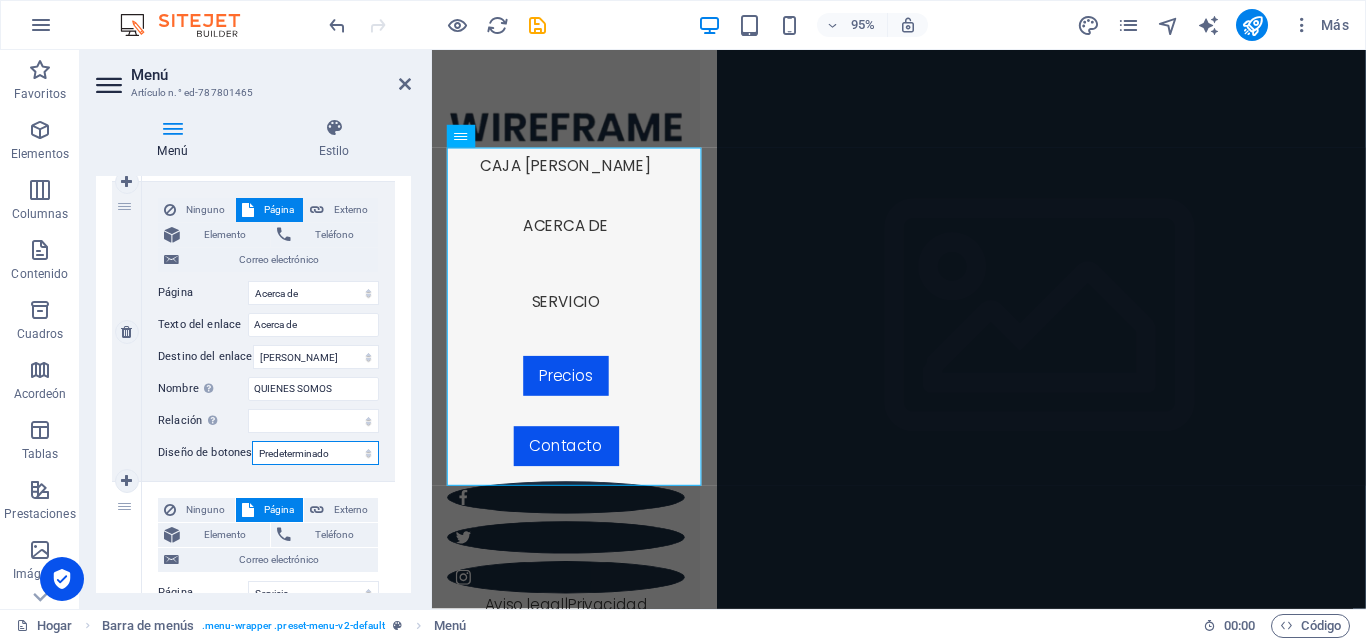 click on "Ninguno Predeterminado Principal Secundario" at bounding box center [315, 453] 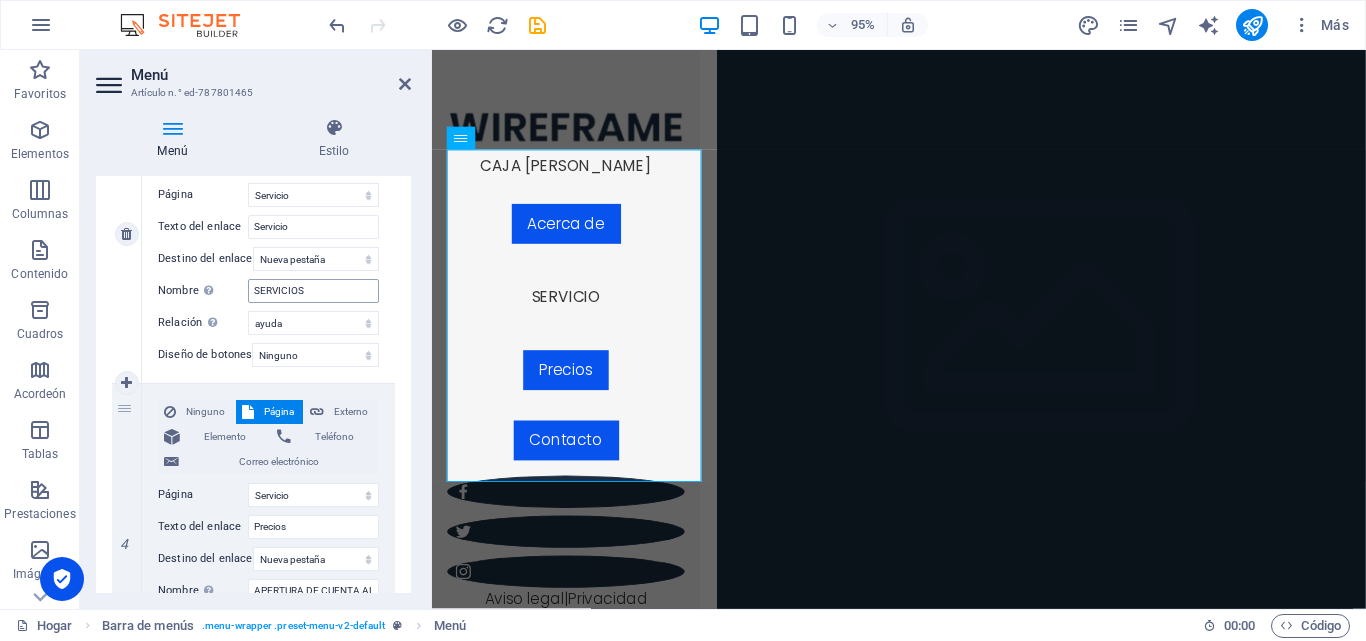 scroll, scrollTop: 900, scrollLeft: 0, axis: vertical 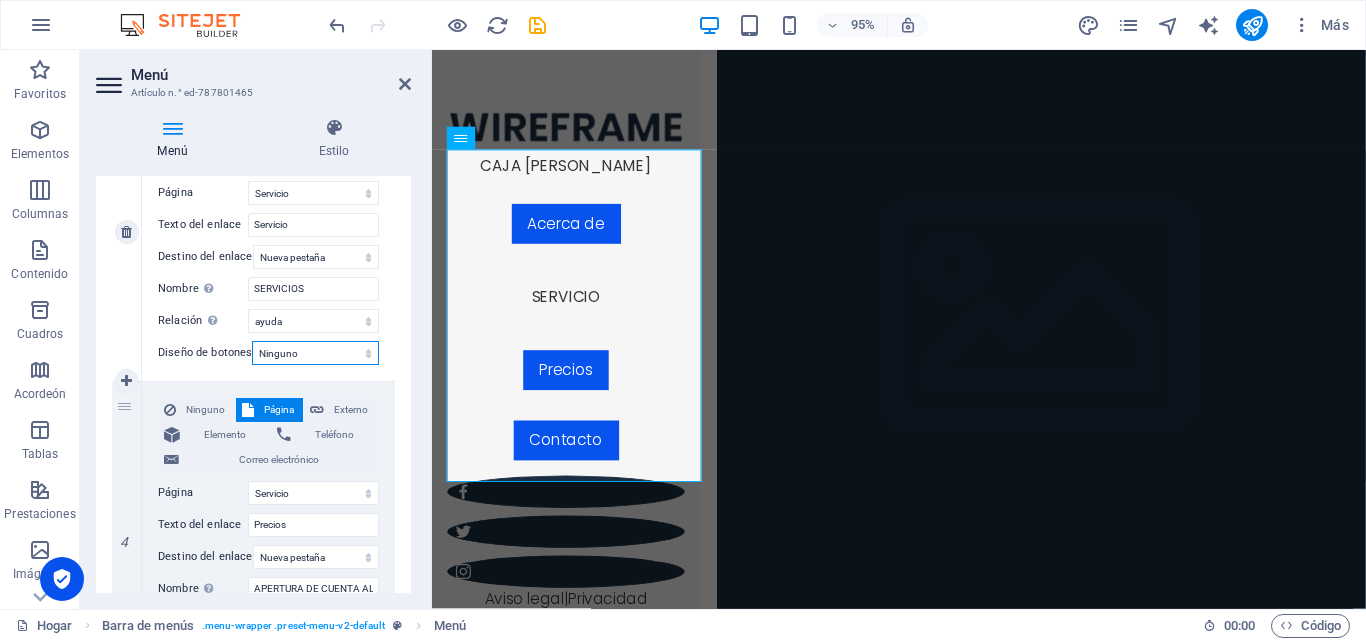 click on "Ninguno Predeterminado Principal Secundario" at bounding box center (315, 353) 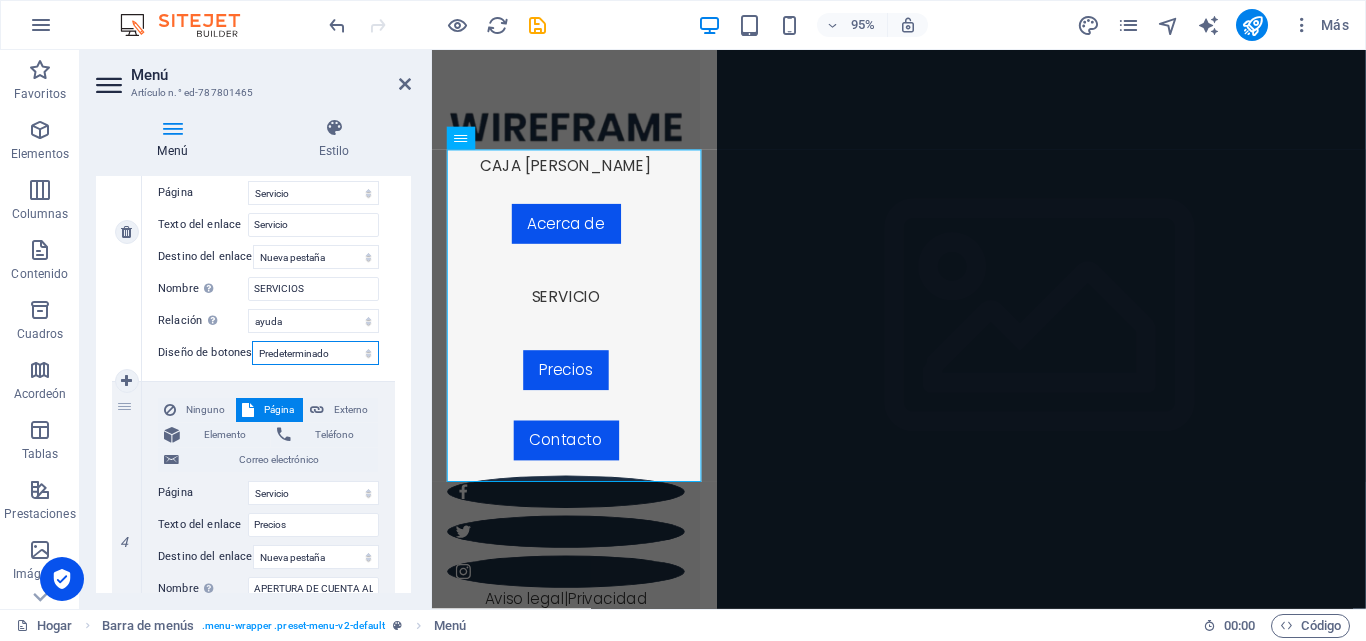 click on "Ninguno Predeterminado Principal Secundario" at bounding box center [315, 353] 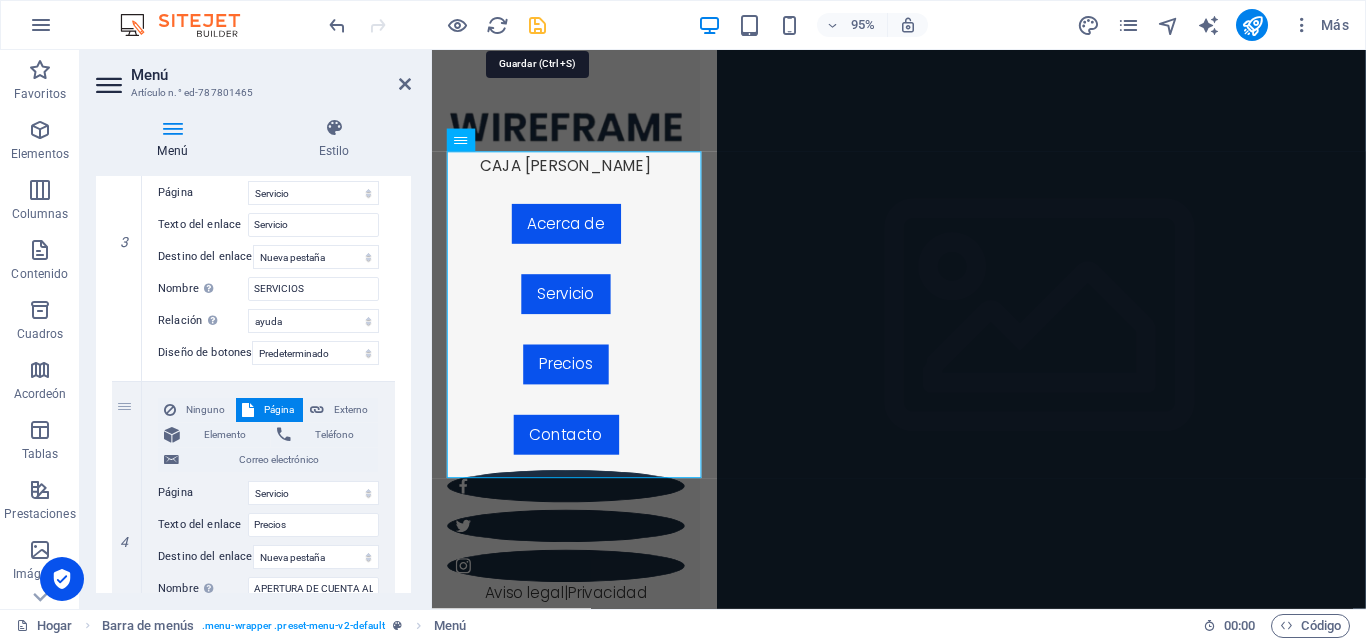 click at bounding box center (537, 25) 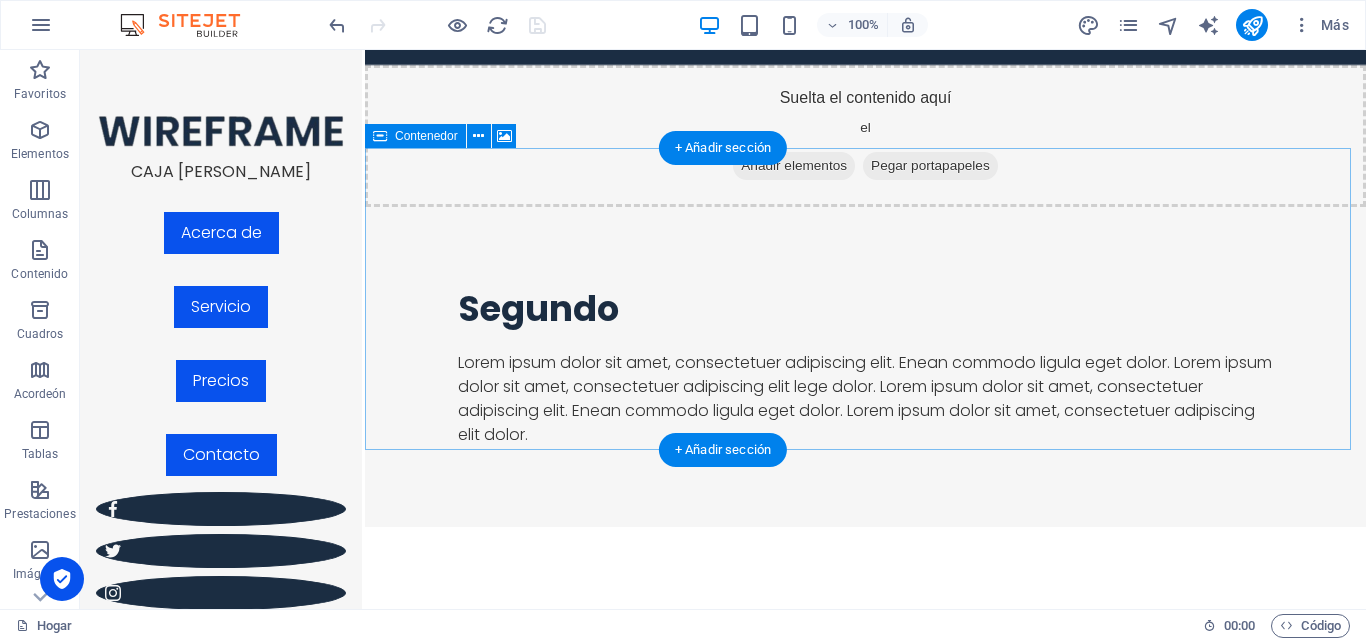 scroll, scrollTop: 2700, scrollLeft: 0, axis: vertical 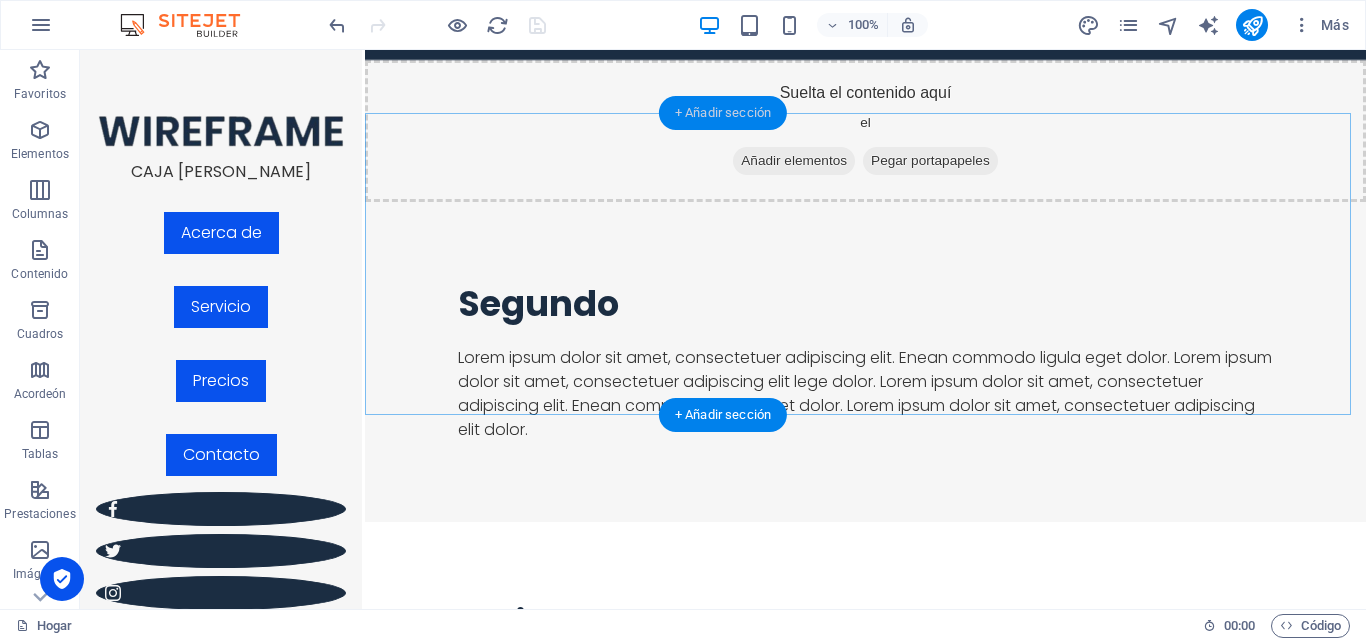 click on "+ Añadir sección" at bounding box center [723, 112] 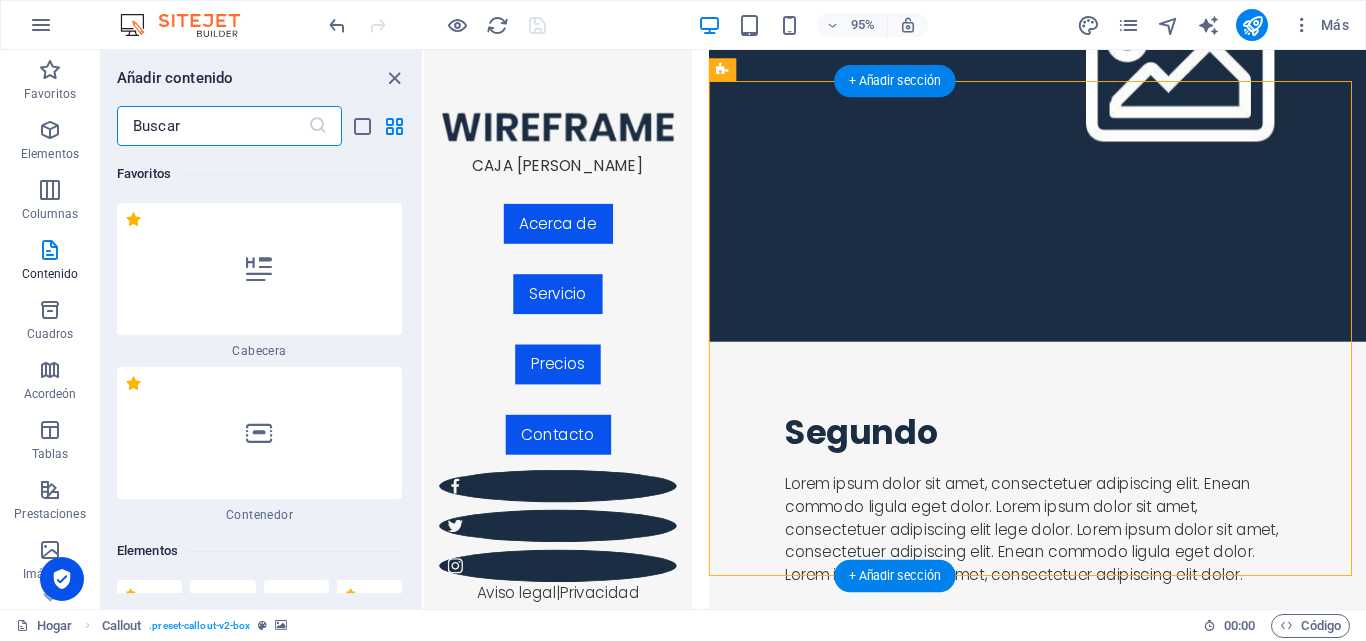 scroll, scrollTop: 2895, scrollLeft: 0, axis: vertical 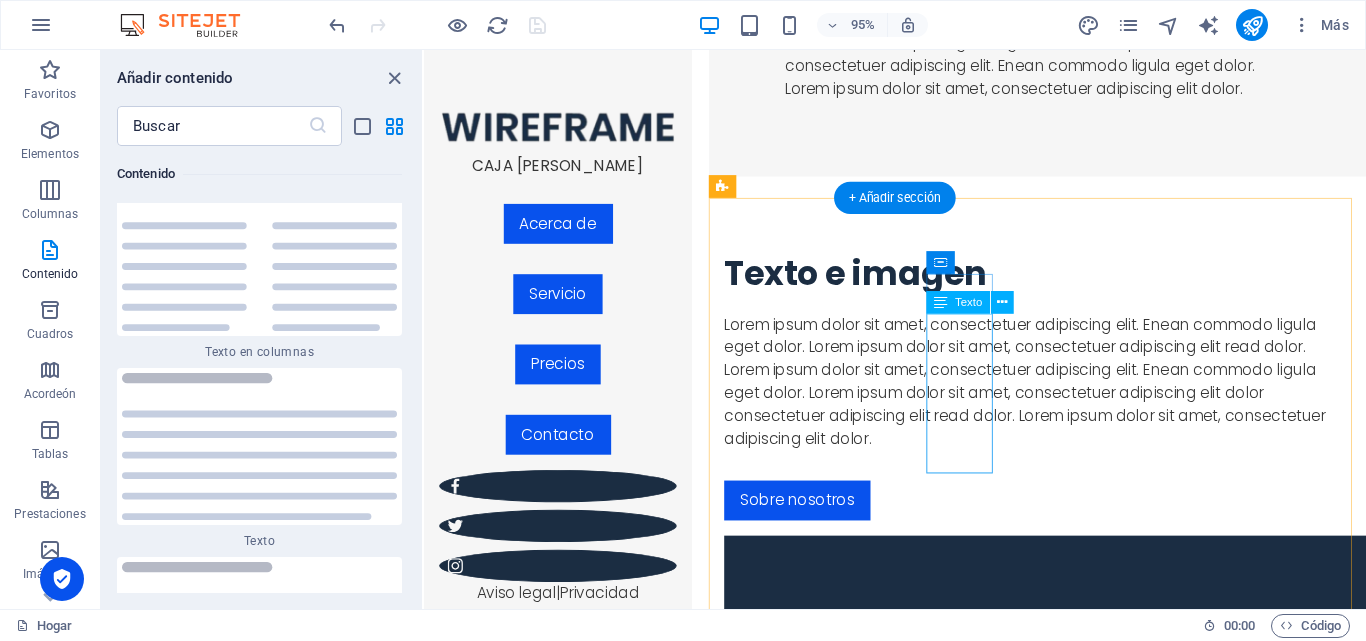 click on "Teléfono:  + 123 - 4567 89 Auto: Correo electrónico:  dc9db2d74b3bc39743aa10ef60f1ac@cpanel.local" at bounding box center [840, 3291] 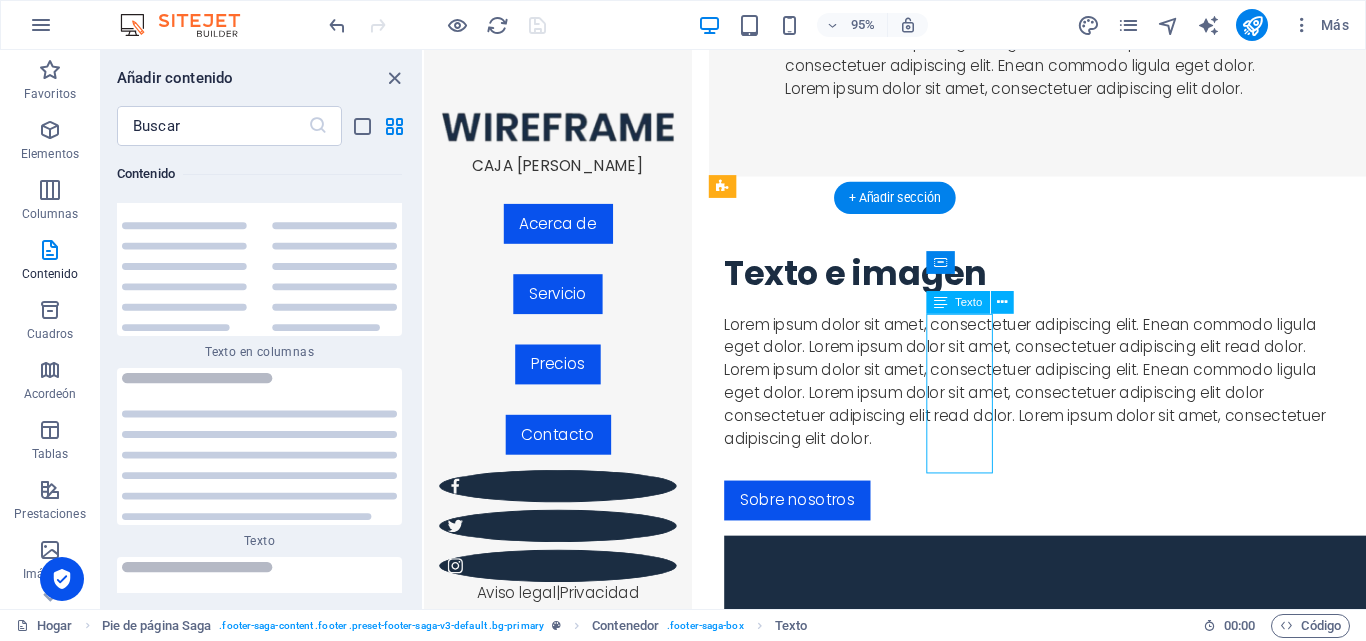 click on "Teléfono:  + 123 - 4567 89 Auto: Correo electrónico:  dc9db2d74b3bc39743aa10ef60f1ac@cpanel.local" at bounding box center [840, 3291] 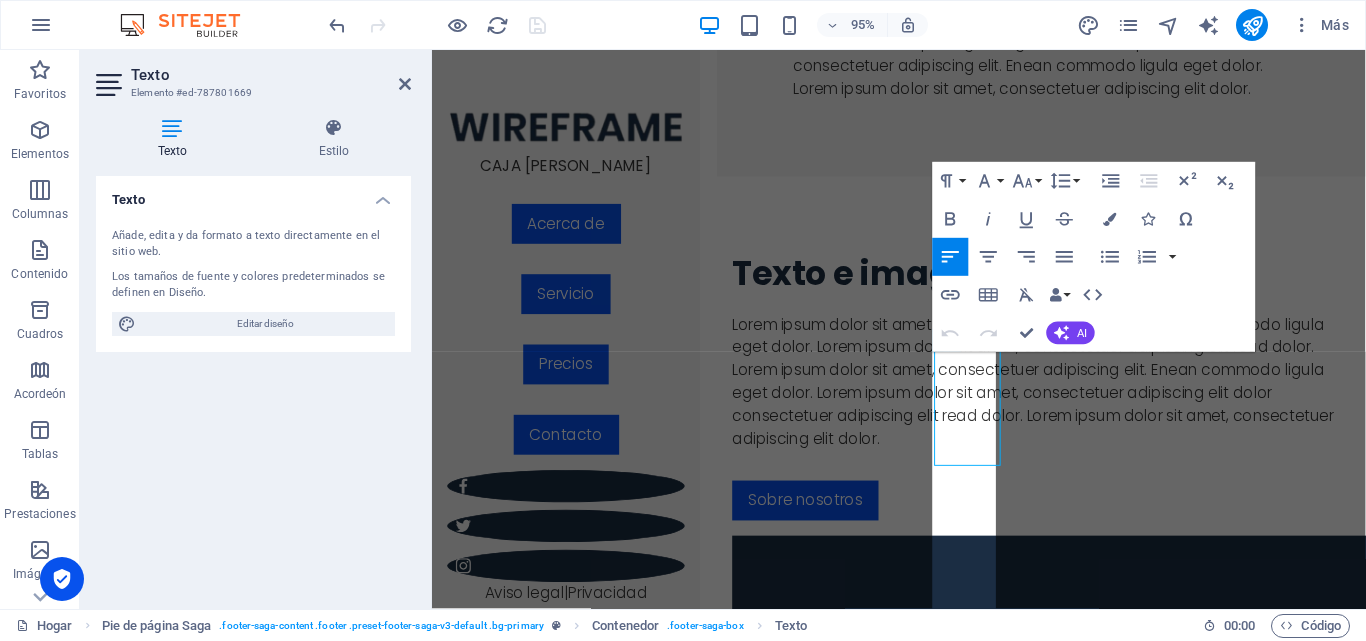 scroll, scrollTop: 3603, scrollLeft: 0, axis: vertical 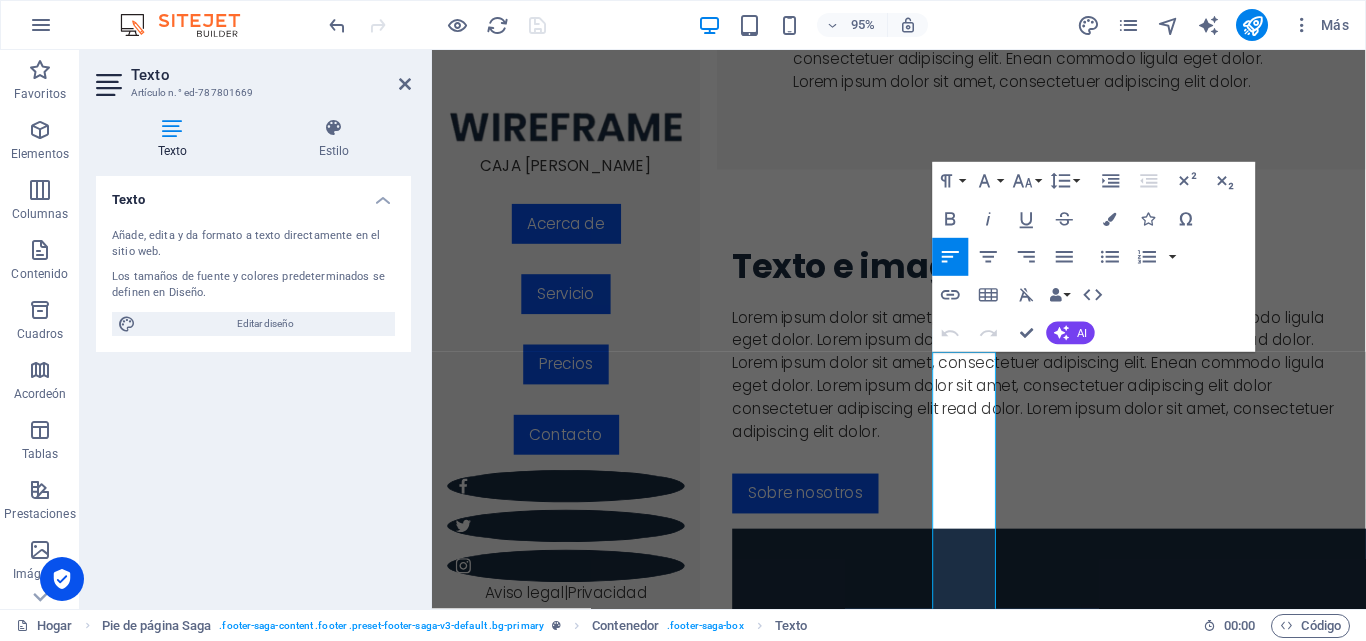 type 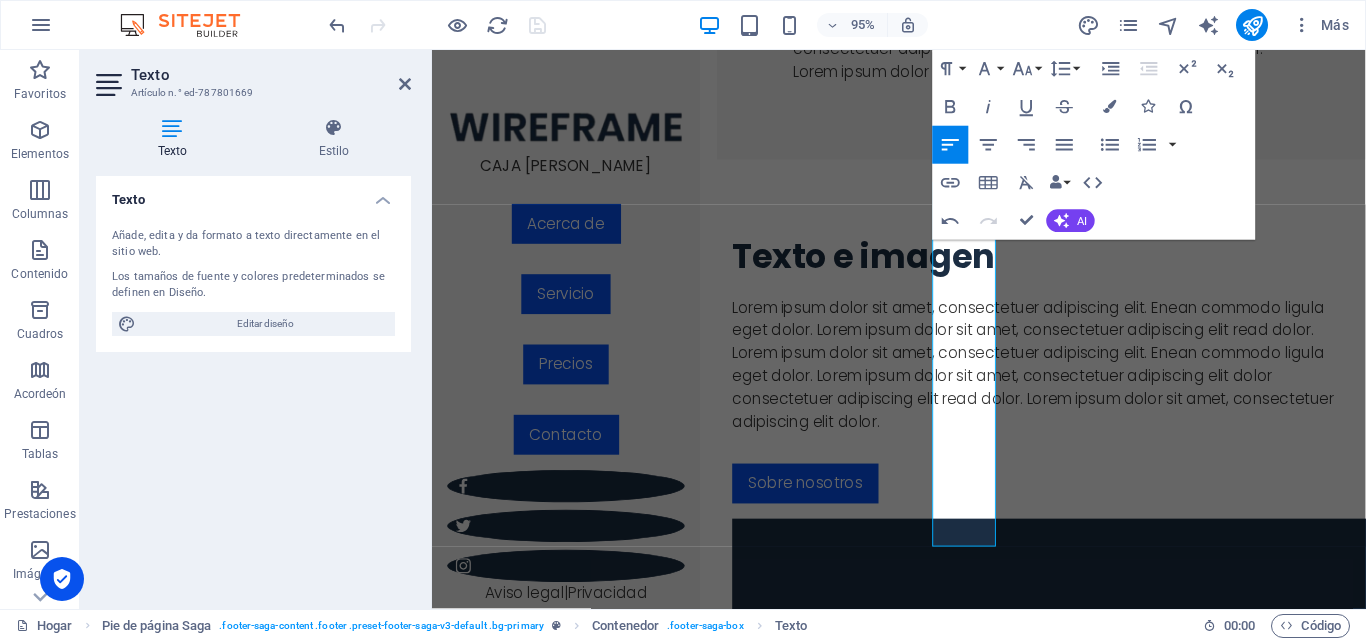 scroll, scrollTop: 3847, scrollLeft: 0, axis: vertical 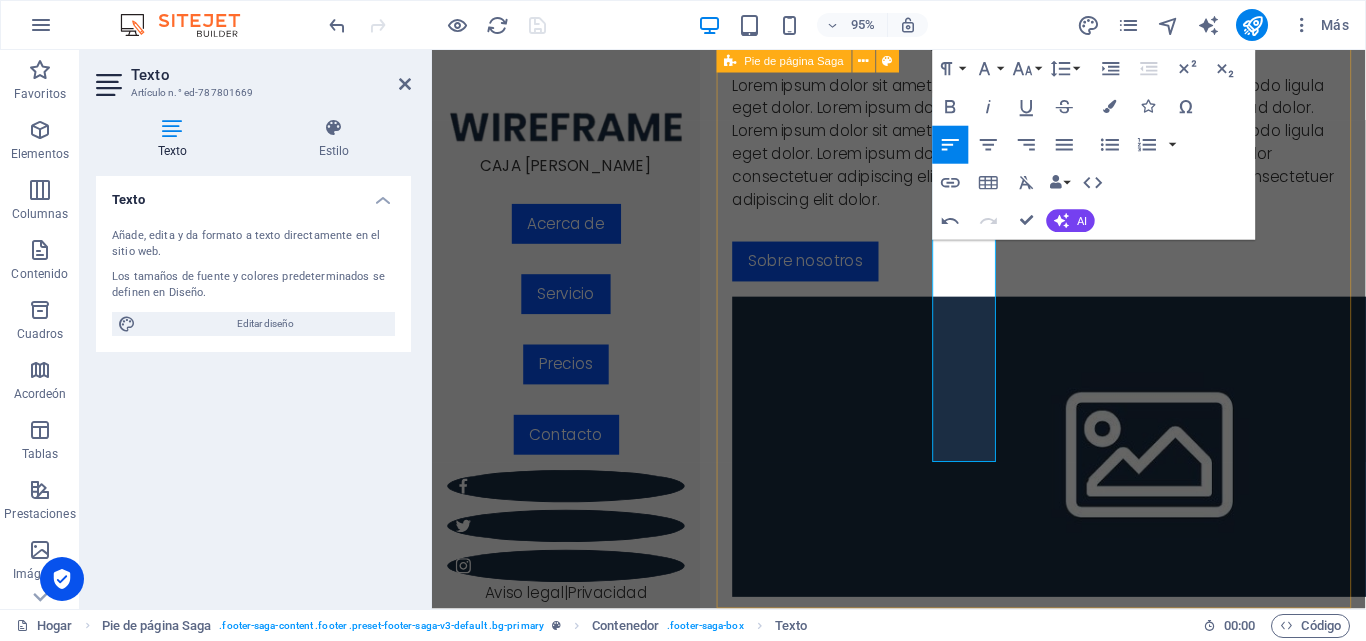 drag, startPoint x: 960, startPoint y: 382, endPoint x: 1009, endPoint y: 615, distance: 238.09662 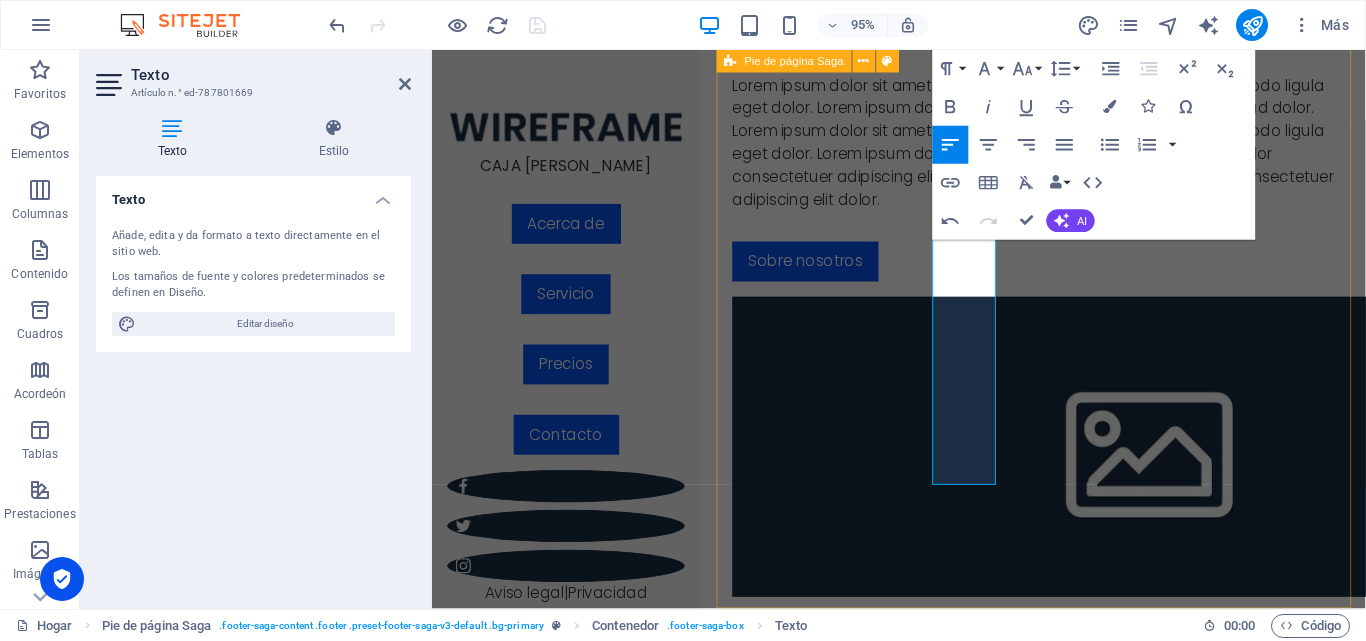 click on "Lorem ipsum dolor sit amet, consetetur sadipscing elitr, sed diam nonumy. Aviso legal  |  Privacidad Contacto TELÉFONO 0992400750 ASESORIA 0990373059 CORREO CAJAAHORROJASMIR@GMAIL.COM DIRECCIÓN 1601 Broadway Nueva York  ,  100192 Navegación Hogar Acerca de Servicio Precios Contacto" at bounding box center (1073, 3100) 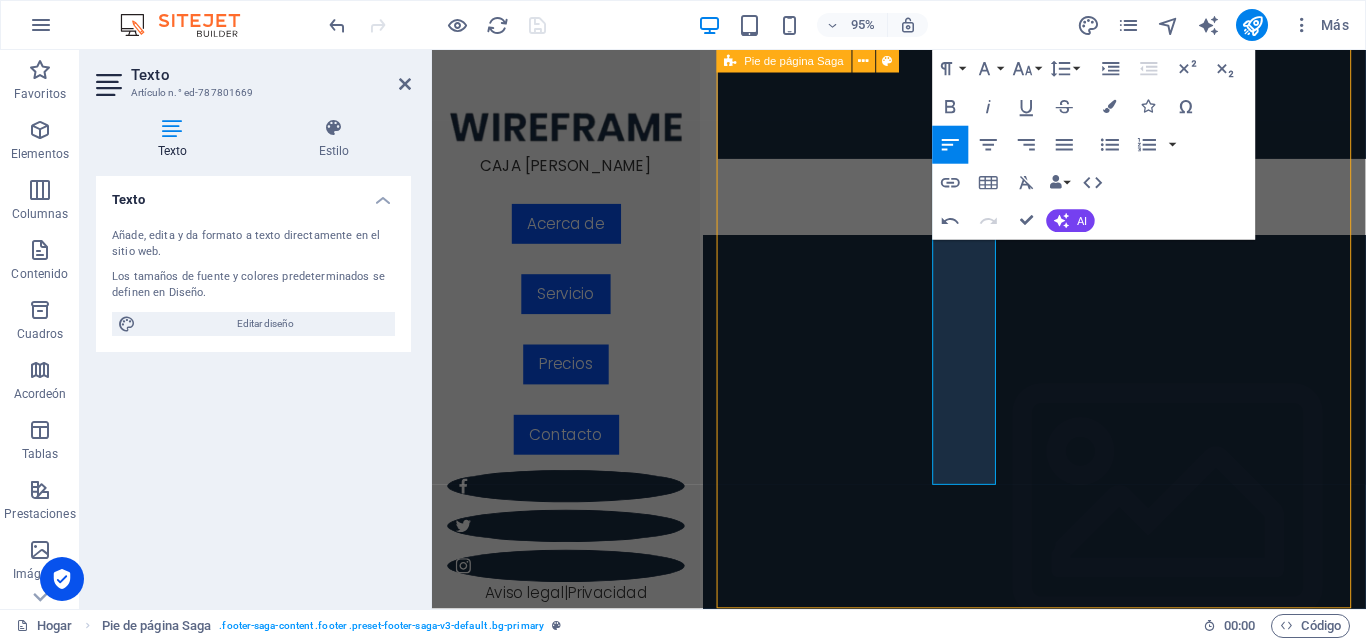 scroll, scrollTop: 2946, scrollLeft: 0, axis: vertical 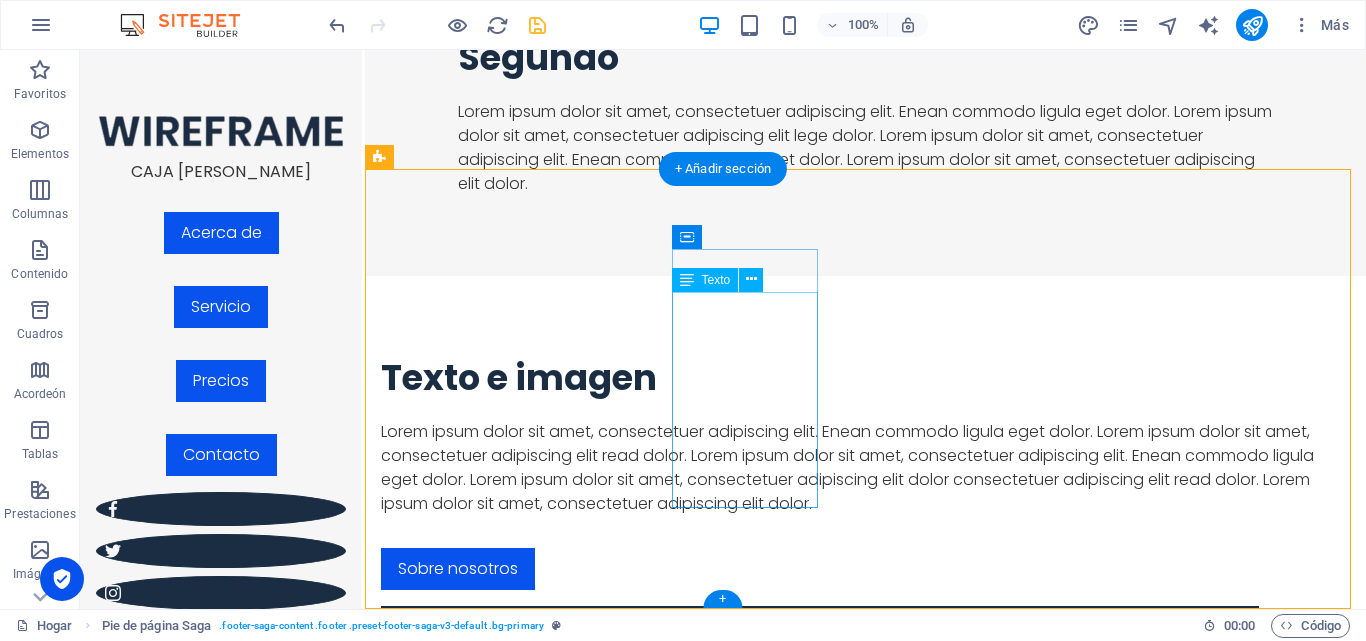 click on "TELÉFONO 0992400750 ASESORIA 0990373059 CORREO ELECTRÓNICO CAJAAHORROJASMIR@GMAIL.COM" at bounding box center [520, 3114] 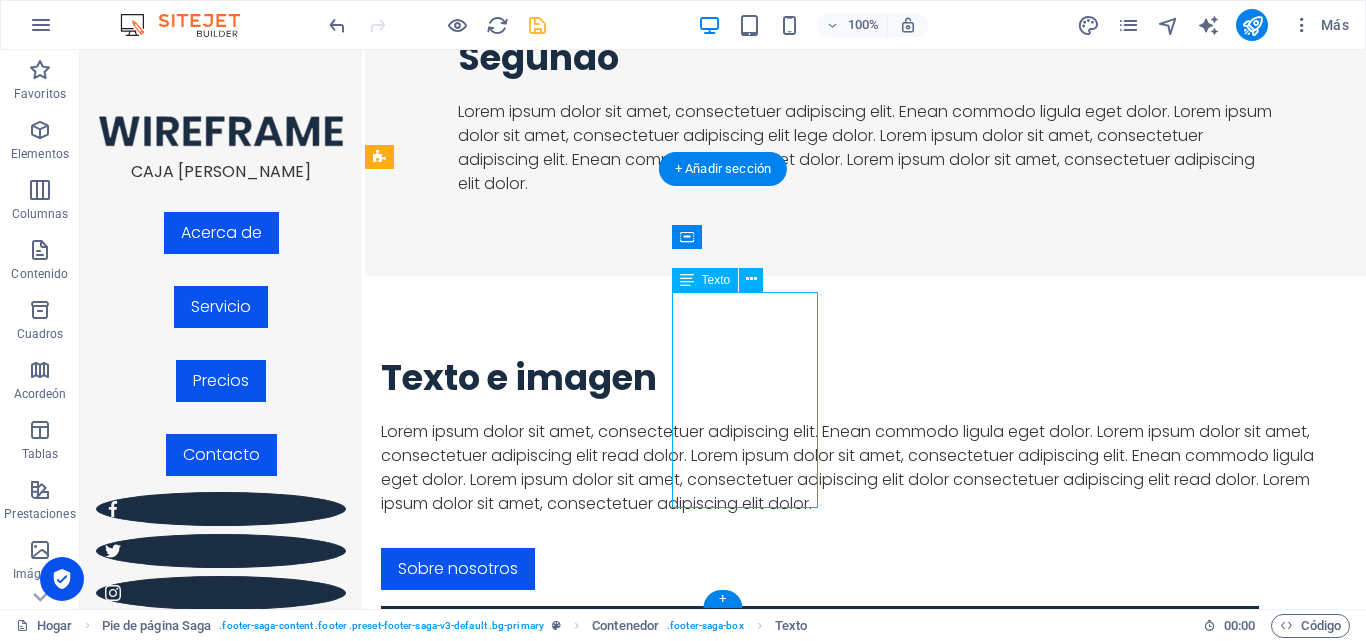 click on "TELÉFONO 0992400750 ASESORIA 0990373059 CORREO ELECTRÓNICO CAJAAHORROJASMIR@GMAIL.COM" at bounding box center (520, 3114) 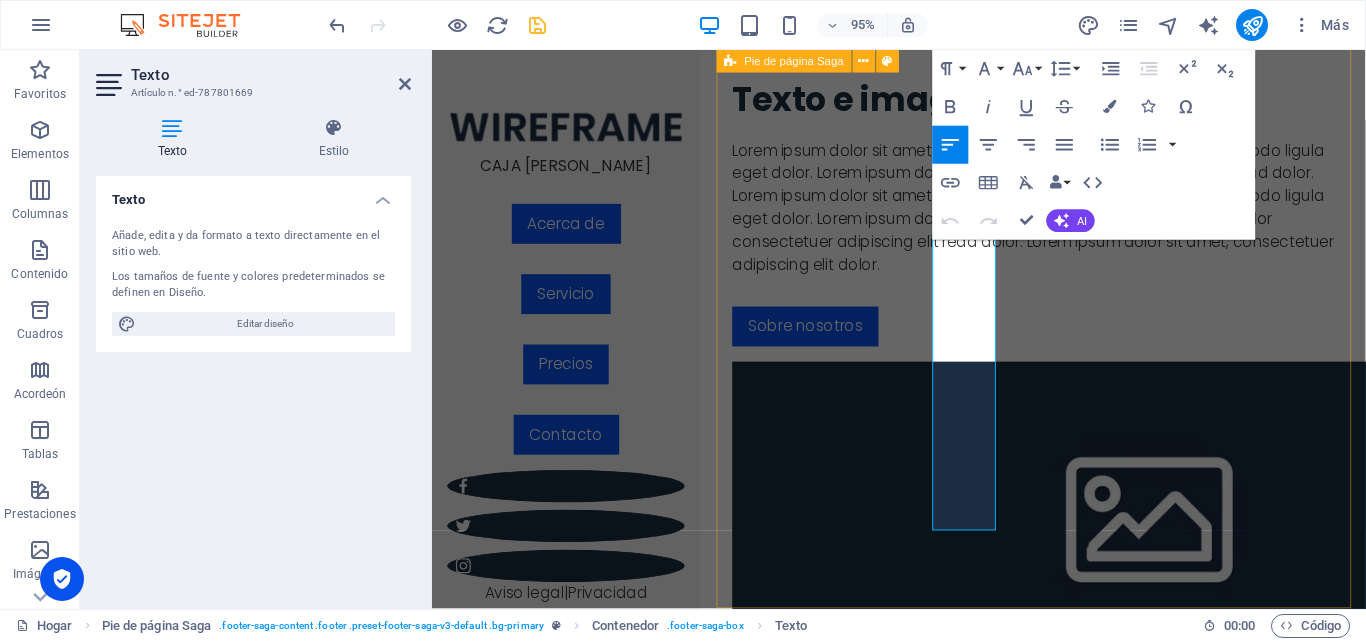 scroll, scrollTop: 3847, scrollLeft: 0, axis: vertical 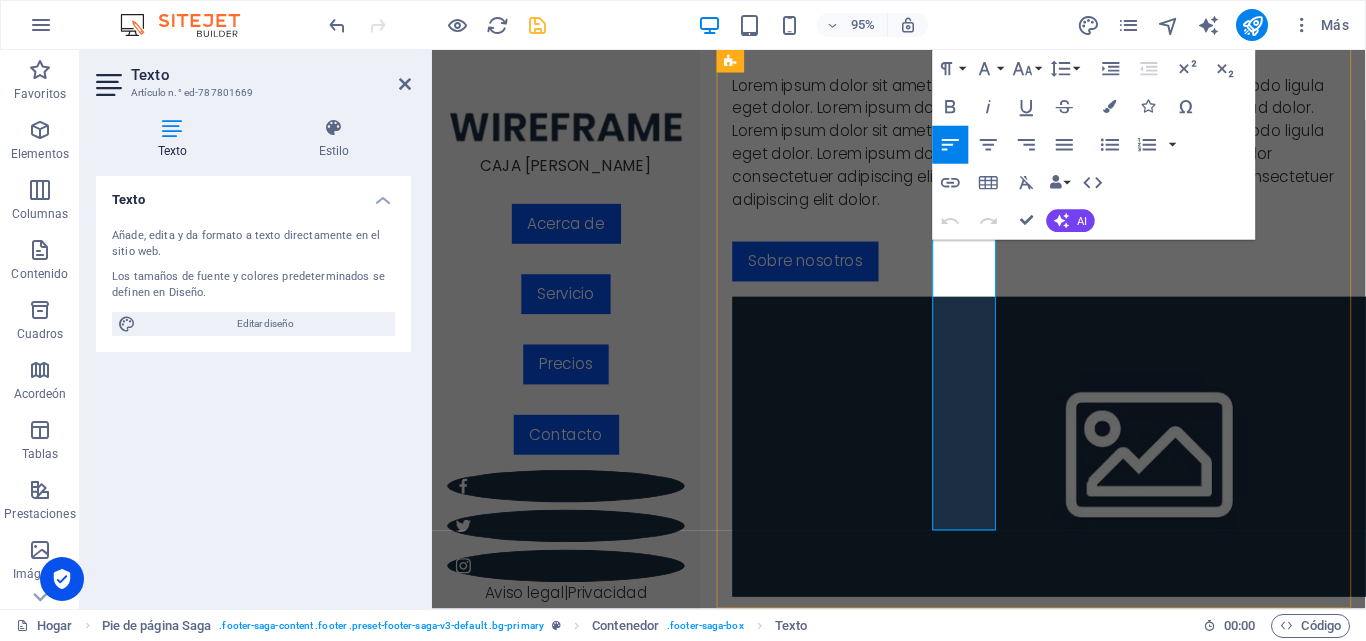 click at bounding box center (847, 3183) 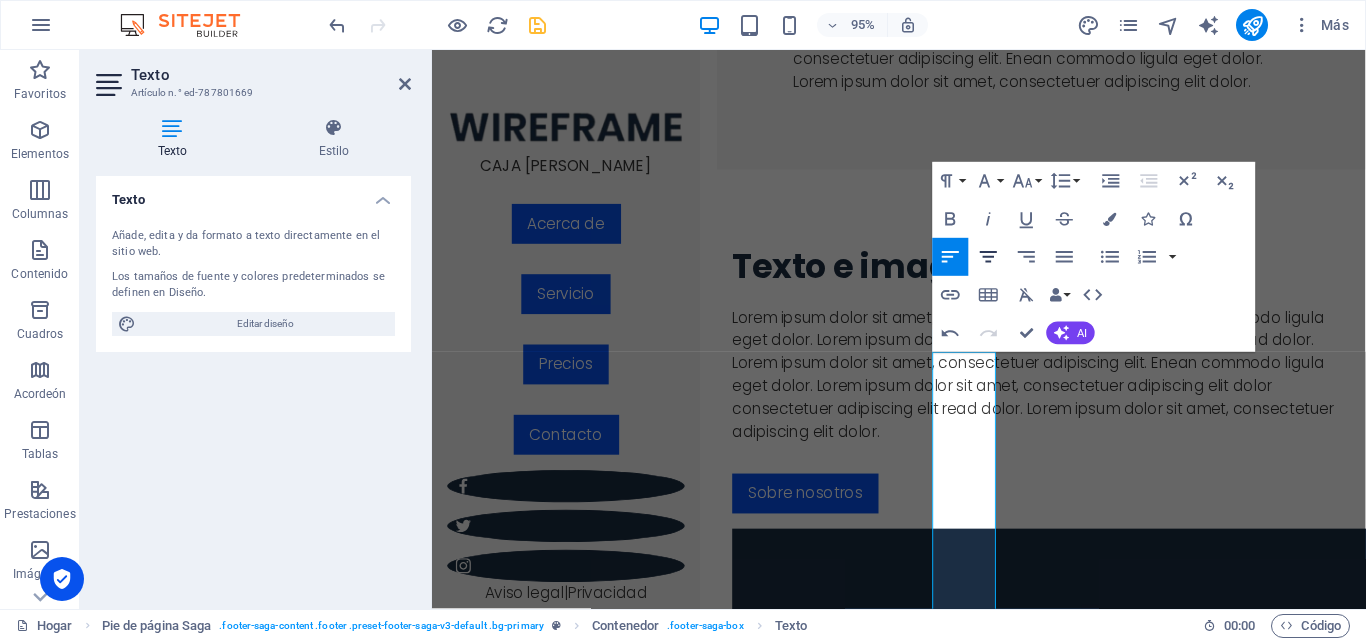 scroll, scrollTop: 3547, scrollLeft: 0, axis: vertical 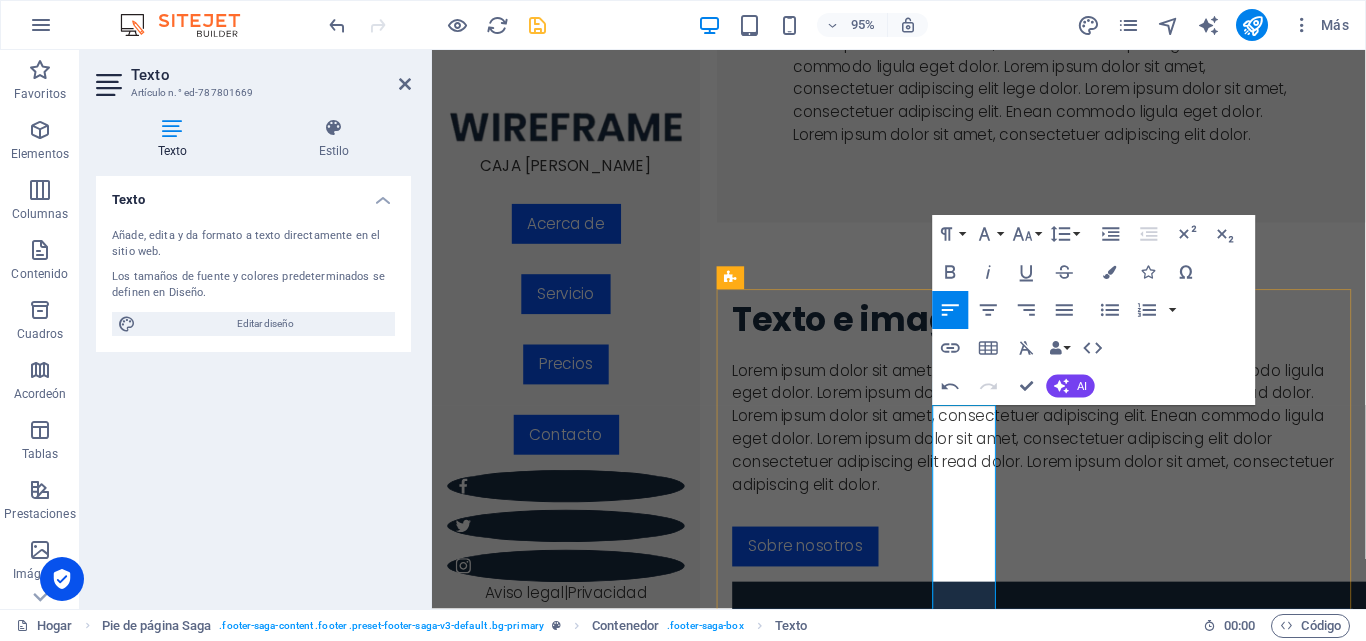 click at bounding box center [847, 3363] 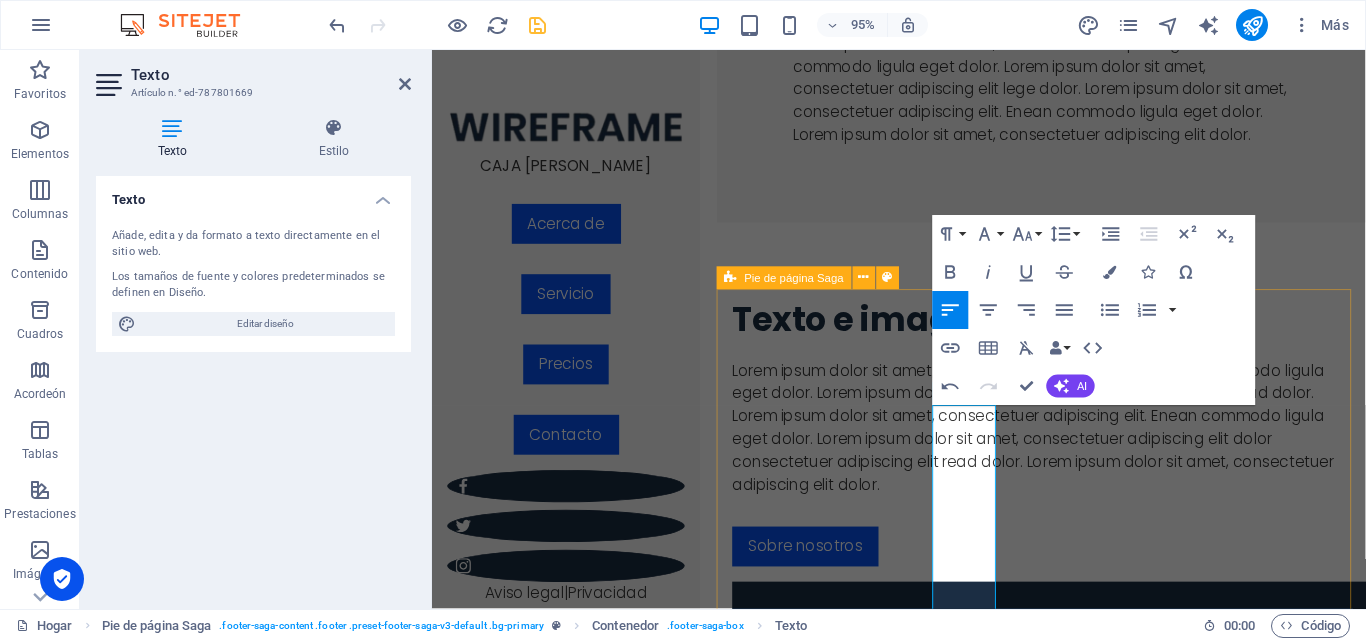 click on "Lorem ipsum dolor sit amet, consetetur sadipscing elitr, sed diam nonumy. Aviso legal  |  Privacidad Contacto TELÉFONO 0992400750 ASESORIA 0990373059 CORREO ELECTRÓNICO CAJAAHORROJASMIR@GMAIL.COM DIRECCIÓN 1601 Broadway Nueva York  ,  100192 Navegación Hogar Acerca de Servicio Precios Contacto" at bounding box center (1073, 3400) 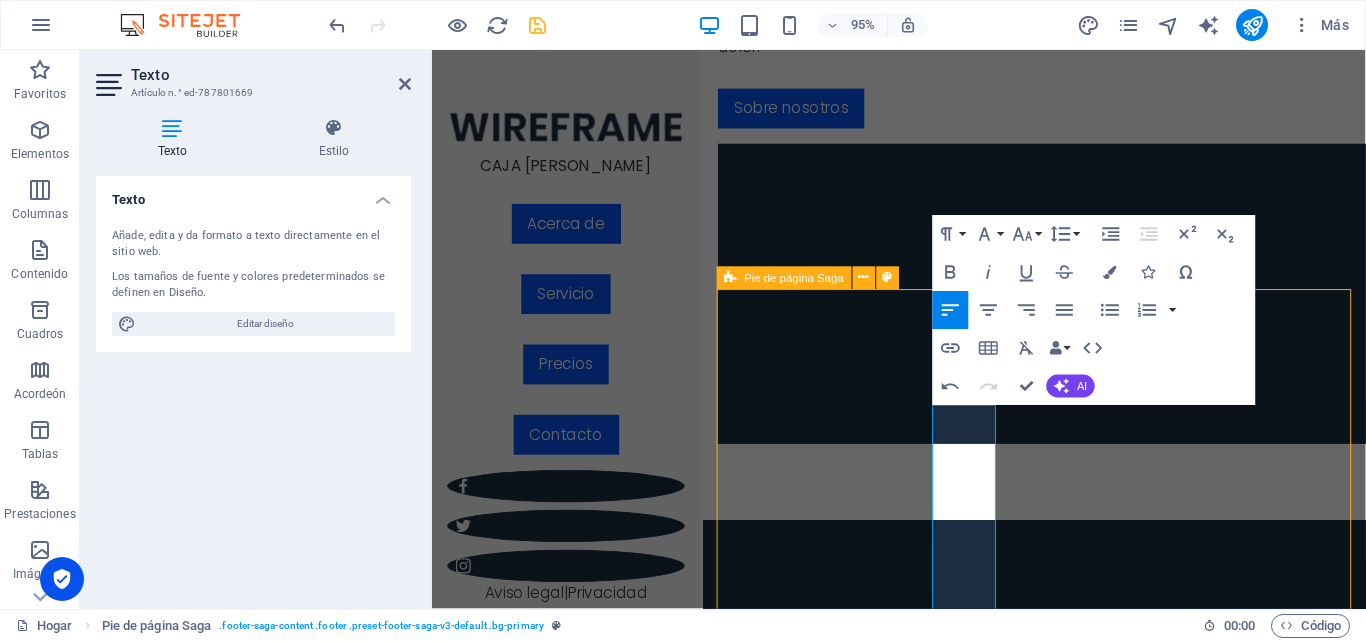 scroll, scrollTop: 2862, scrollLeft: 0, axis: vertical 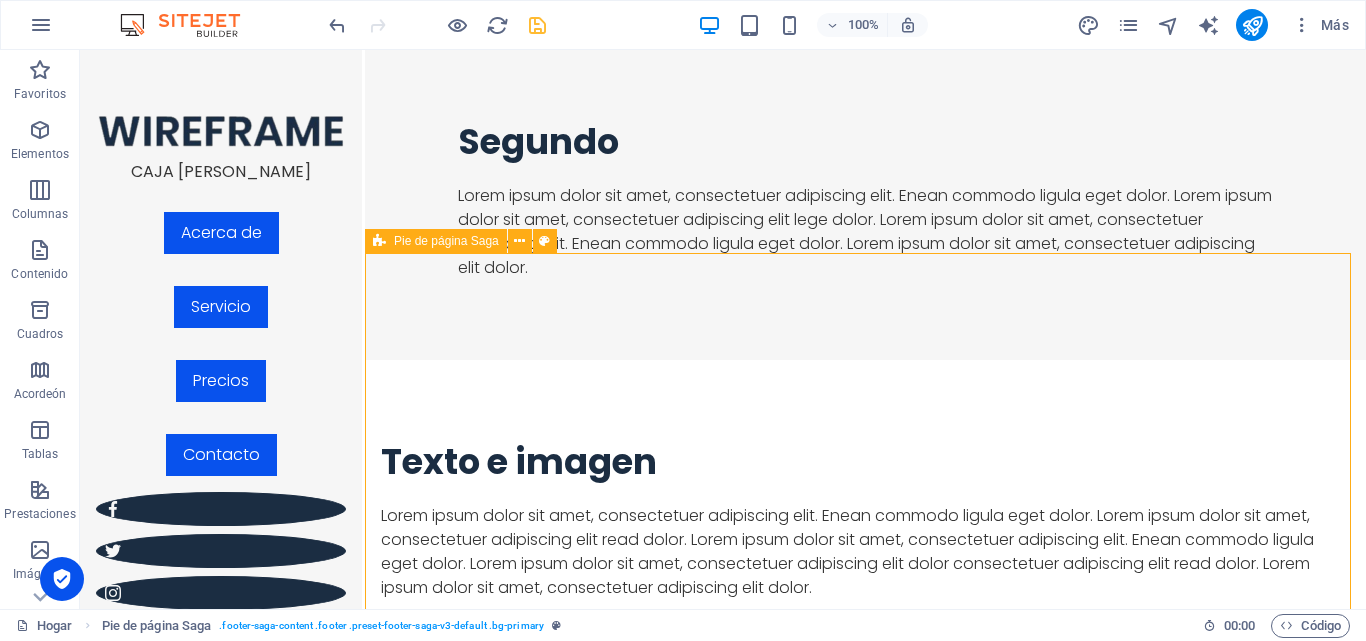 click on "Lorem ipsum dolor sit amet, consetetur sadipscing elitr, sed diam nonumy. Aviso legal  |  Privacidad Contacto TELÉFONO 0992400750 ASESORIA 0990373059 CORREO ELECTRÓNICO CAJAAHORROJASMIR@GMAIL.COM DIRECCIÓN 1601 Broadway Nueva York  ,  100192 Navegación Hogar Acerca de Servicio Precios Contacto" at bounding box center (865, 3127) 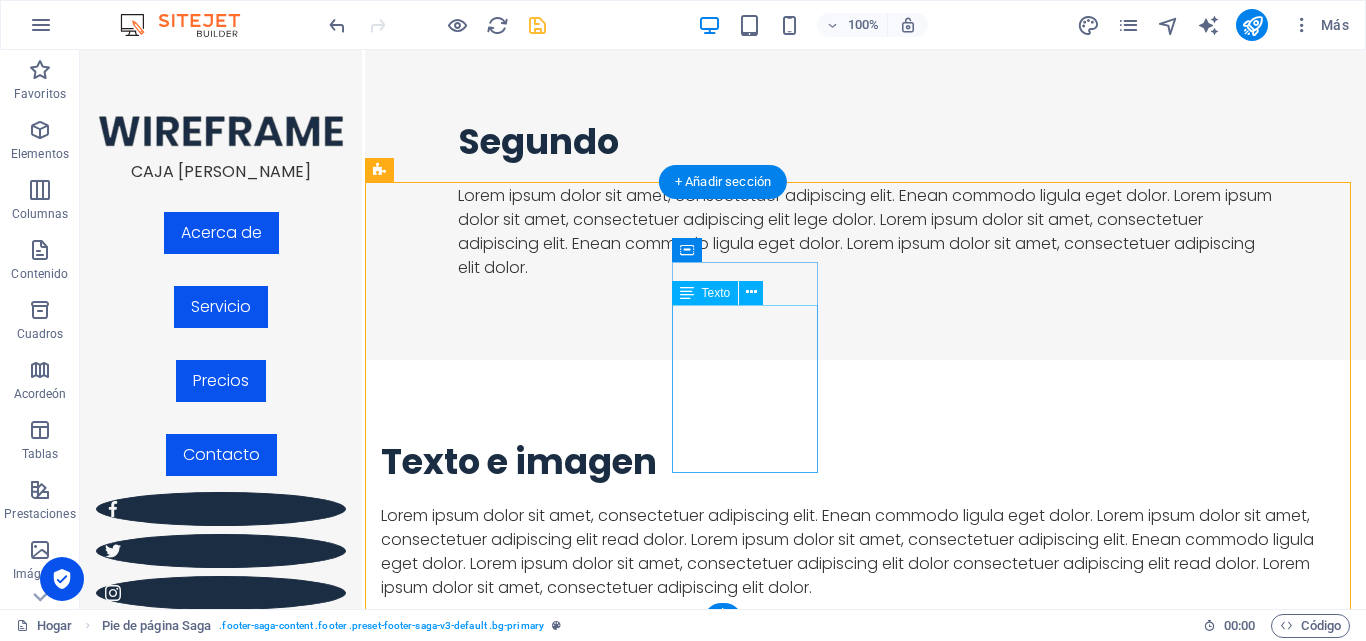 scroll, scrollTop: 2946, scrollLeft: 0, axis: vertical 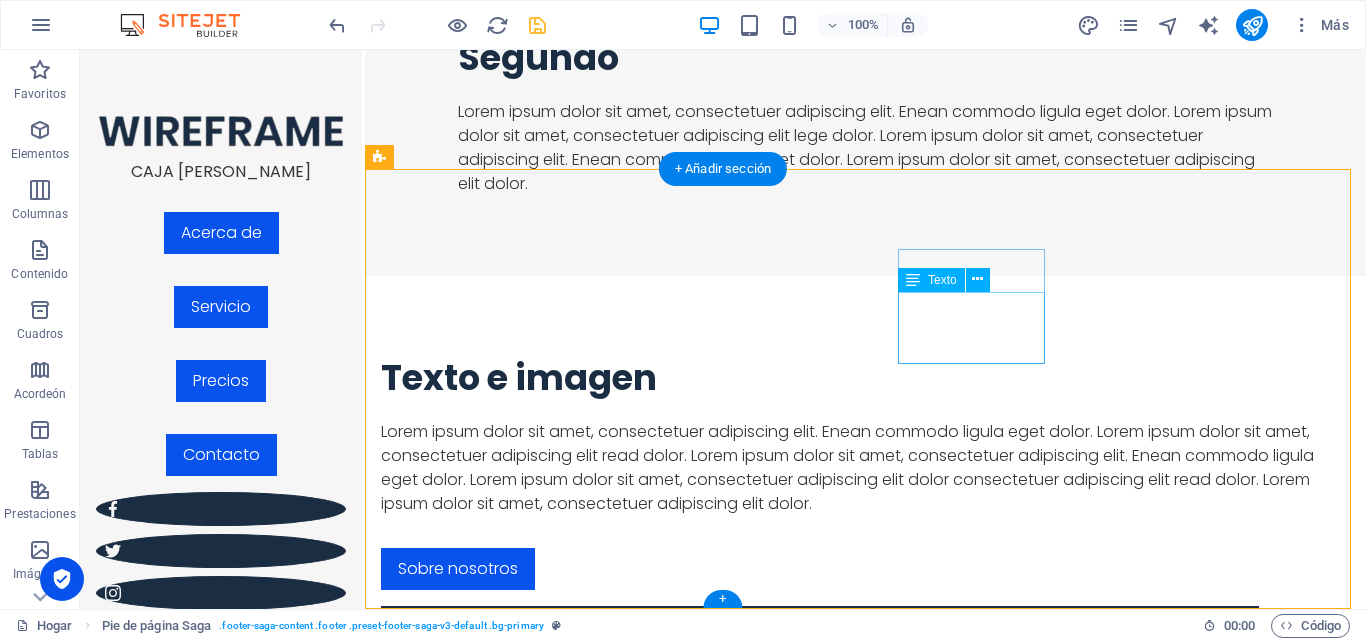 click on "1601 Broadway Nueva York  ,  100192" at bounding box center [520, 3292] 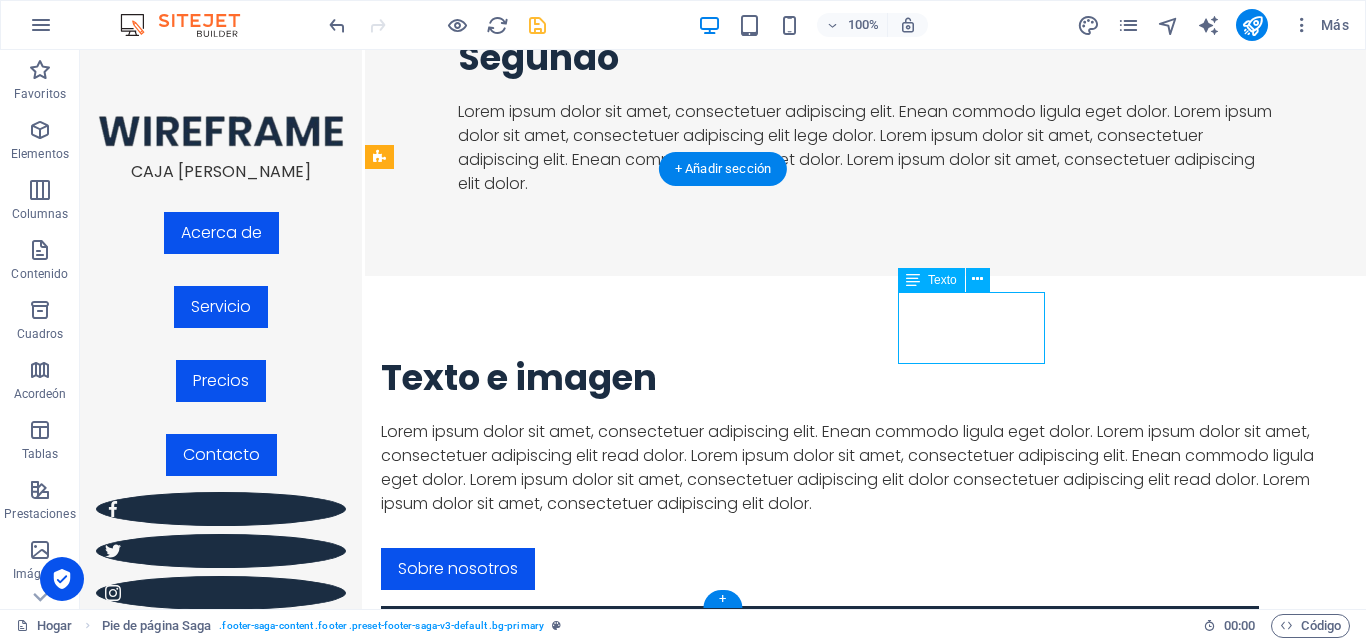 click on "1601 Broadway Nueva York  ,  100192" at bounding box center [520, 3292] 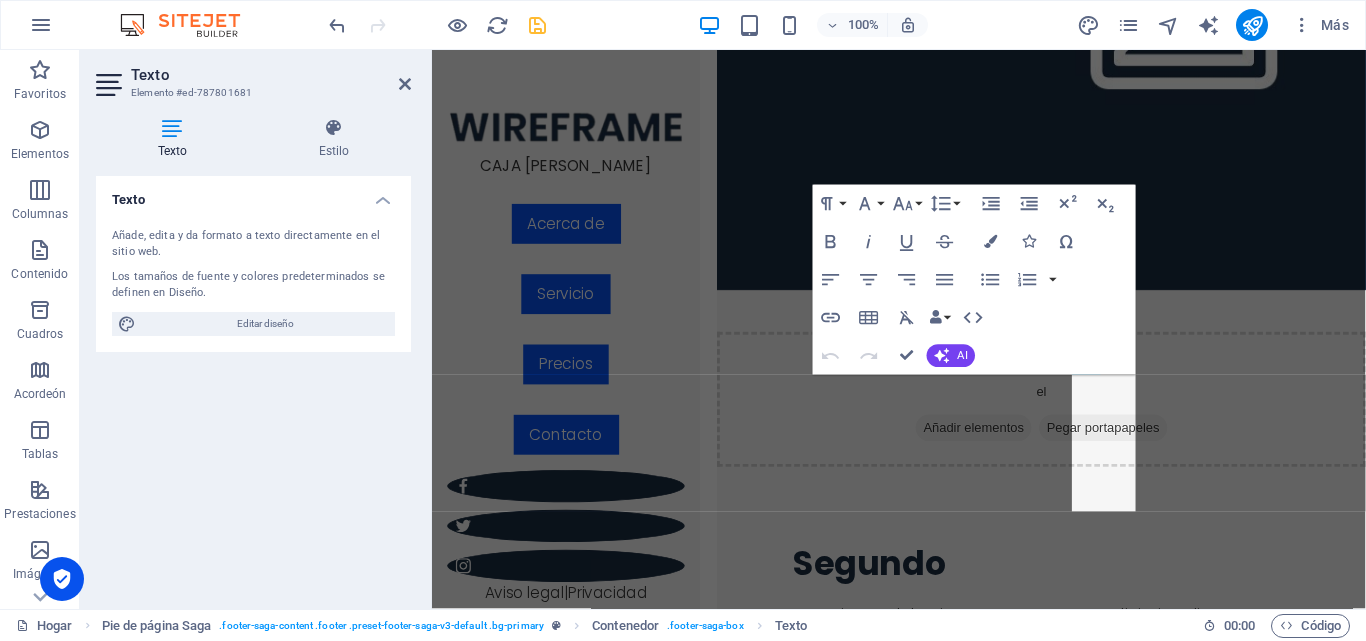 scroll, scrollTop: 3579, scrollLeft: 0, axis: vertical 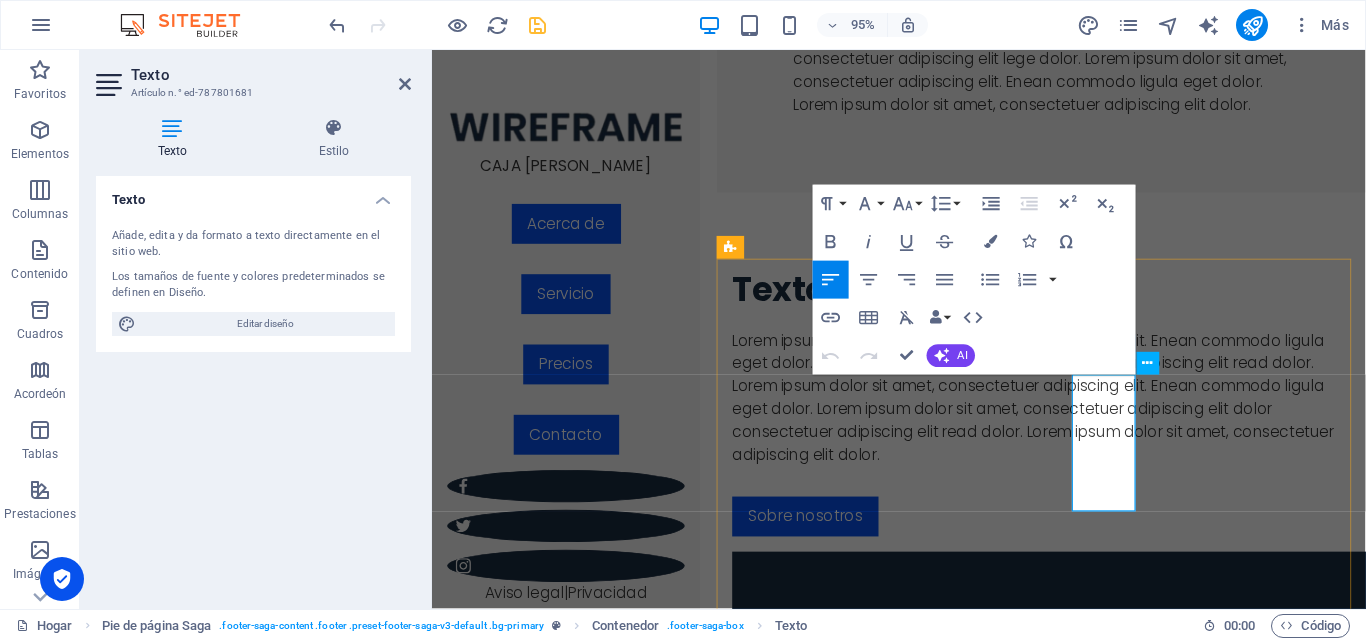 click on "Nueva York  ,  100192" at bounding box center (847, 3617) 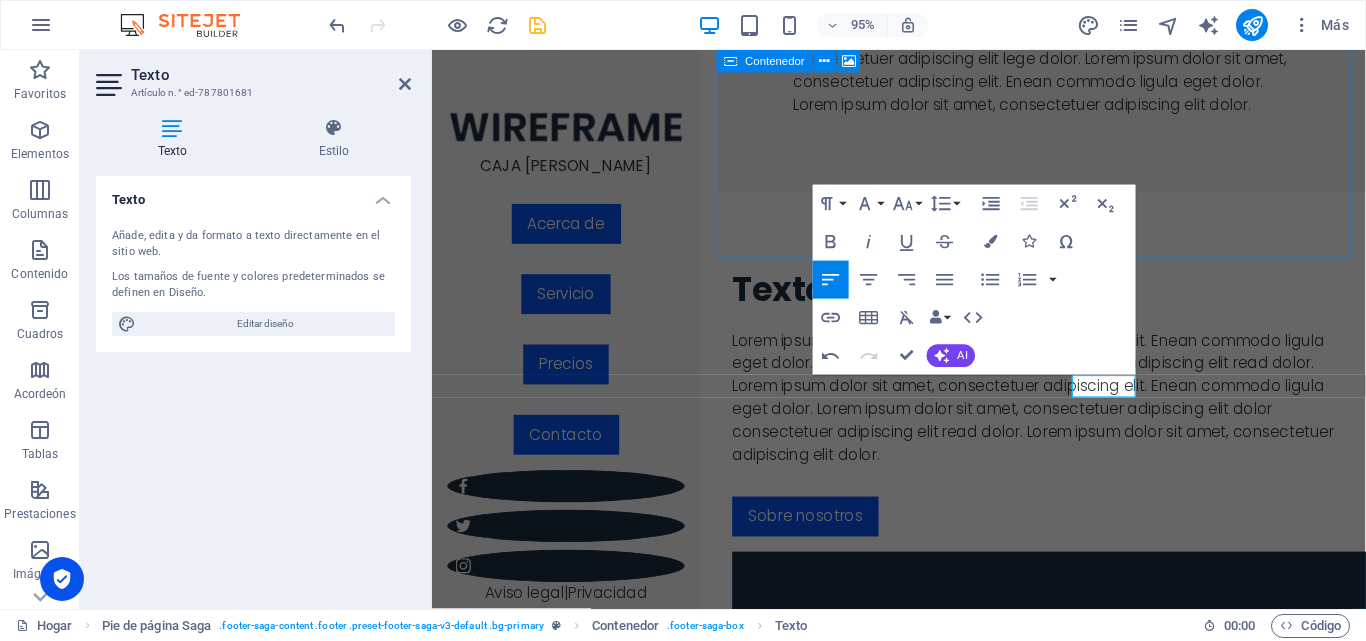 drag, startPoint x: 1553, startPoint y: 283, endPoint x: 1209, endPoint y: 165, distance: 363.6757 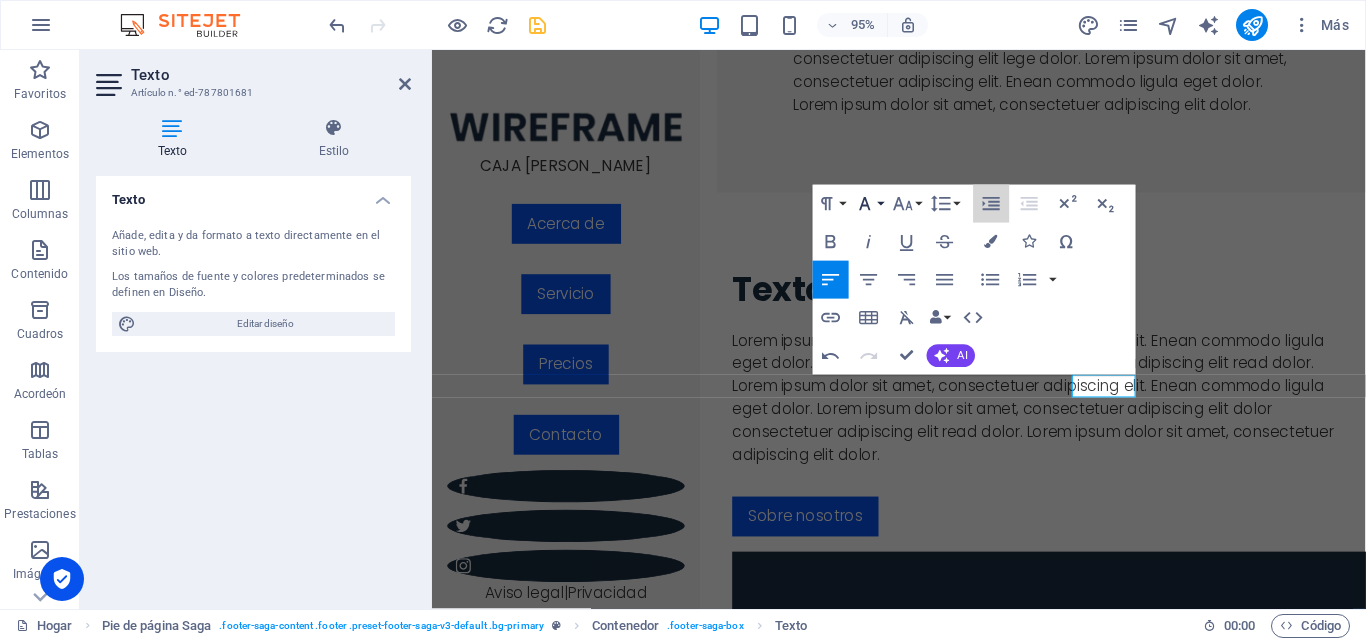 drag, startPoint x: 1009, startPoint y: 188, endPoint x: 856, endPoint y: 199, distance: 153.39491 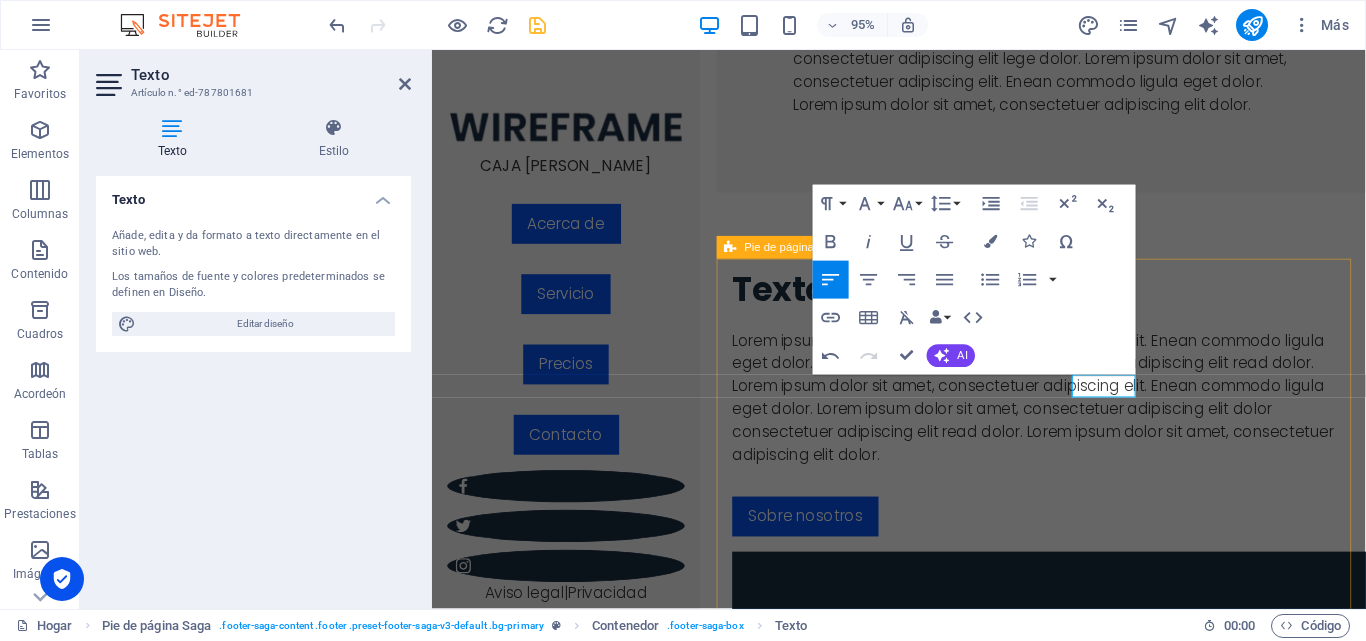 type 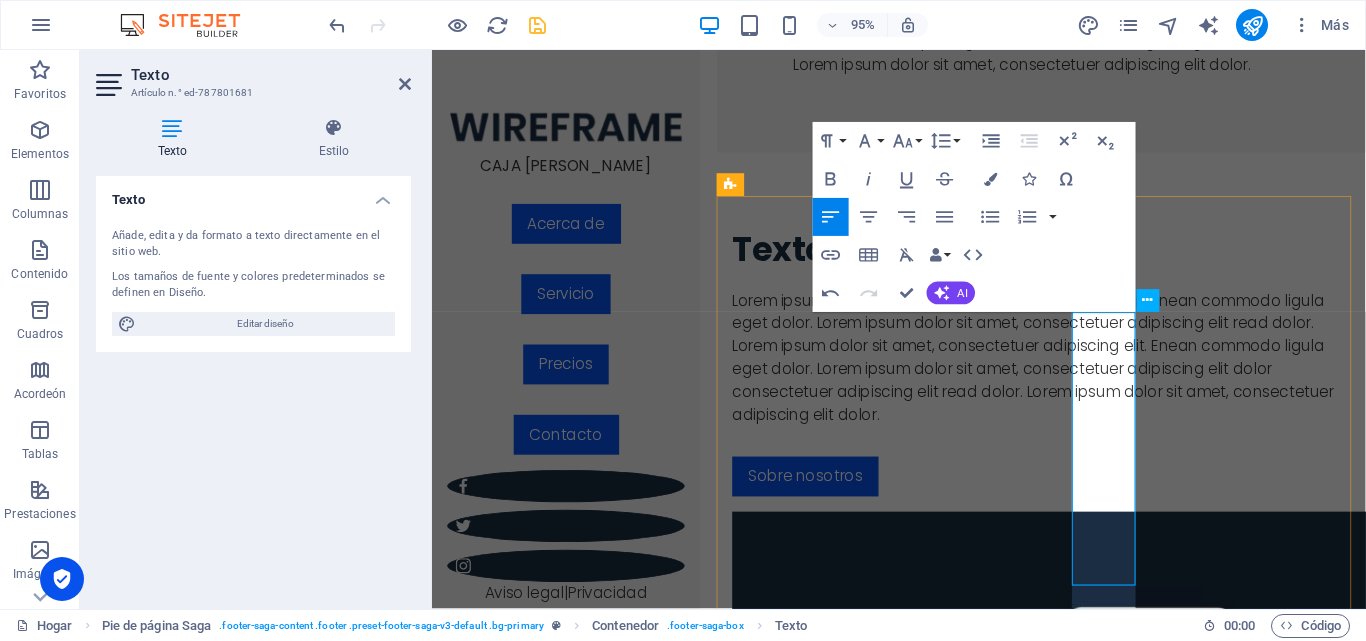scroll, scrollTop: 3645, scrollLeft: 0, axis: vertical 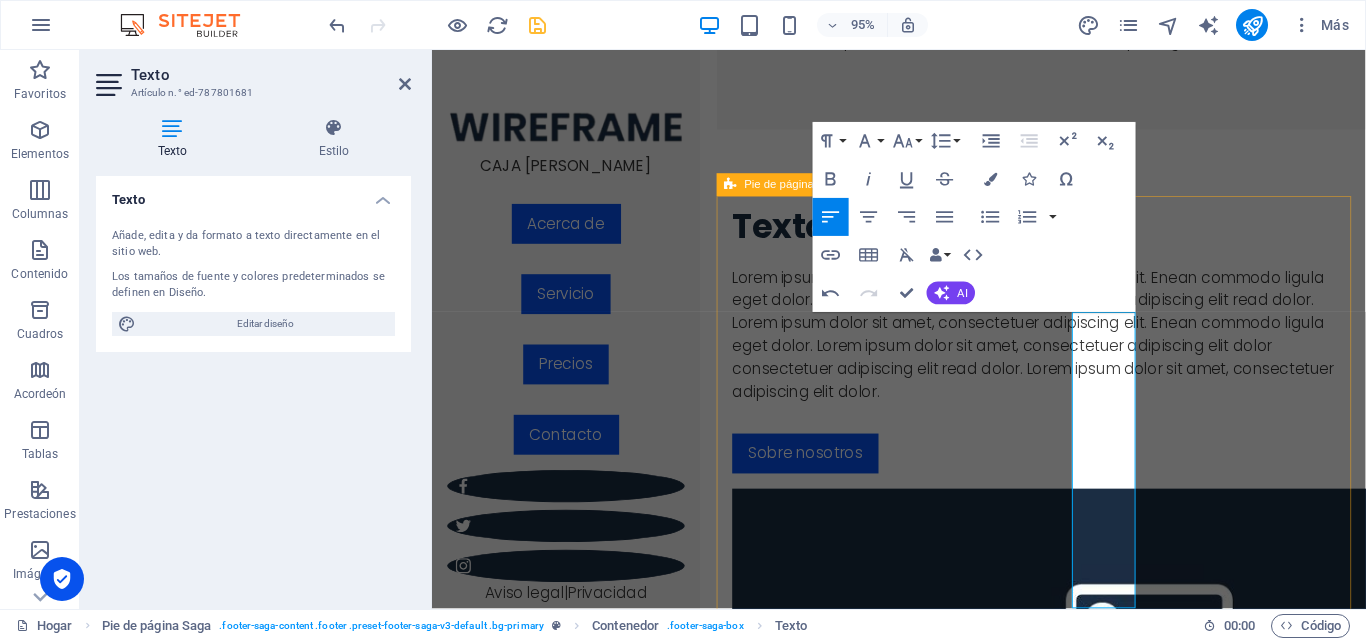 click on "Lorem ipsum dolor sit amet, consetetur sadipscing elitr, sed diam nonumy. Aviso legal  |  Privacidad Contacto TELÉFONO 0992400750 ASESORIA 0990373059 CORREO ELECTRÓNICO CAJAAHORROJASMIR@GMAIL.COM DIRECCIÓN QUITO - ECUADOR AV UNIVERSITARIA Y ALASKA PRIMER PISO  DIAGONAL AL PAI DE MIRAFLORES Navegación Hogar Acerca de Servicio Precios Contacto" at bounding box center (1073, 3398) 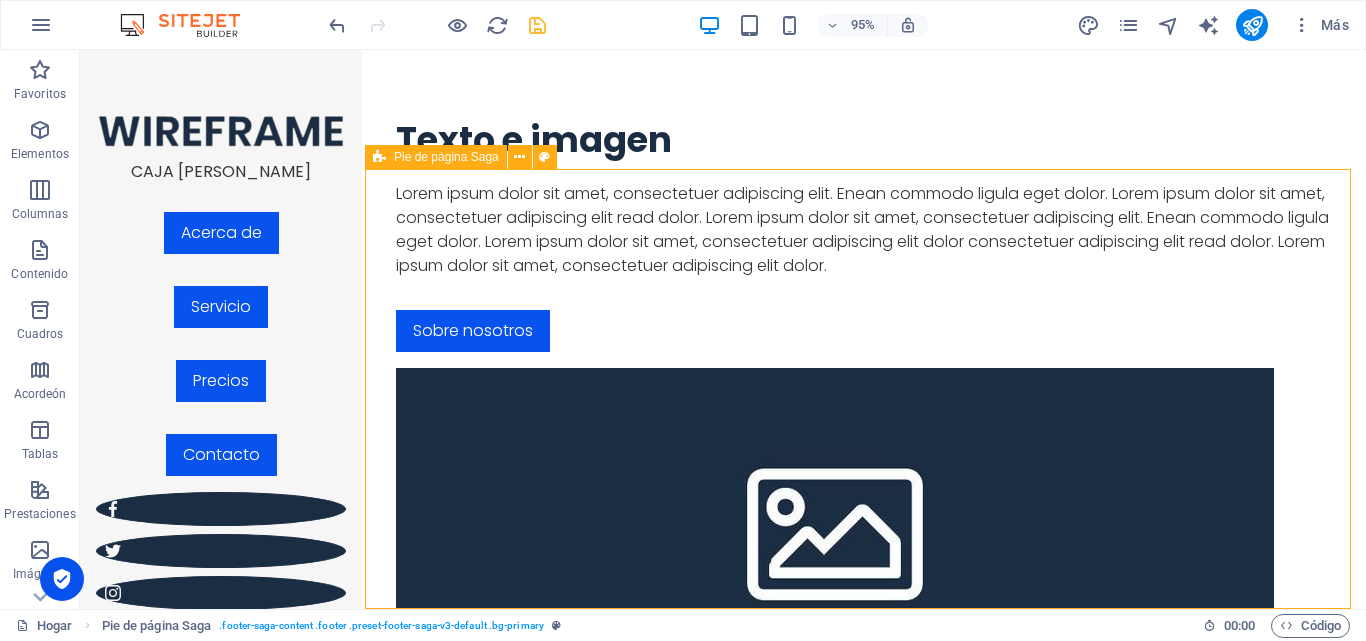 scroll, scrollTop: 2946, scrollLeft: 0, axis: vertical 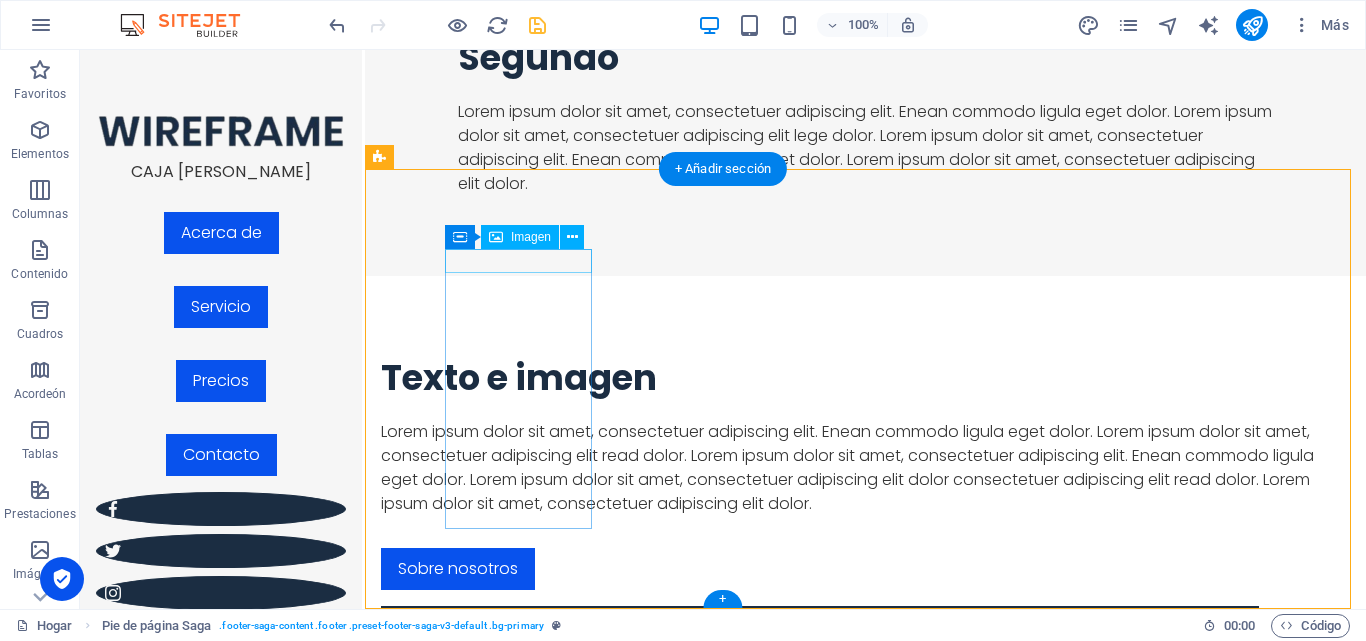 click at bounding box center (520, 2581) 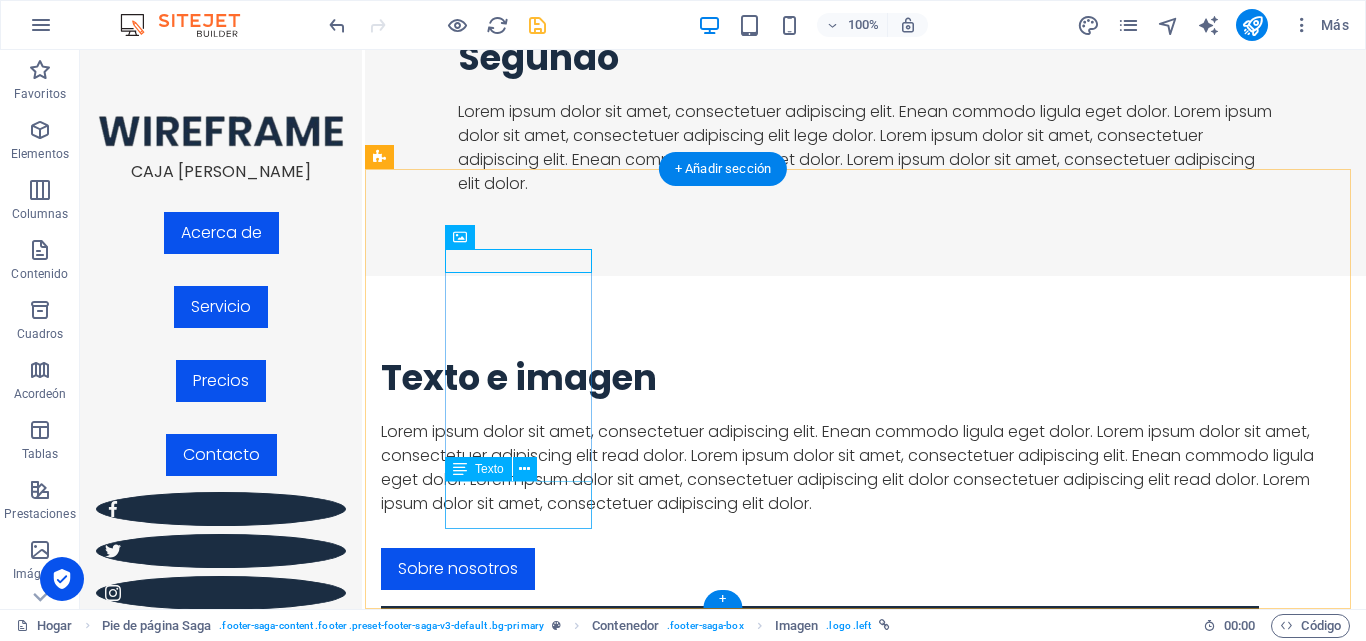click on "Aviso legal  |  Privacidad" at bounding box center [520, 2887] 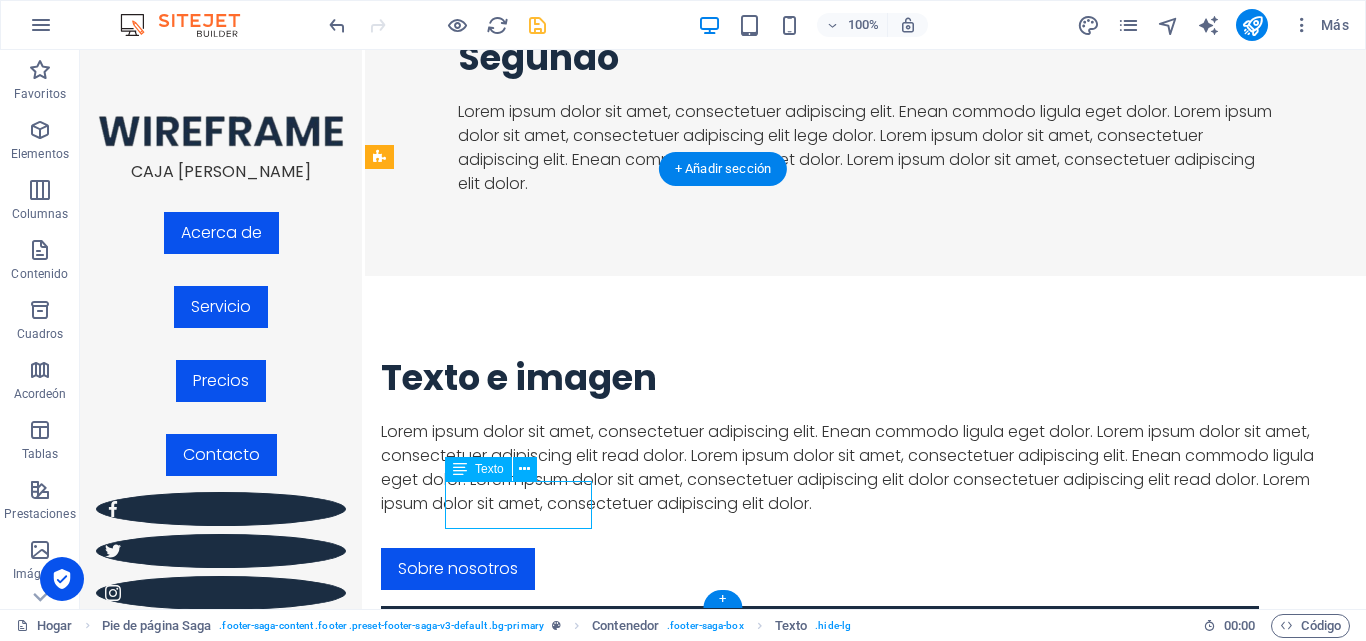 click on "Aviso legal  |  Privacidad" at bounding box center (520, 2887) 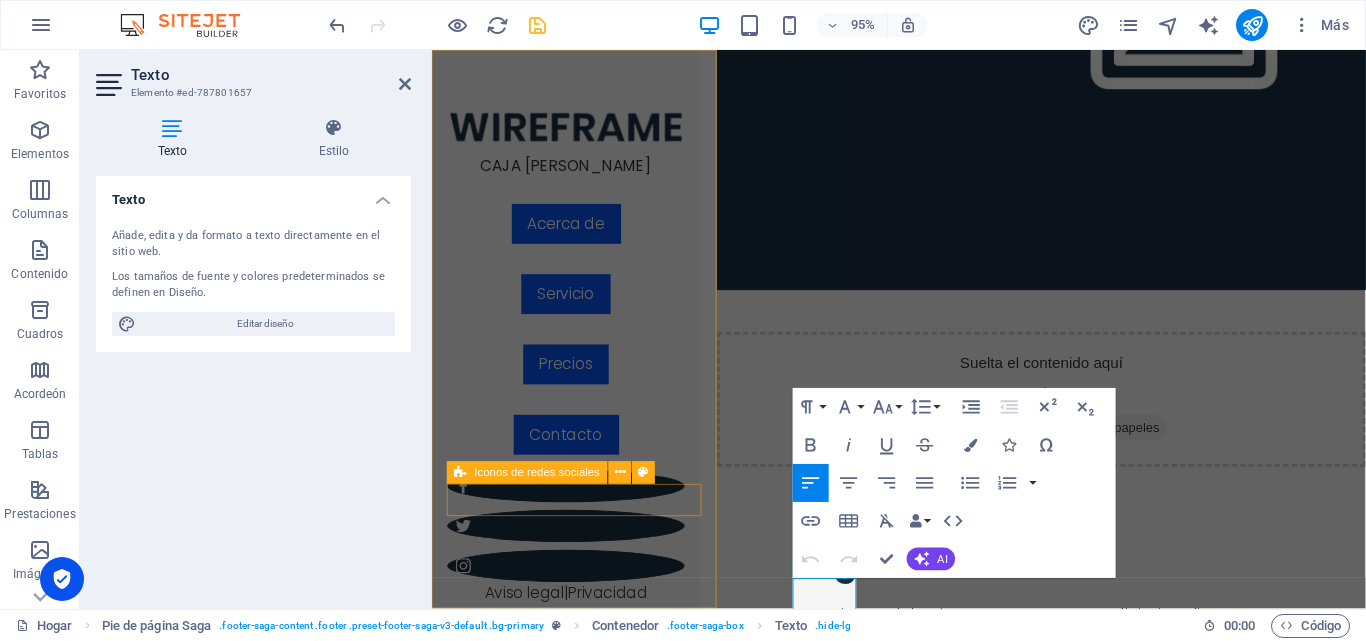 scroll, scrollTop: 3727, scrollLeft: 0, axis: vertical 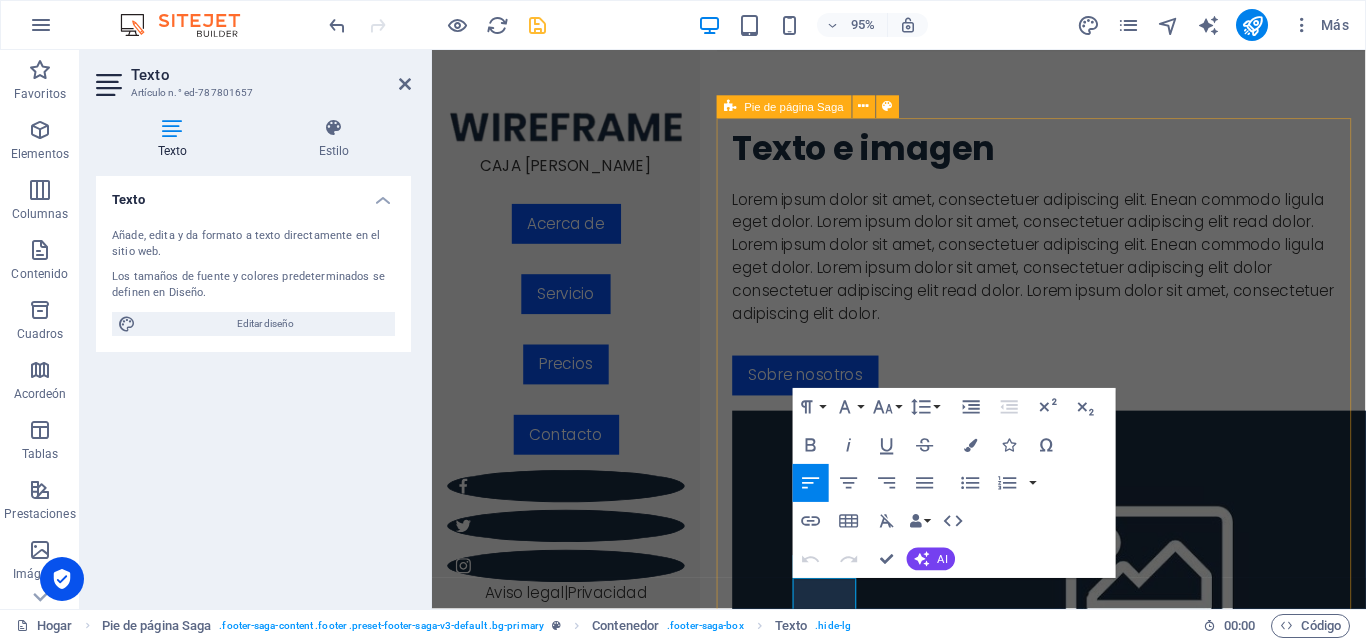 click on "Lorem ipsum dolor sit amet, consetetur sadipscing elitr, sed diam nonumy. Aviso legal  |  Privacidad Contacto TELÉFONO 0992400750 ASESORIA 0990373059 CORREO ELECTRÓNICO CAJAAHORROJASMIR@GMAIL.COM DIRECCIÓN QUITO - ECUADOR AV UNIVERSITARIA Y ALASKA PRIMER PISO  DIAGONAL AL PAI DE MIRAFLORES Navegación Hogar Acerca de Servicio Precios Contacto" at bounding box center (1073, 3268) 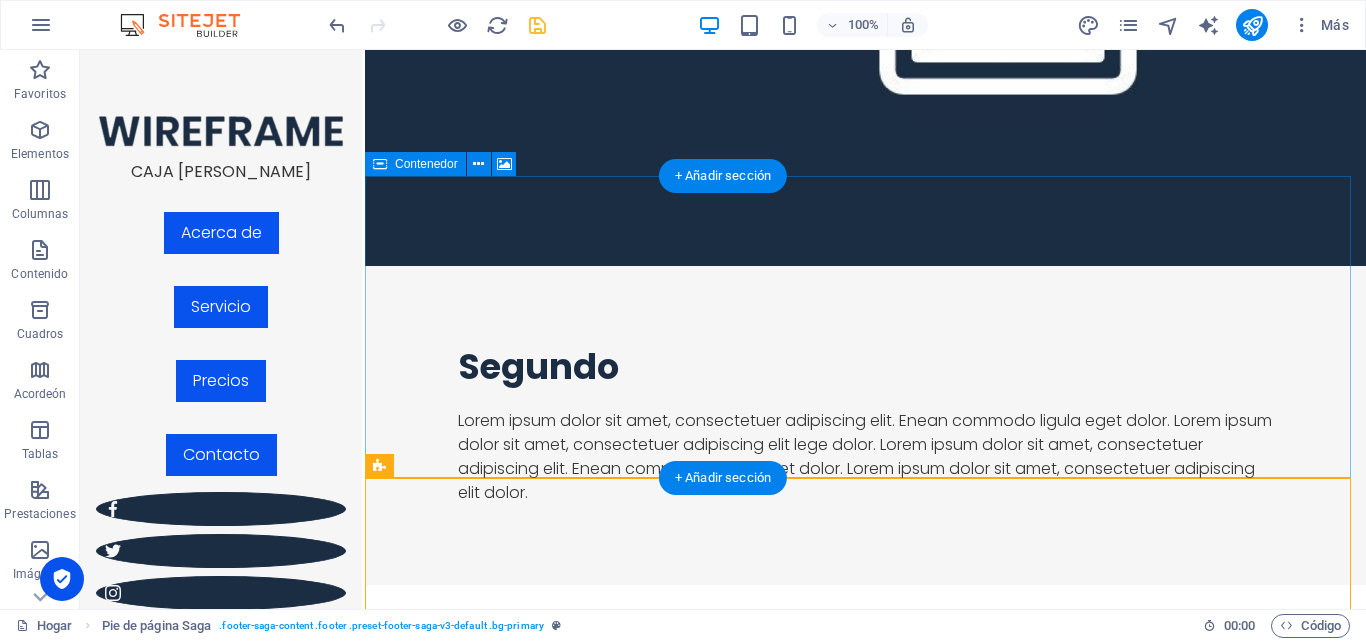 scroll, scrollTop: 2569, scrollLeft: 0, axis: vertical 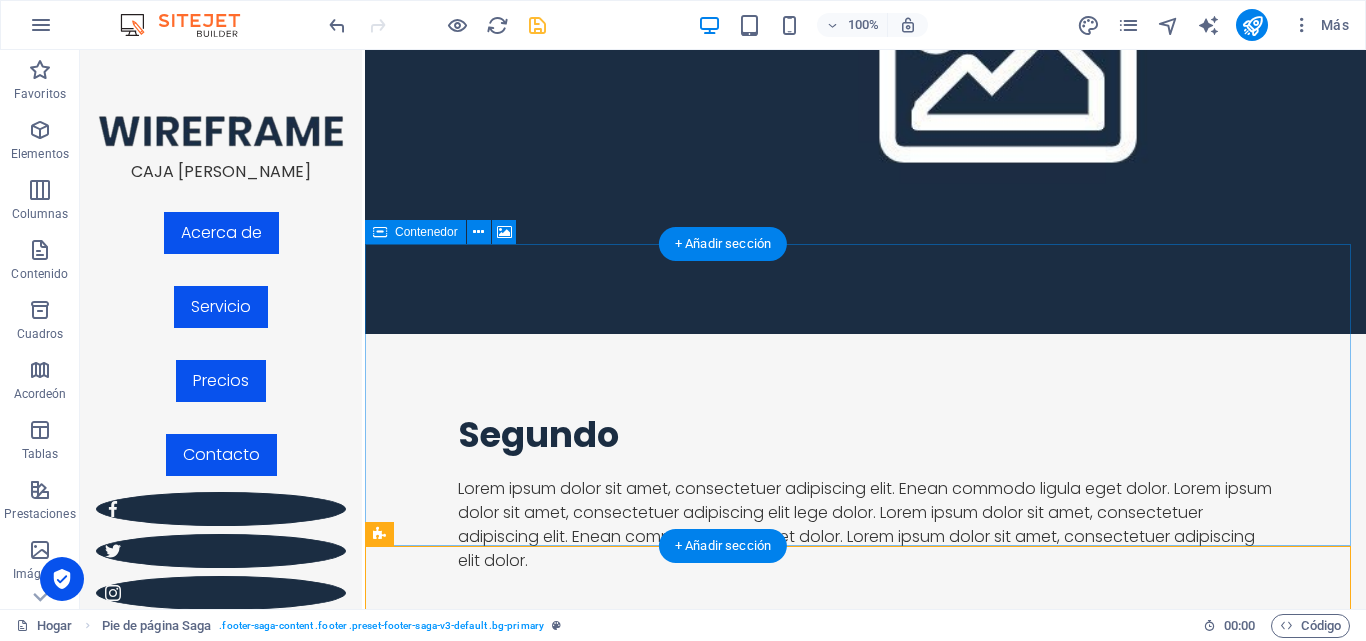 click on "Suelta el contenido aquí el  Añadir elementos  Pegar portapapeles" at bounding box center [866, 2713] 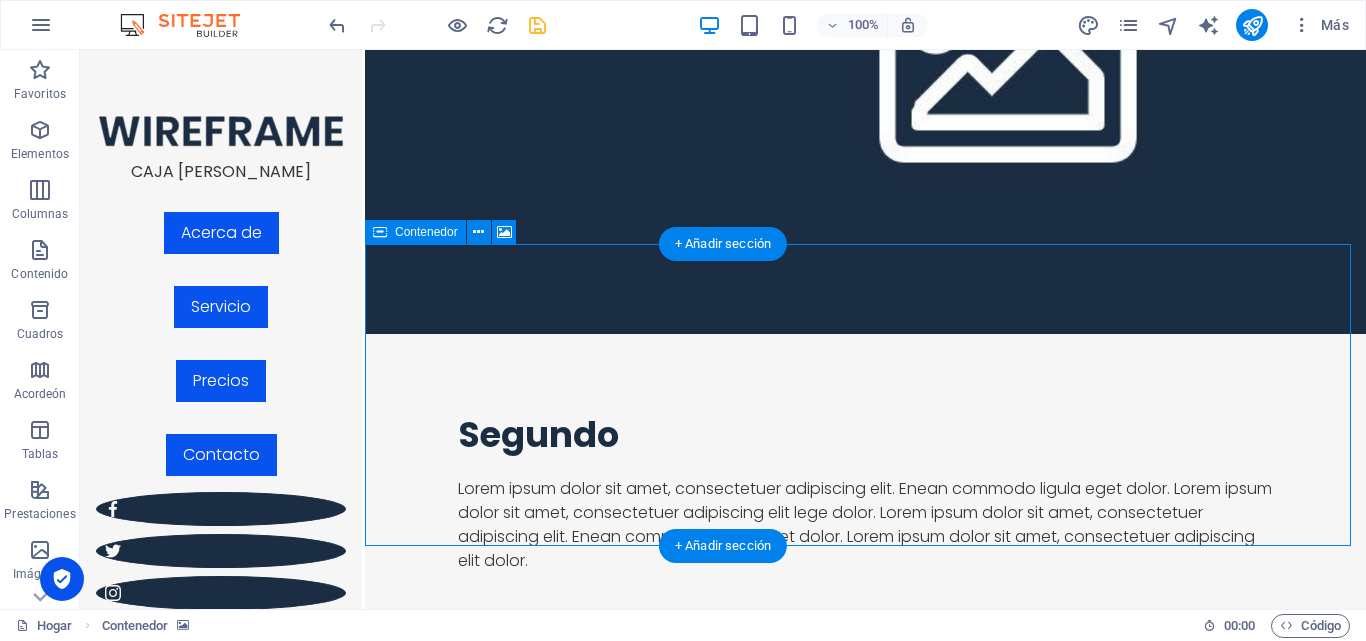 click on "Suelta el contenido aquí el  Añadir elementos  Pegar portapapeles" at bounding box center [866, 2713] 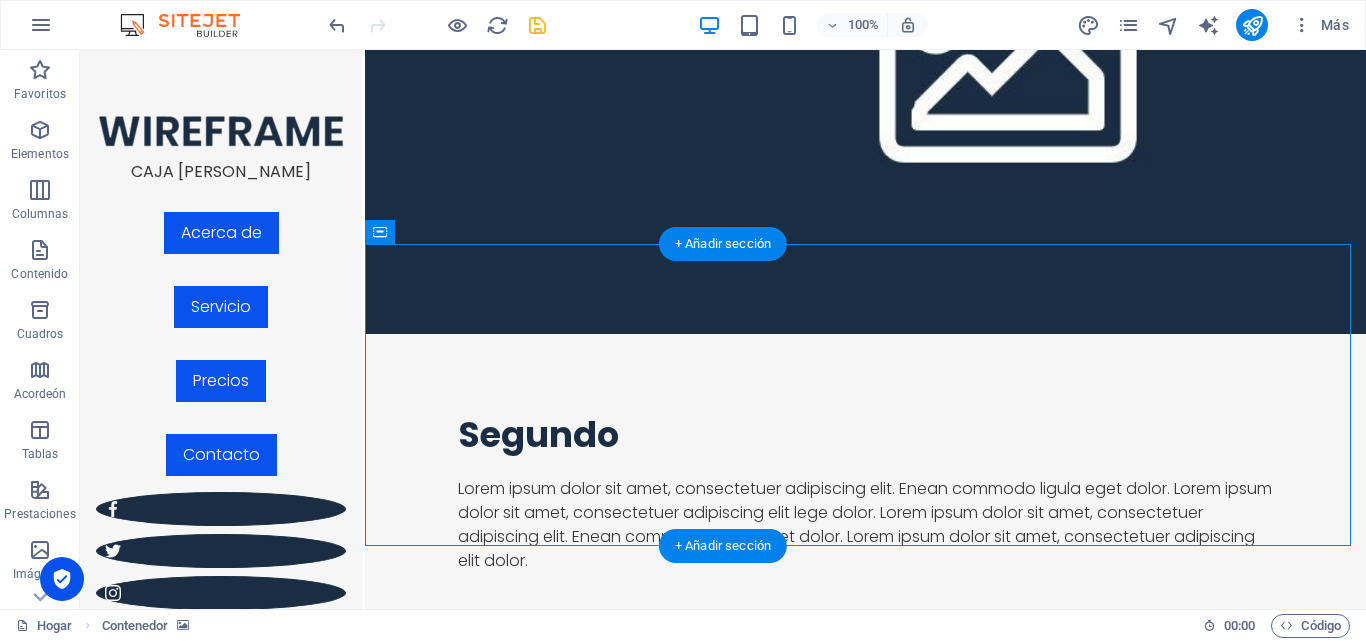 click at bounding box center (865, 2411) 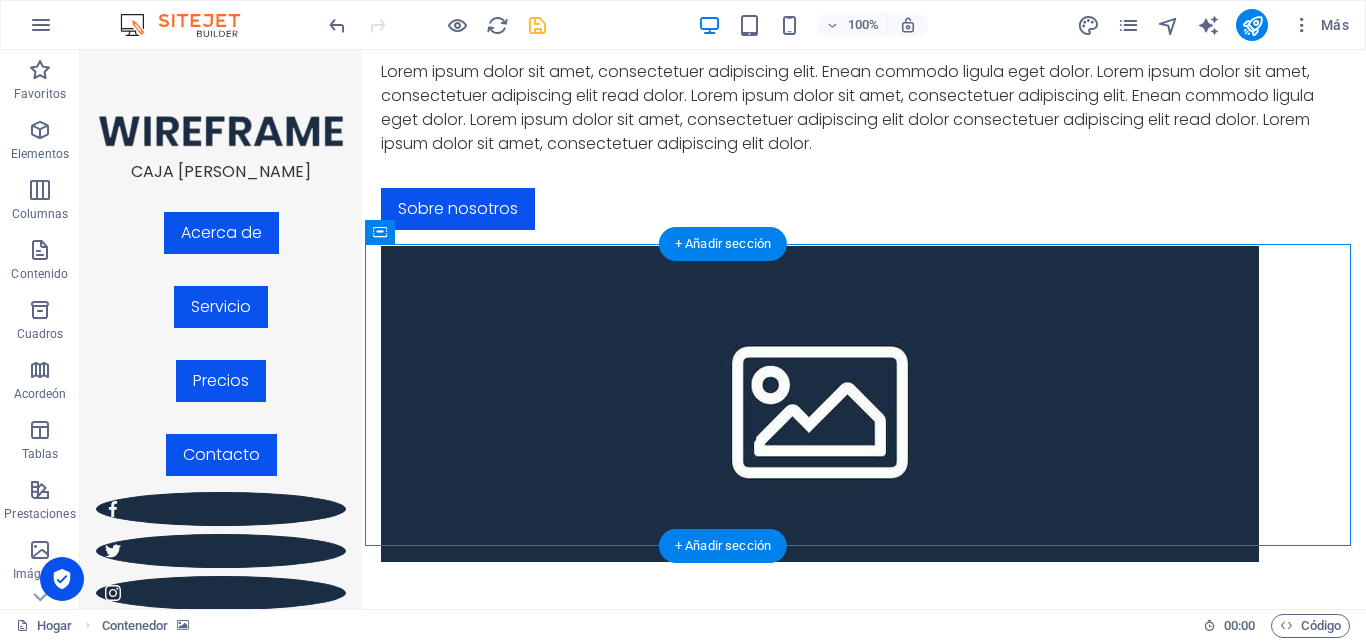 select on "px" 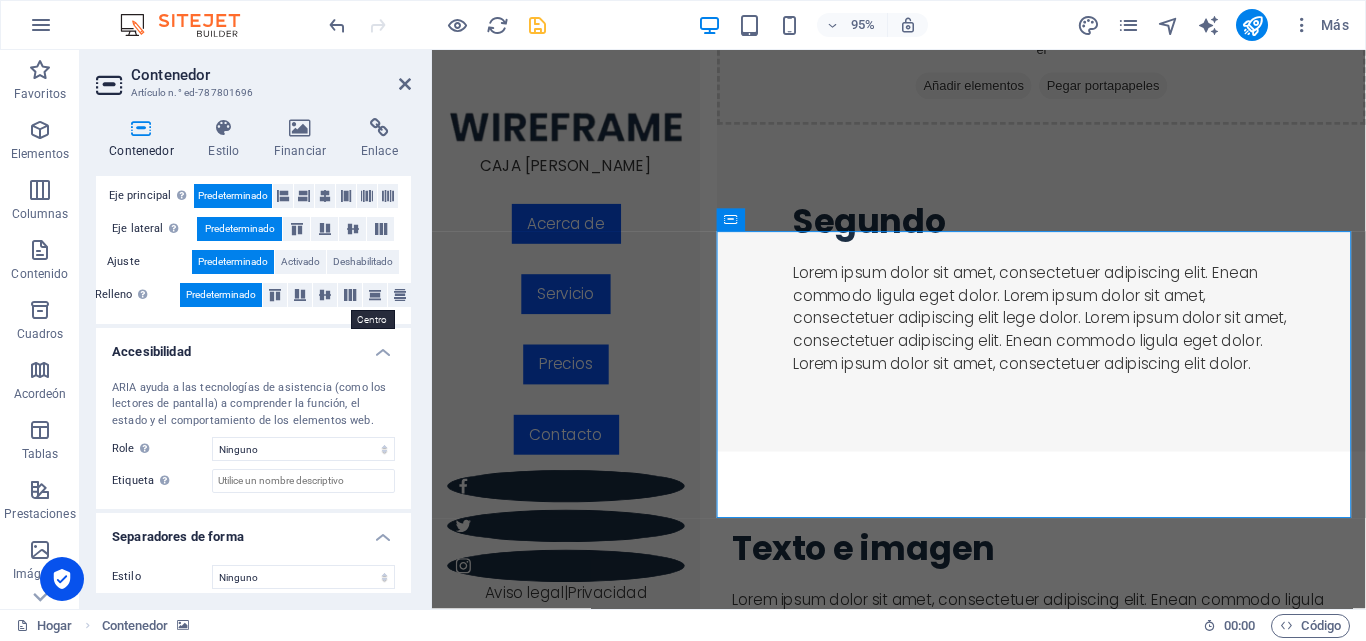 scroll, scrollTop: 382, scrollLeft: 0, axis: vertical 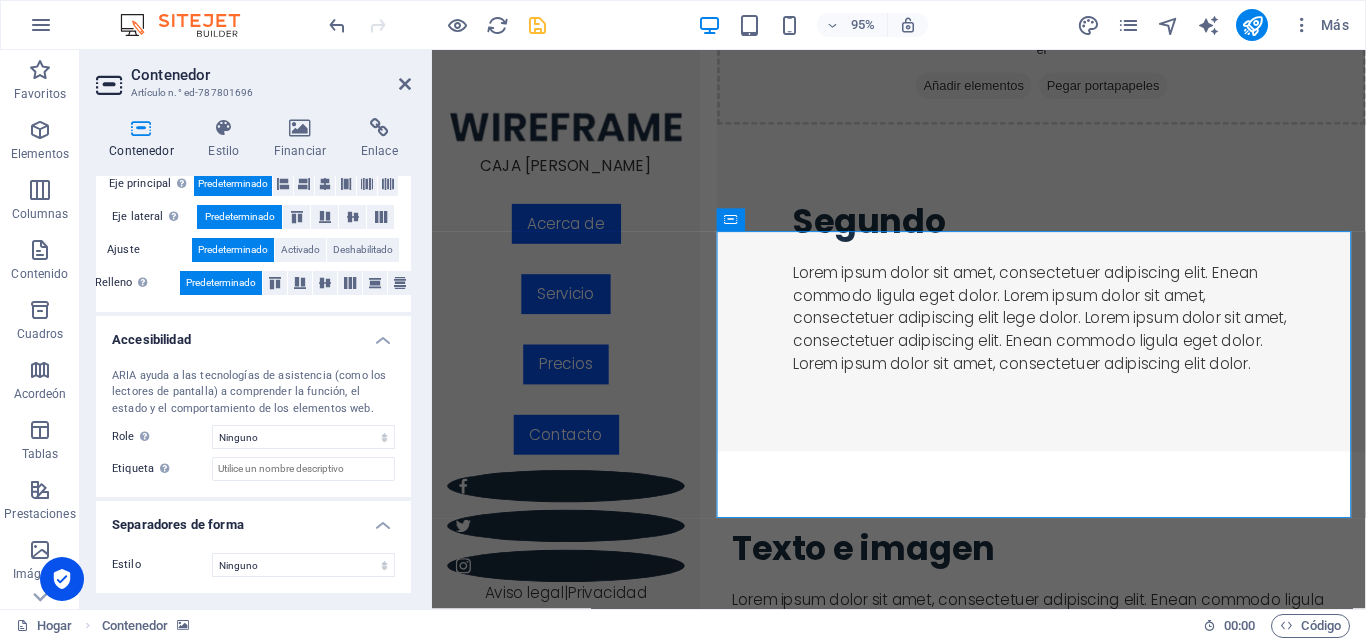 click at bounding box center [1073, 2440] 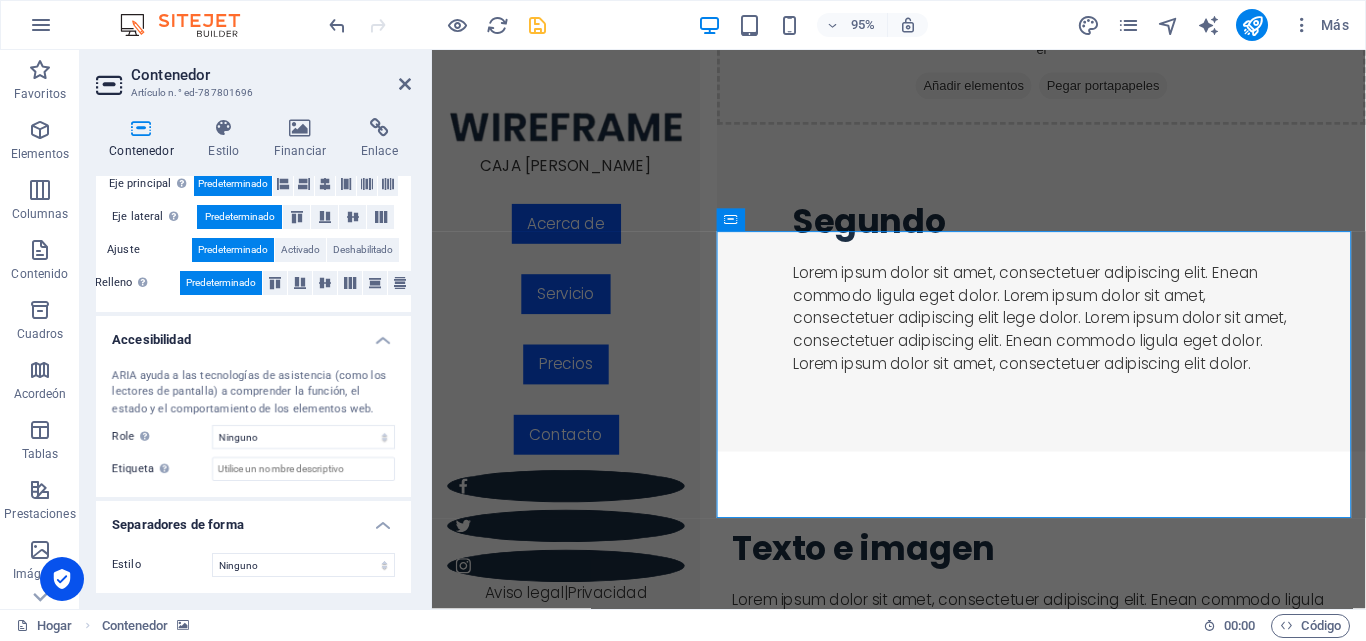 click at bounding box center (1073, 2440) 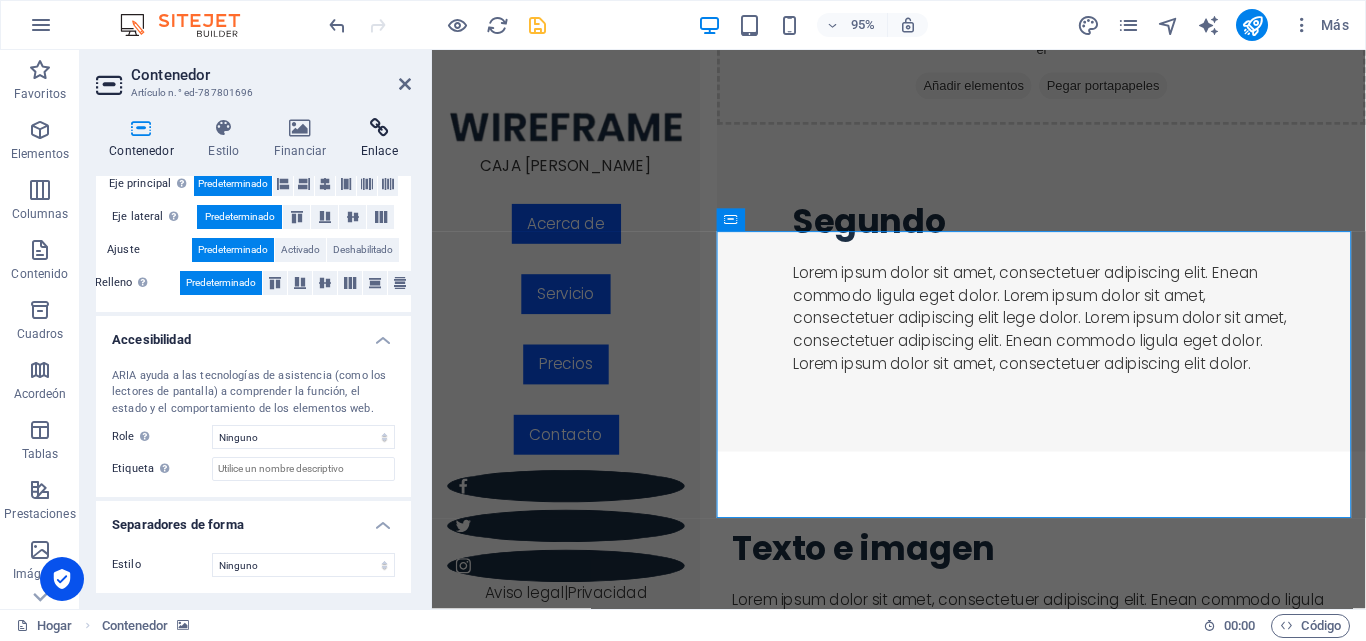 click at bounding box center [379, 128] 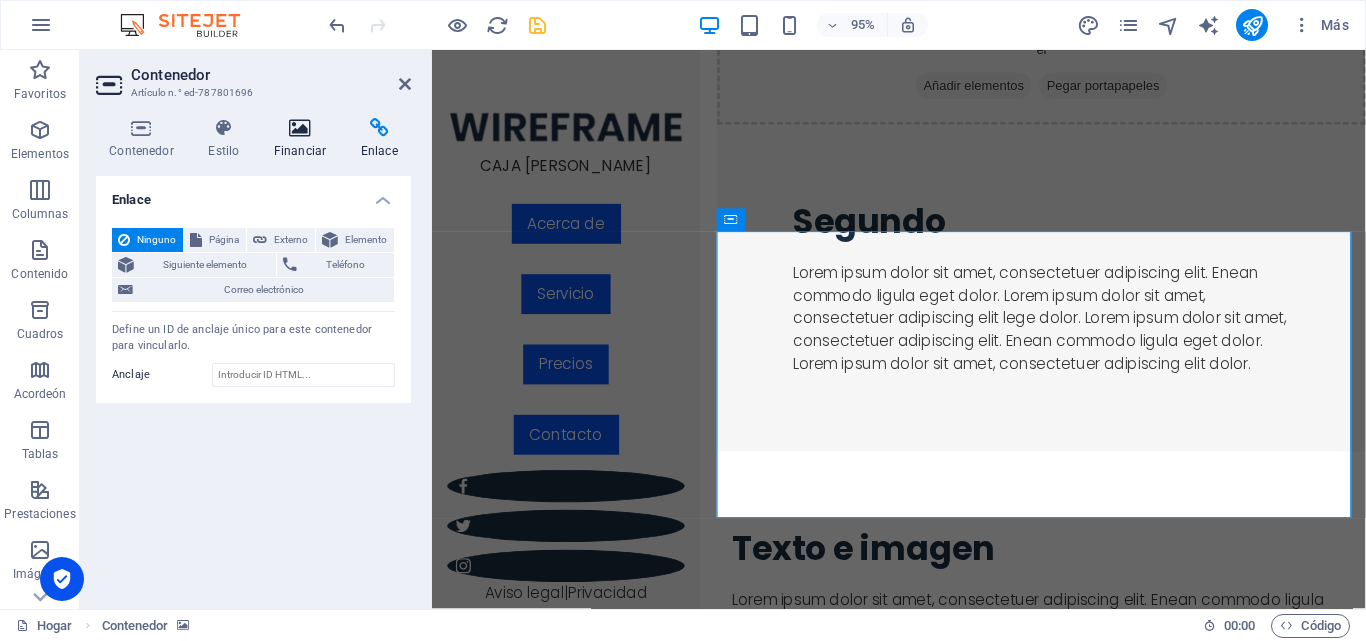 click at bounding box center (300, 128) 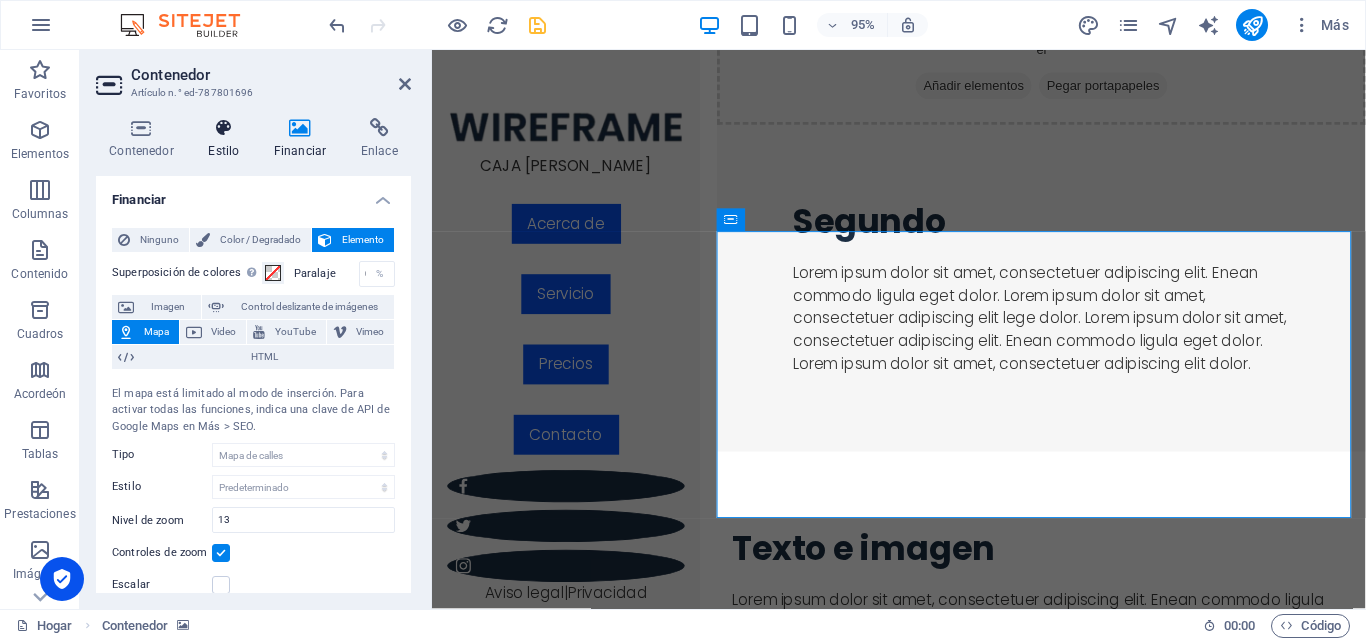 click at bounding box center [224, 128] 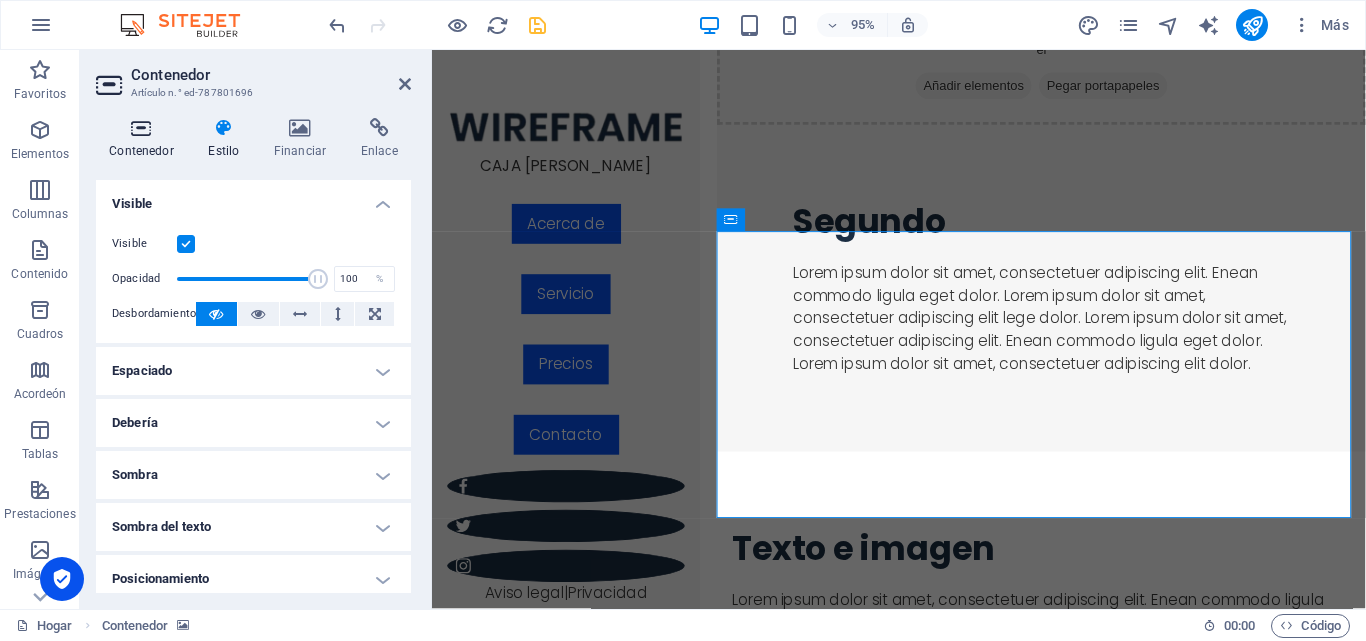 click at bounding box center [141, 128] 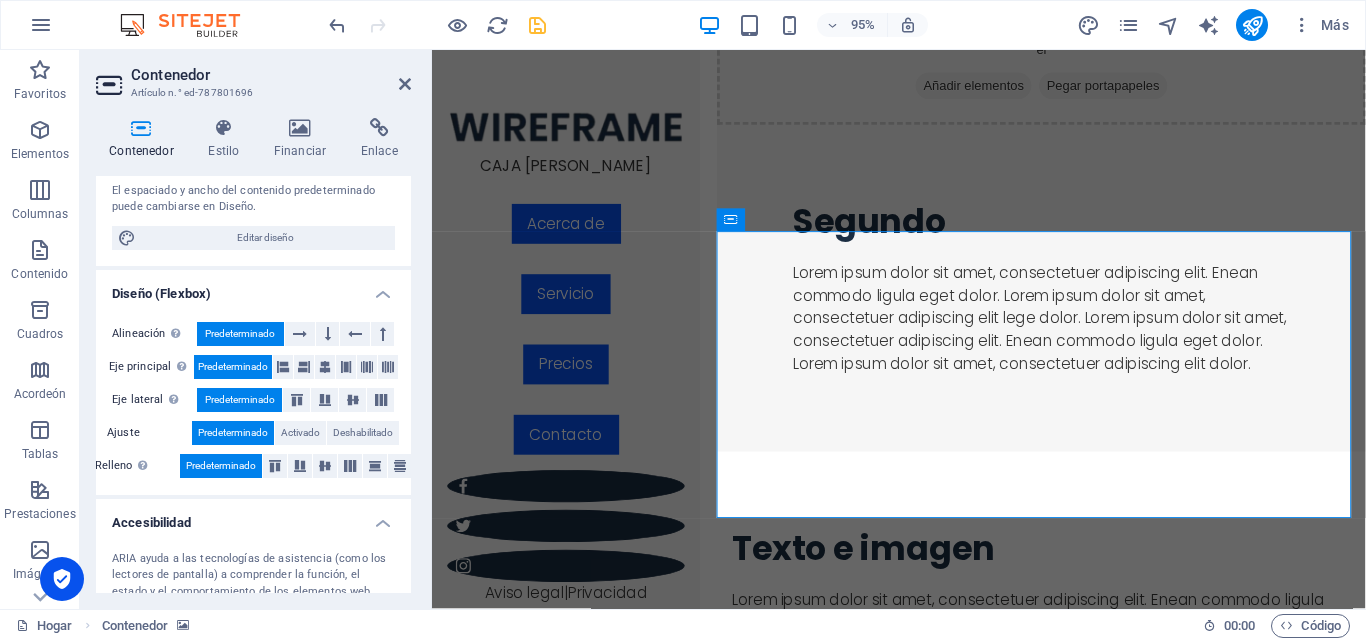 scroll, scrollTop: 0, scrollLeft: 0, axis: both 